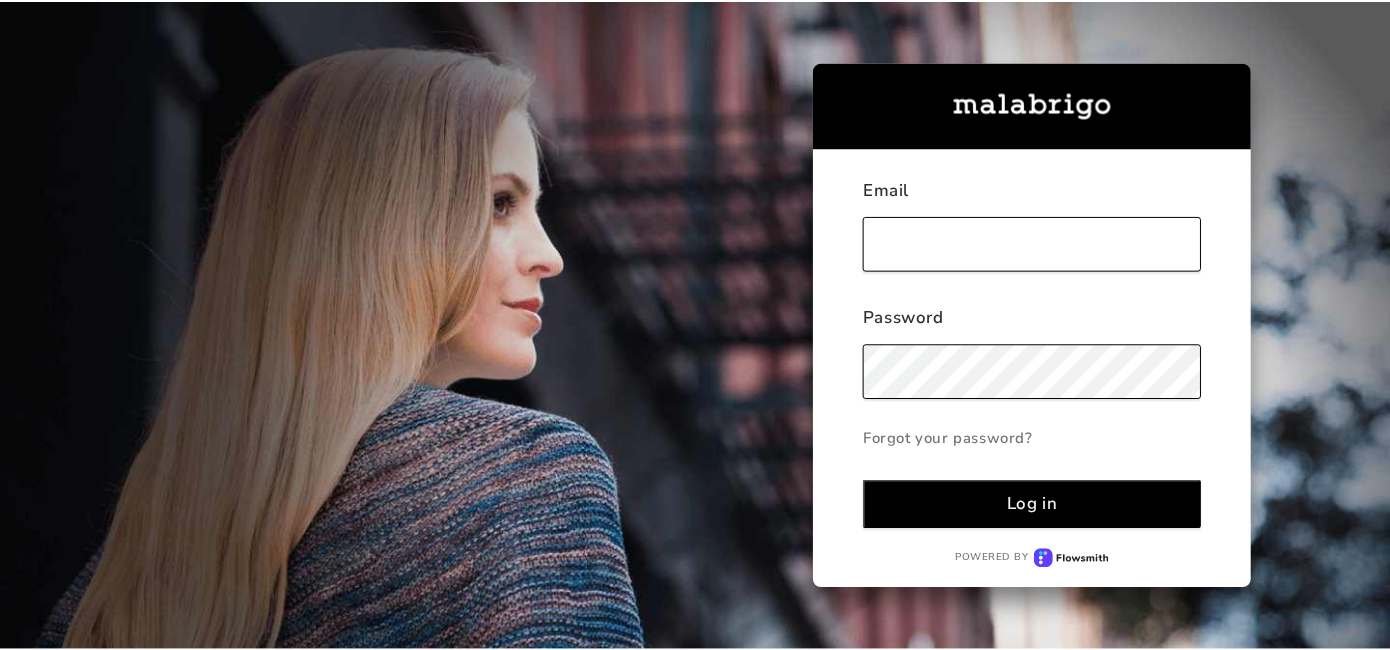 scroll, scrollTop: 0, scrollLeft: 0, axis: both 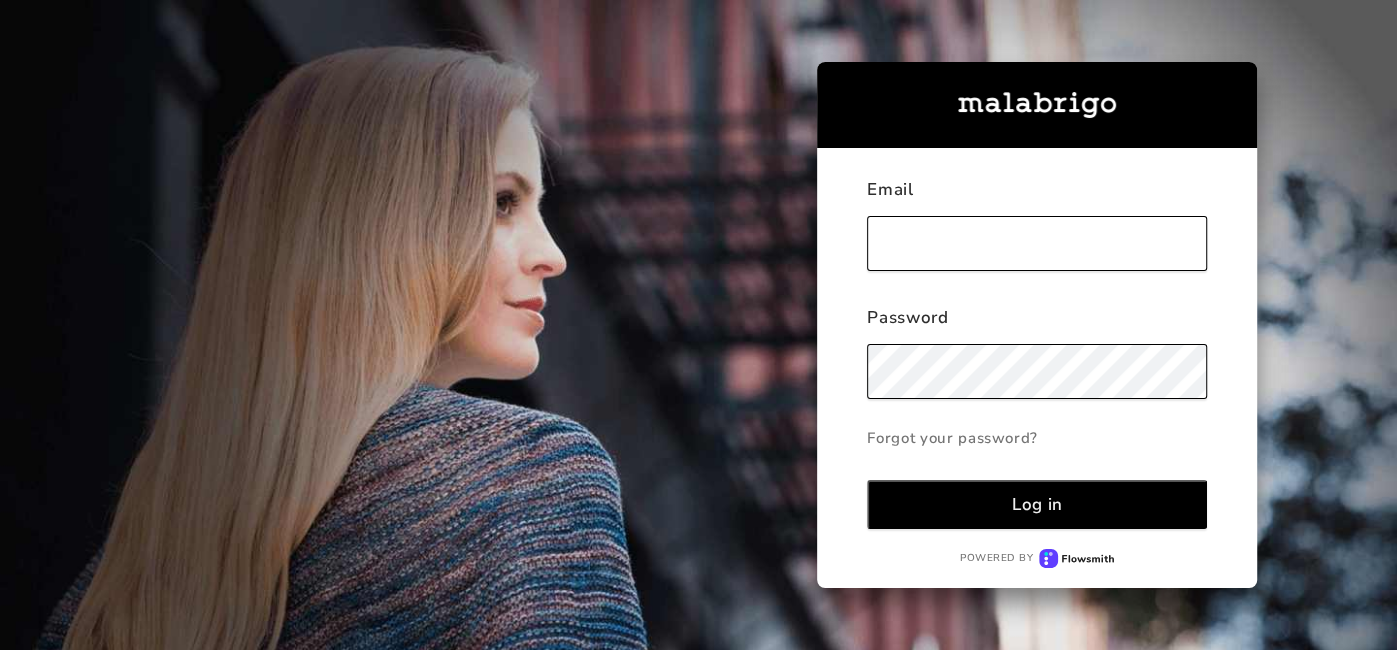 type on "yarniesandswag@gmail.com" 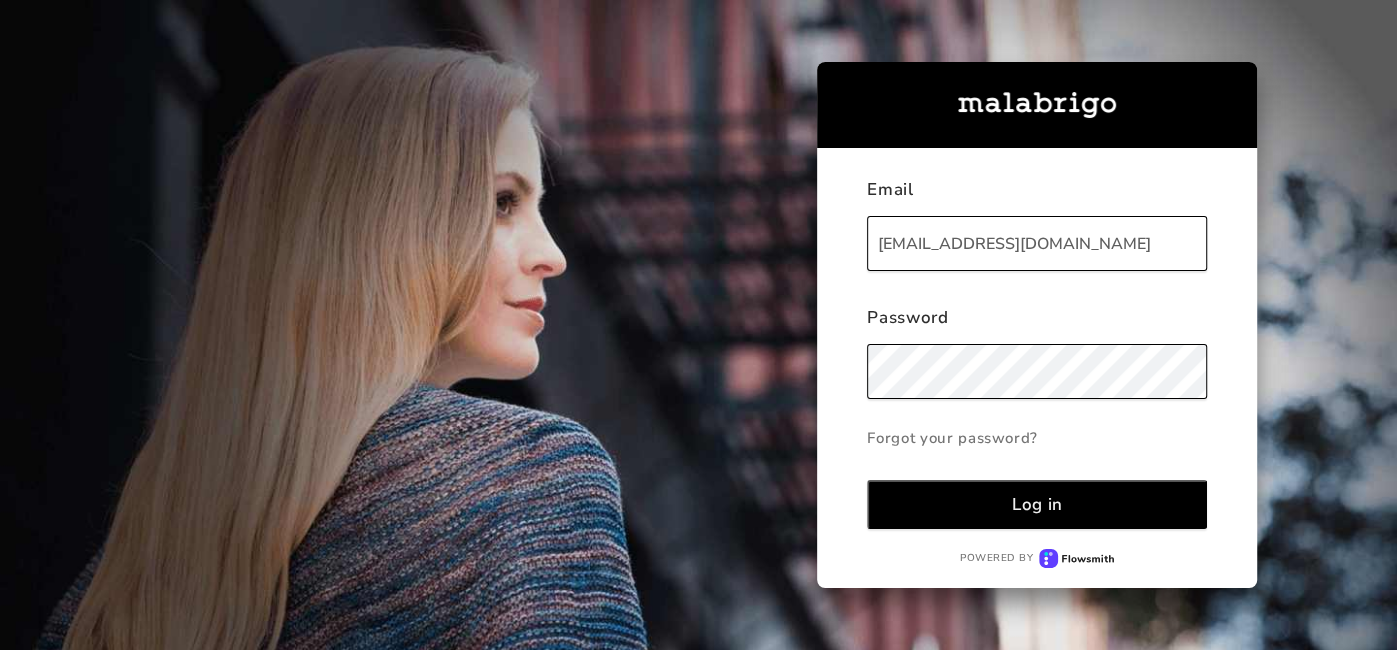 click on "Log in" at bounding box center (1037, 504) 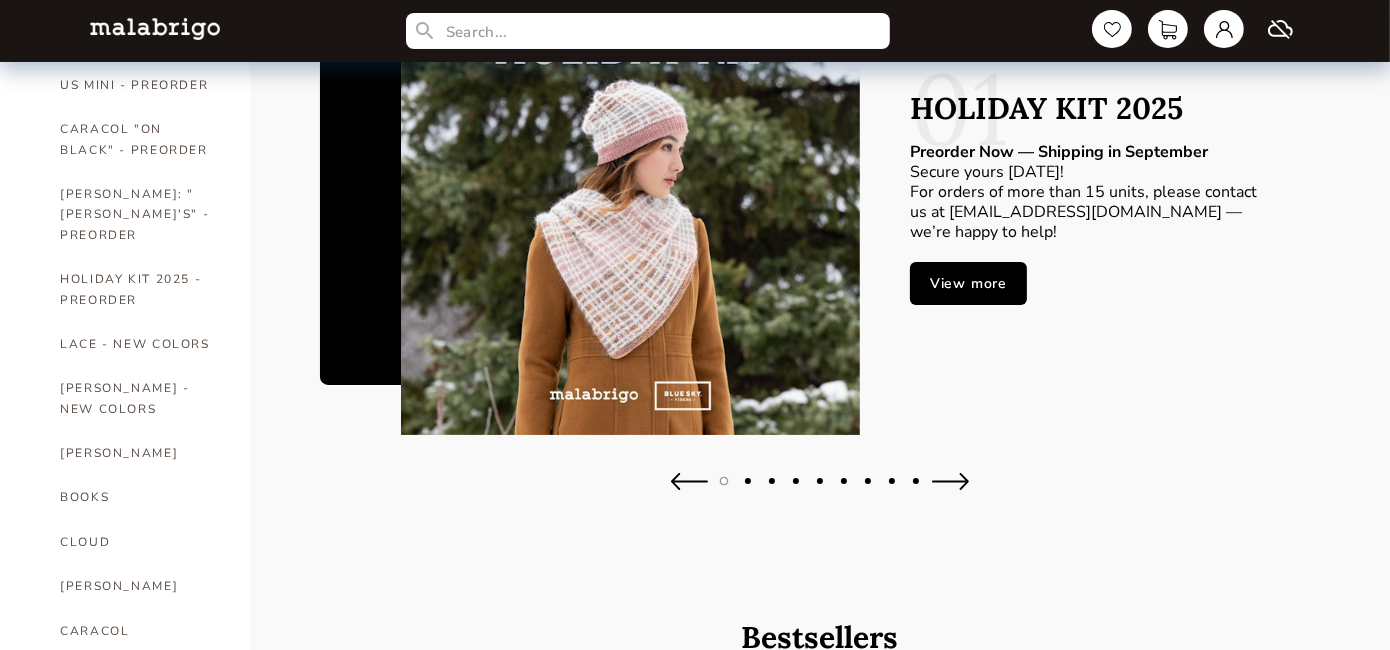 scroll, scrollTop: 175, scrollLeft: 0, axis: vertical 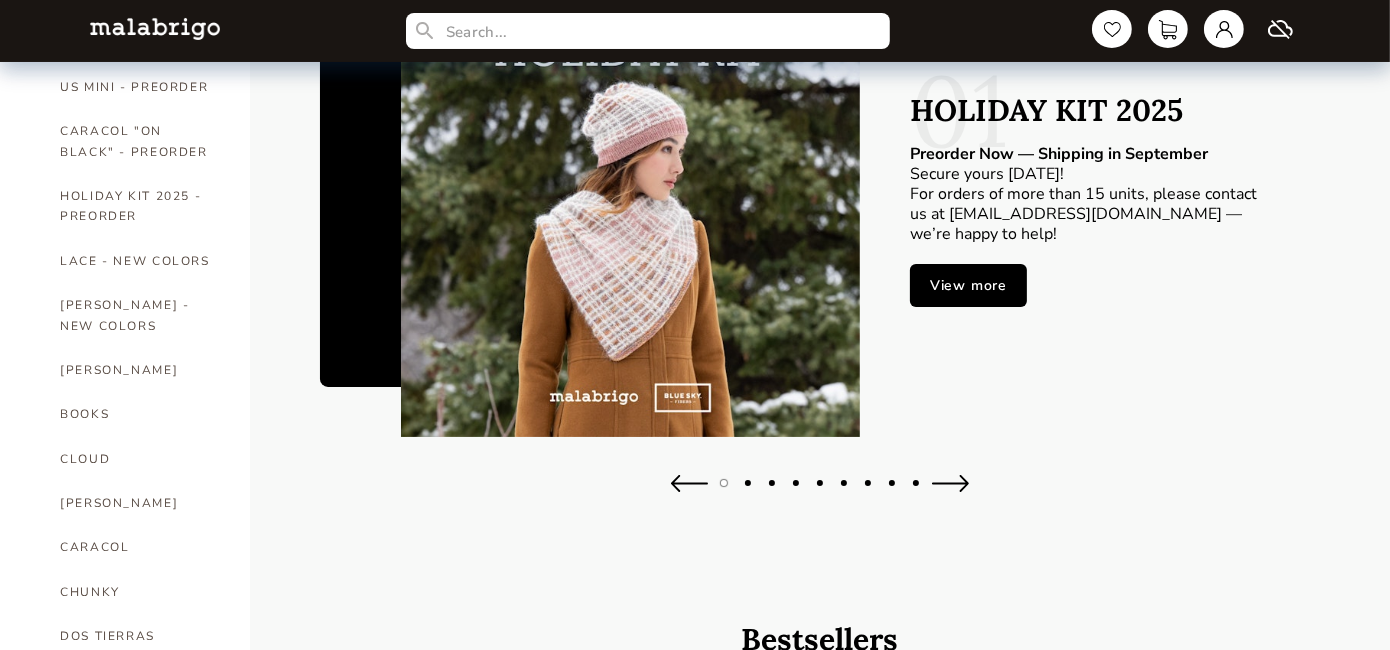 click on "View more" at bounding box center [968, 285] 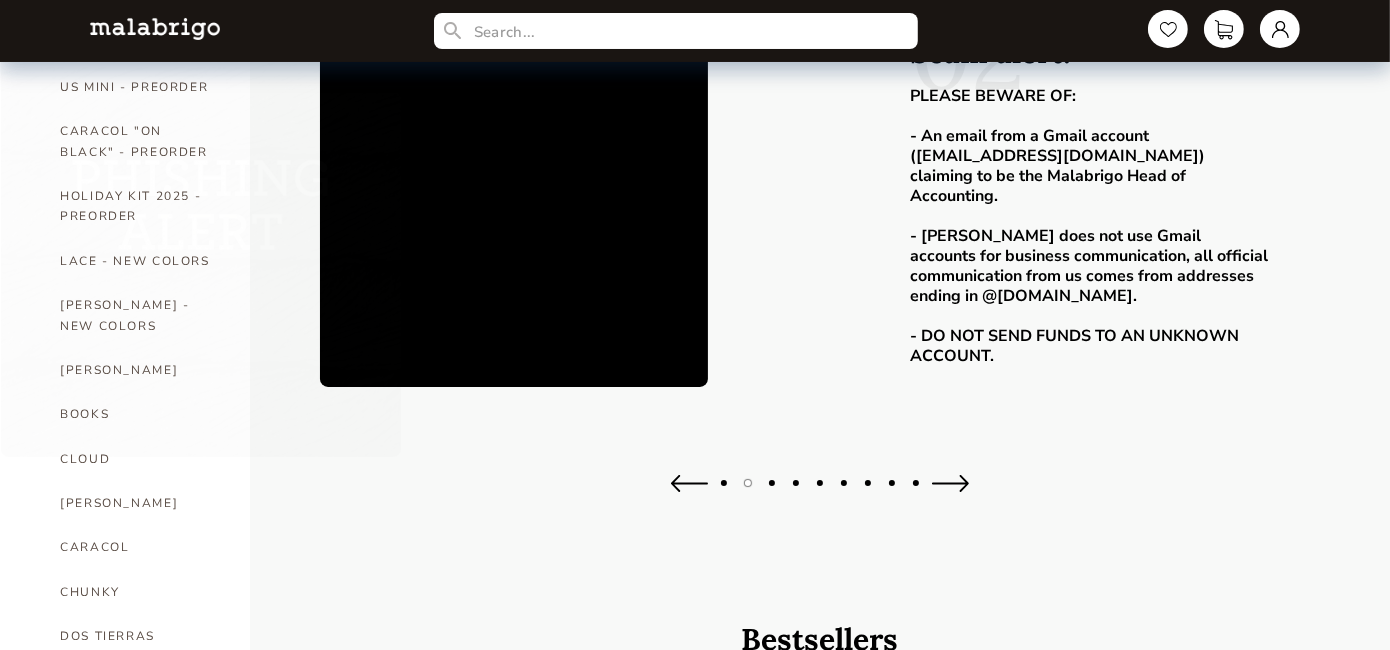 type on "1" 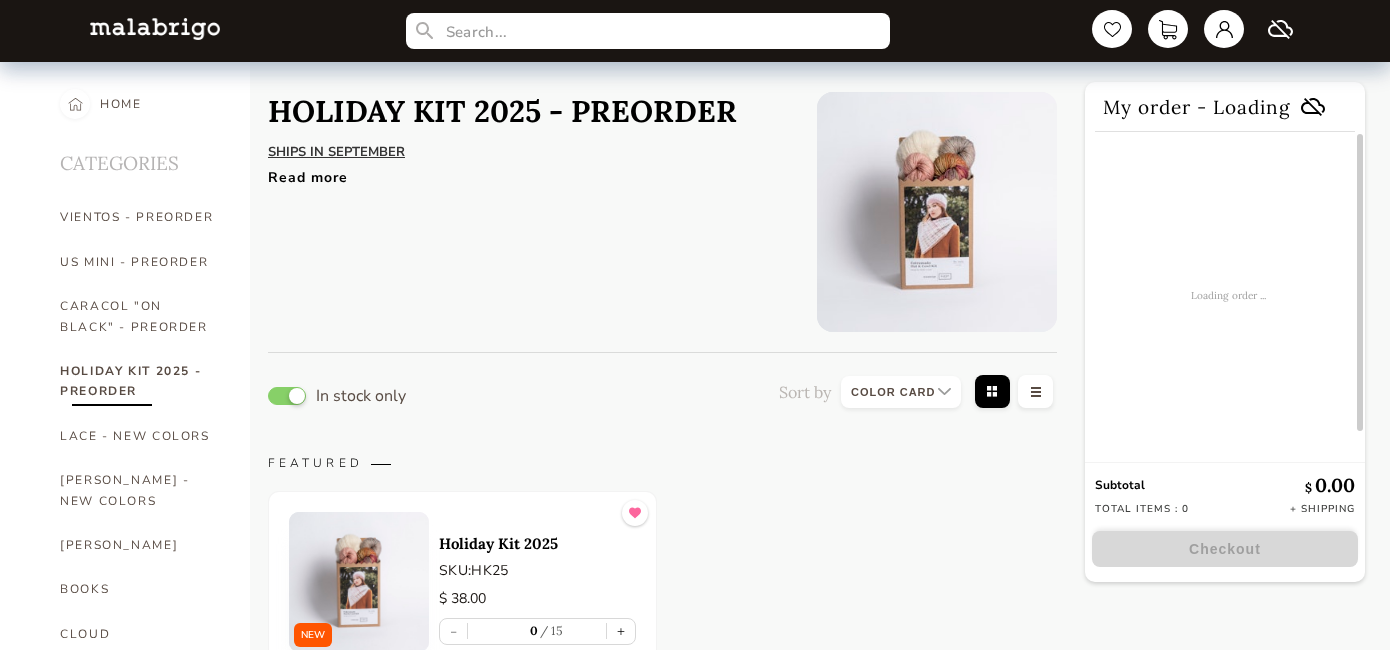 select on "INDEX" 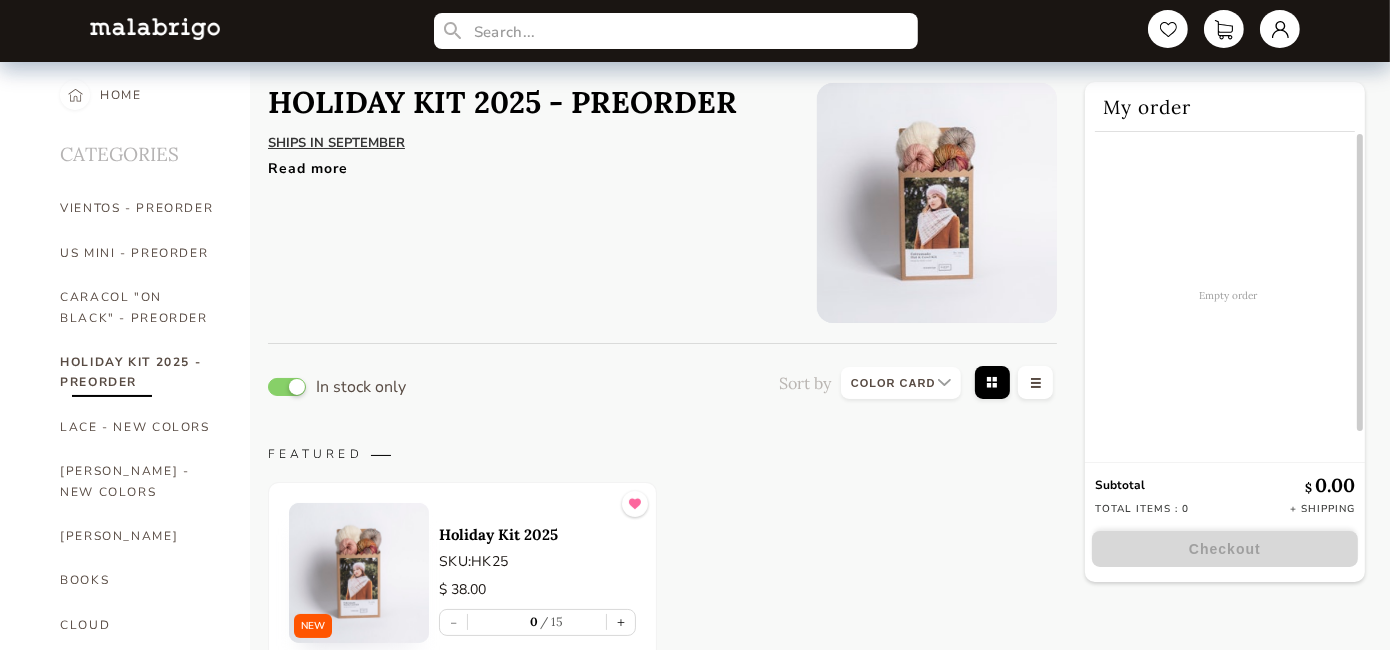 scroll, scrollTop: 4, scrollLeft: 0, axis: vertical 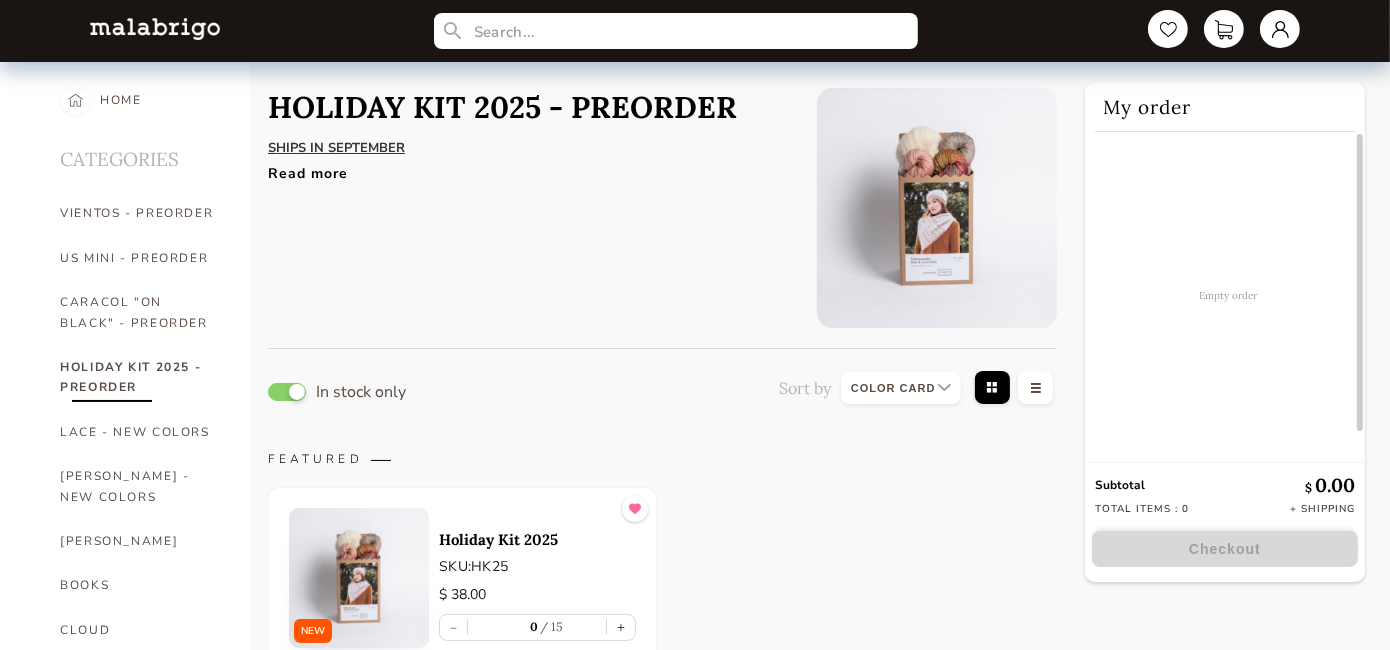 click on "Read more" at bounding box center [502, 168] 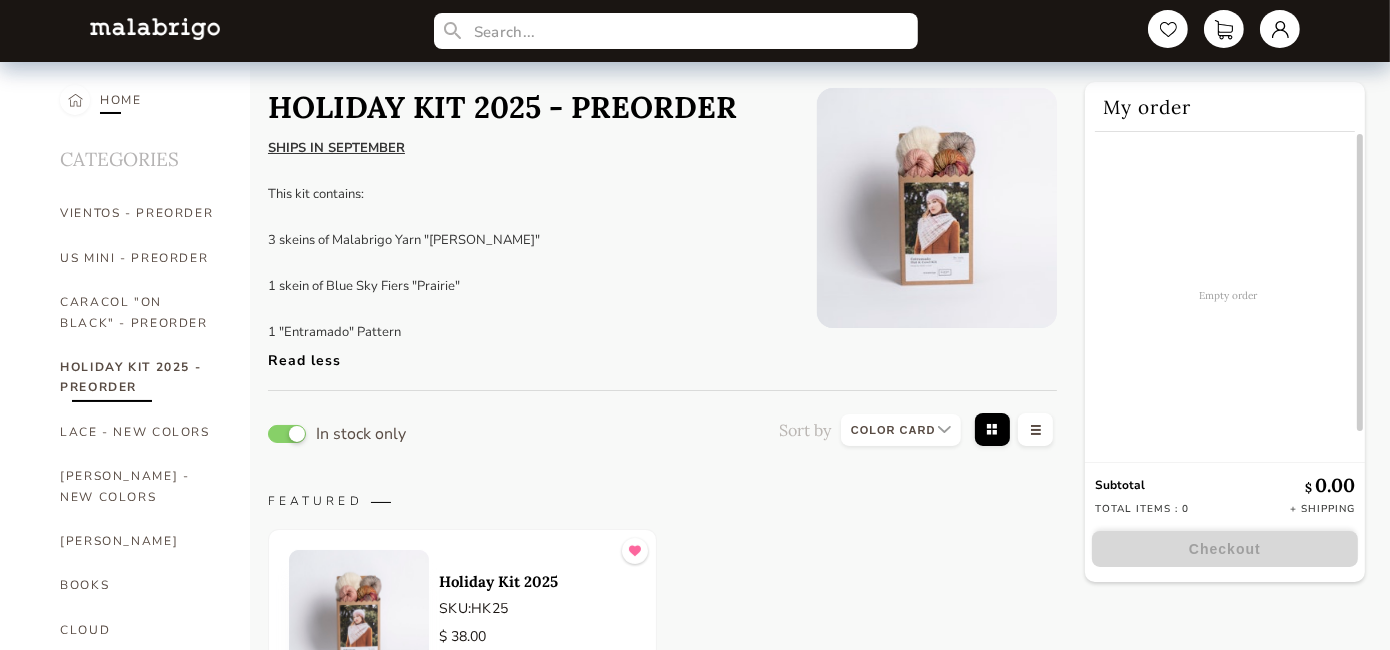 click on "HOME" at bounding box center (121, 100) 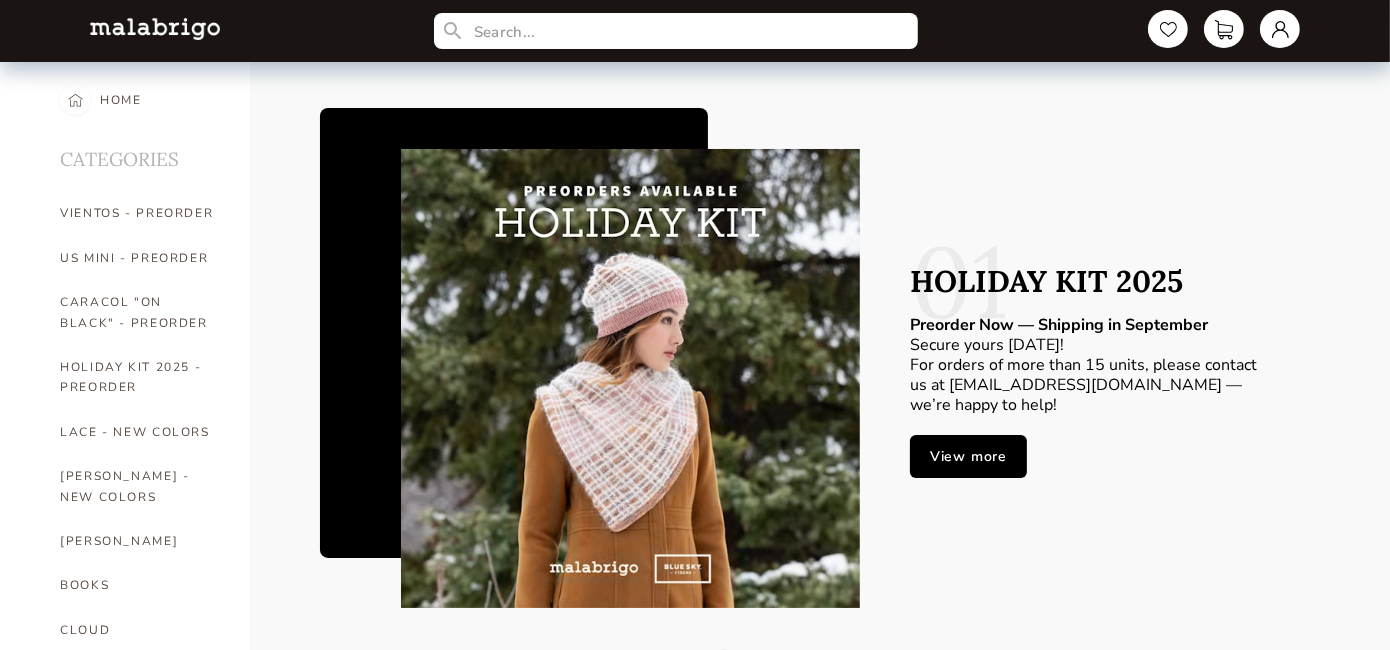scroll, scrollTop: 290, scrollLeft: 0, axis: vertical 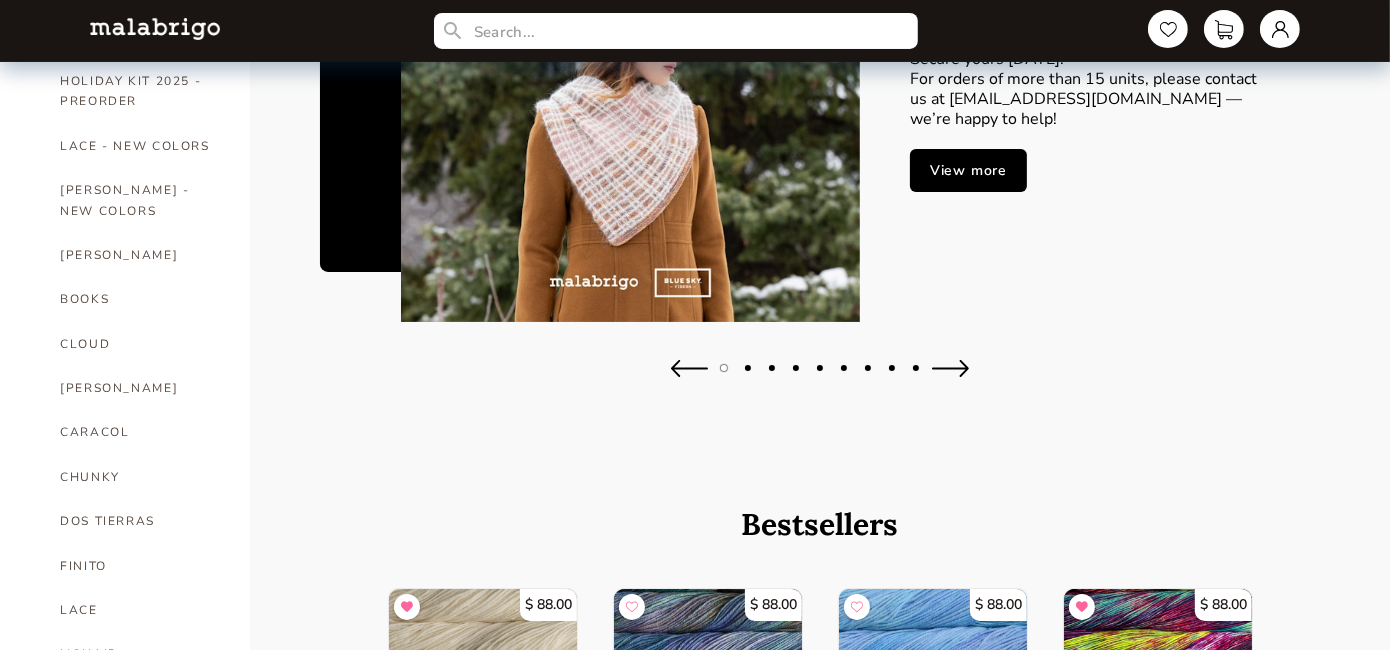 click at bounding box center [950, 368] 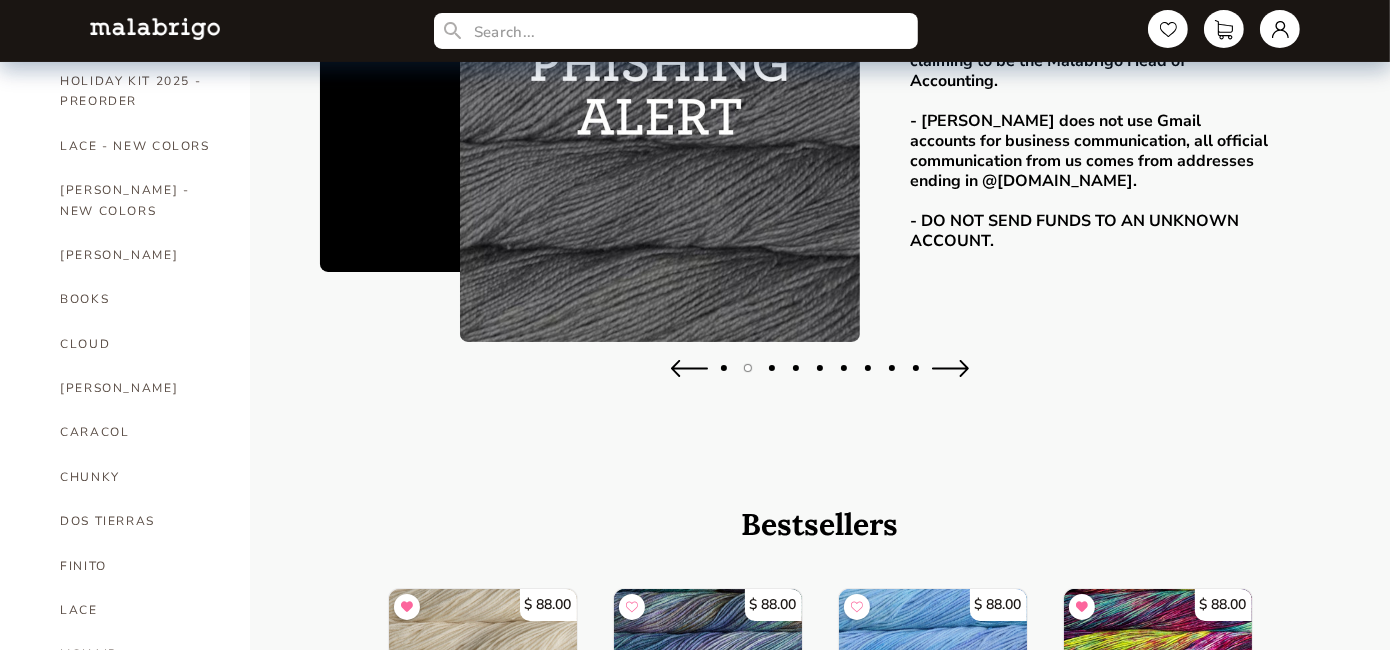click at bounding box center (950, 368) 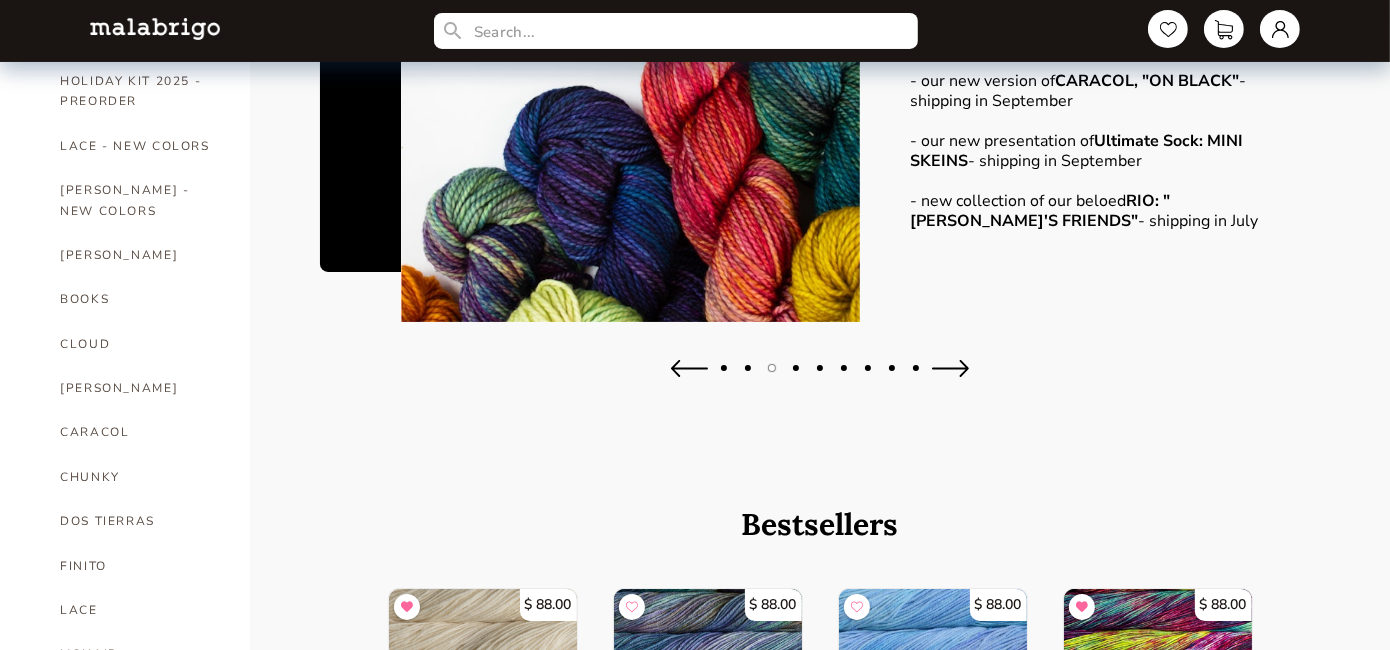 click at bounding box center (950, 368) 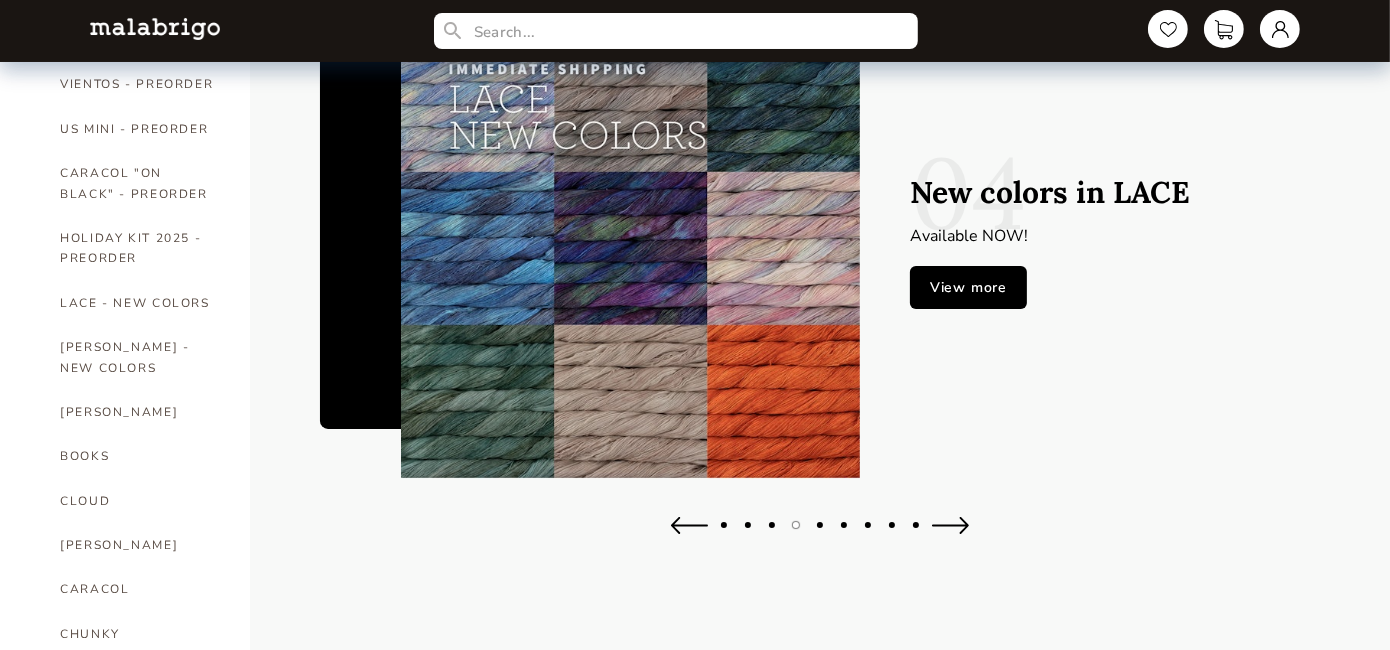 scroll, scrollTop: 135, scrollLeft: 0, axis: vertical 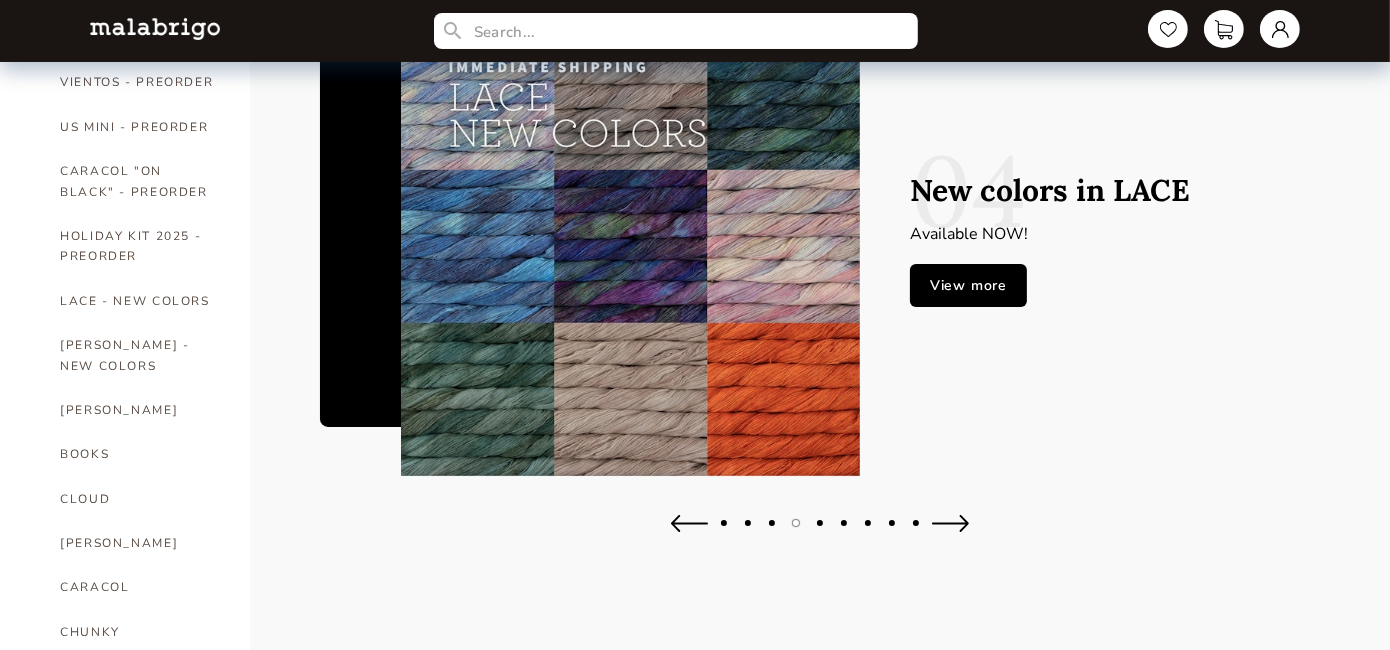 click at bounding box center [950, 523] 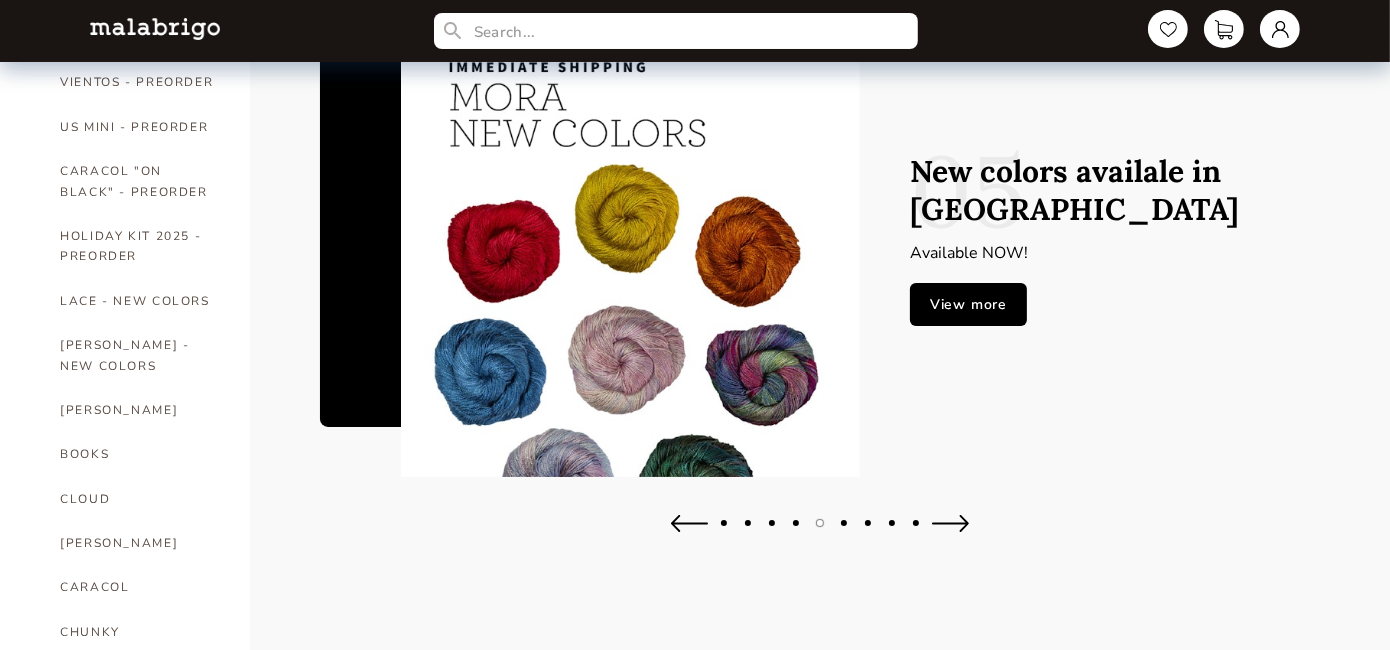 click at bounding box center [950, 523] 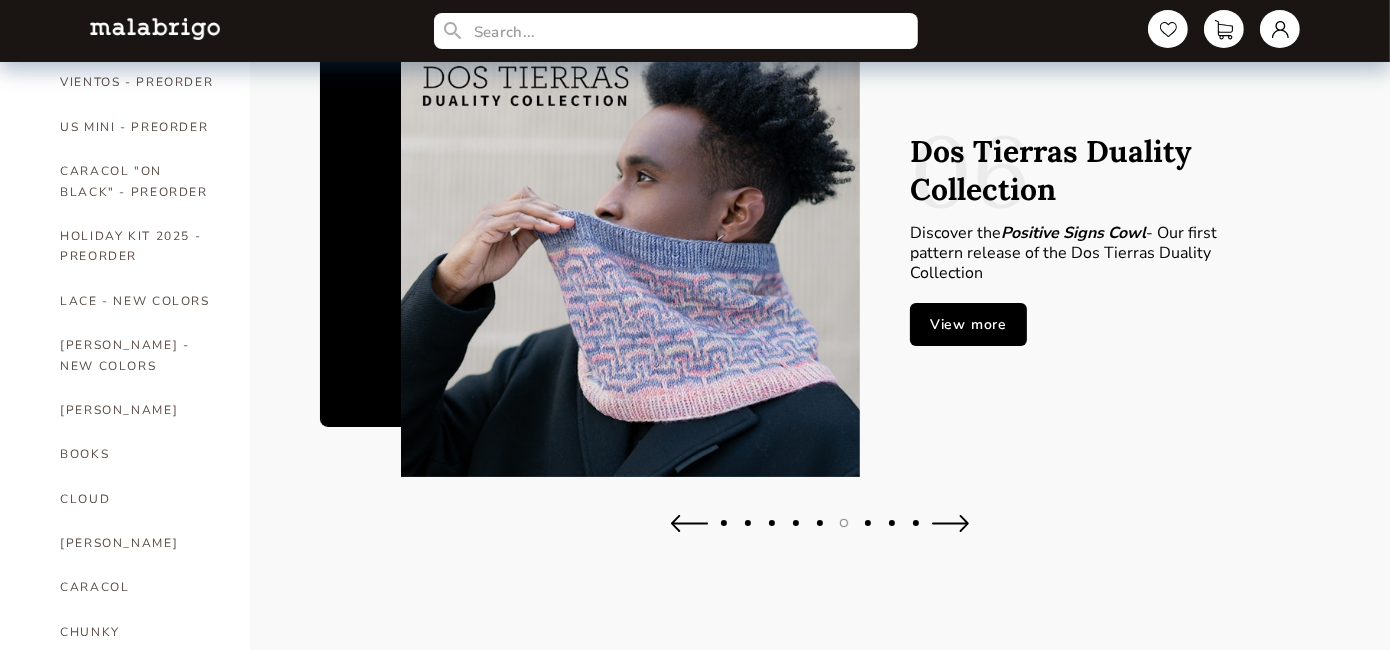 click at bounding box center [950, 523] 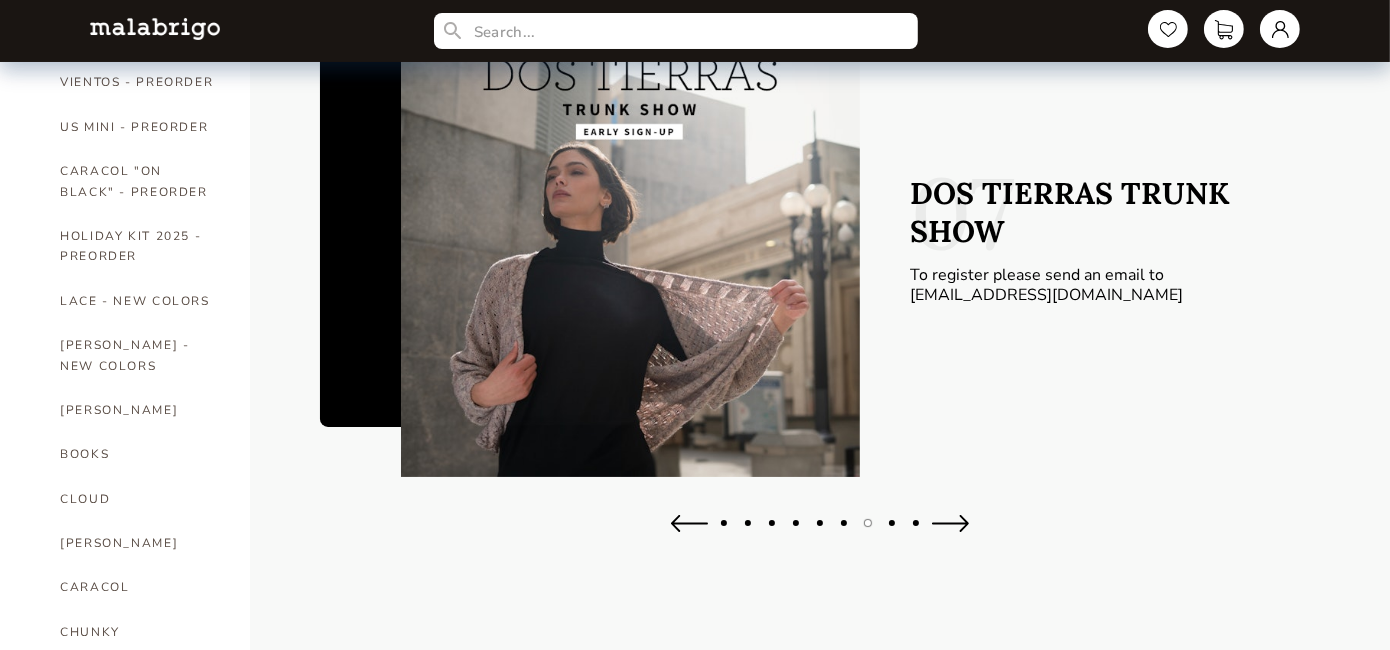 click at bounding box center [950, 523] 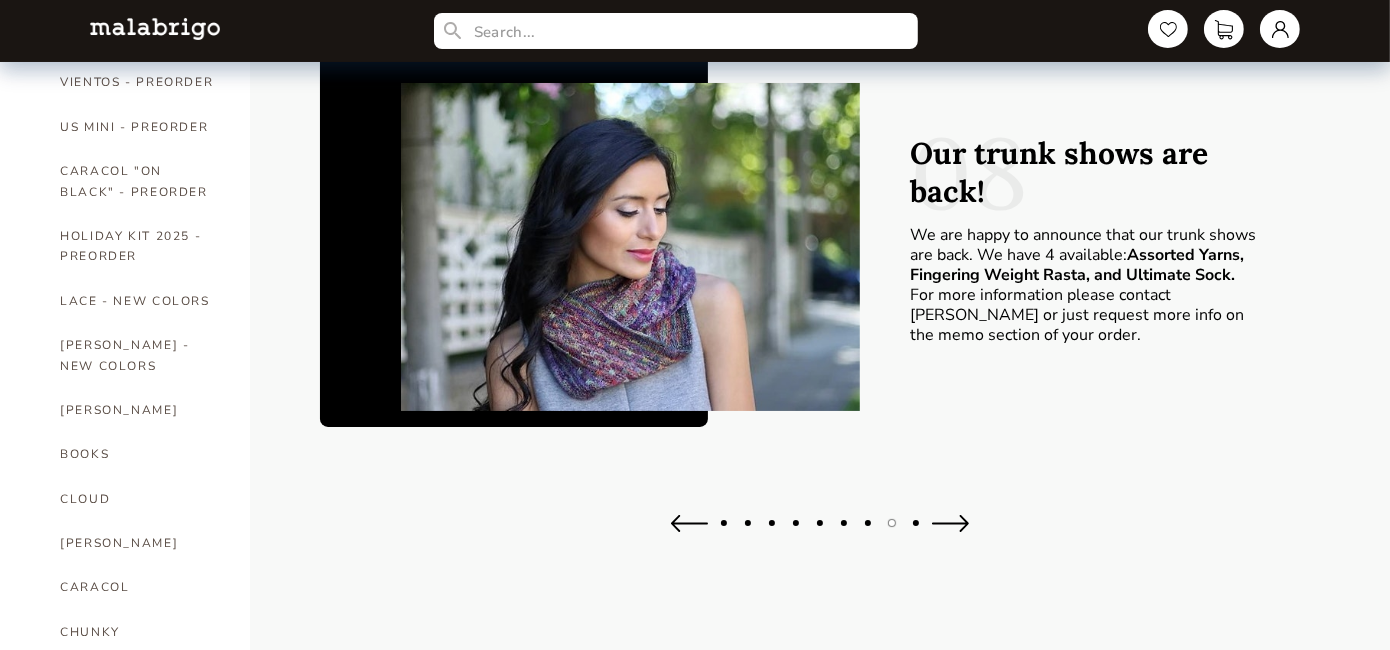 click at bounding box center [950, 523] 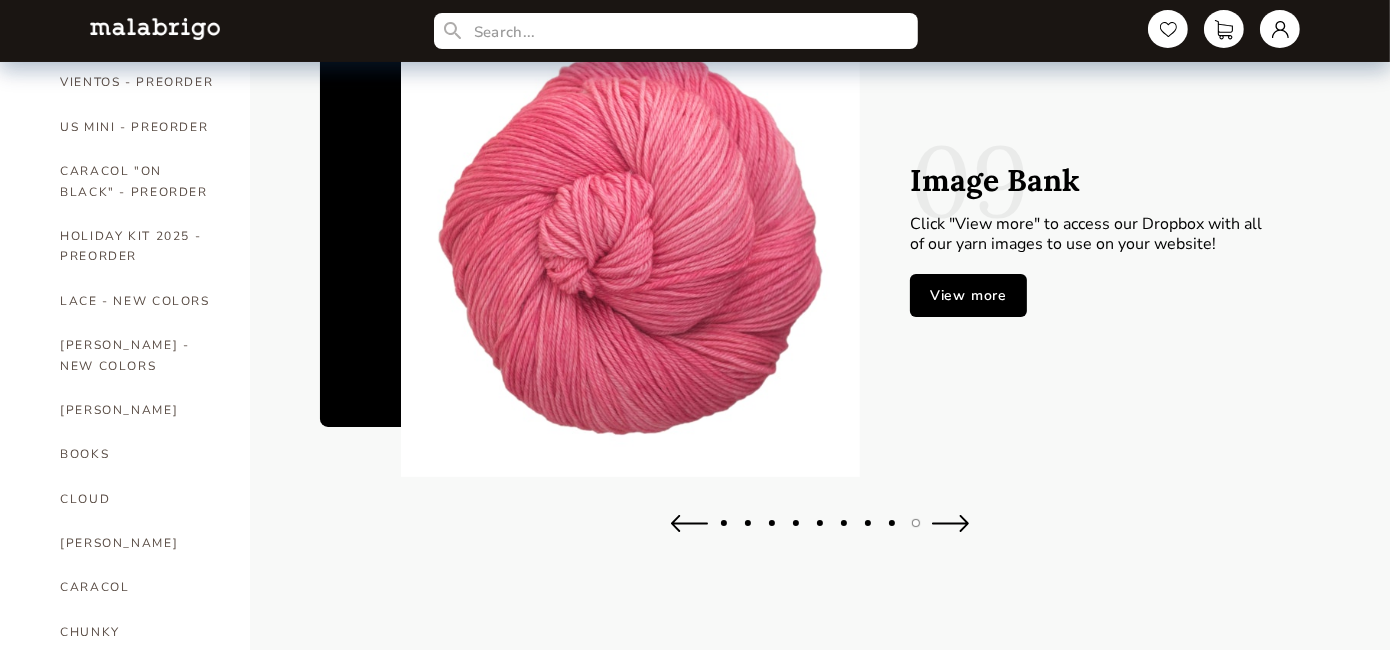 click on "View more" at bounding box center (968, 295) 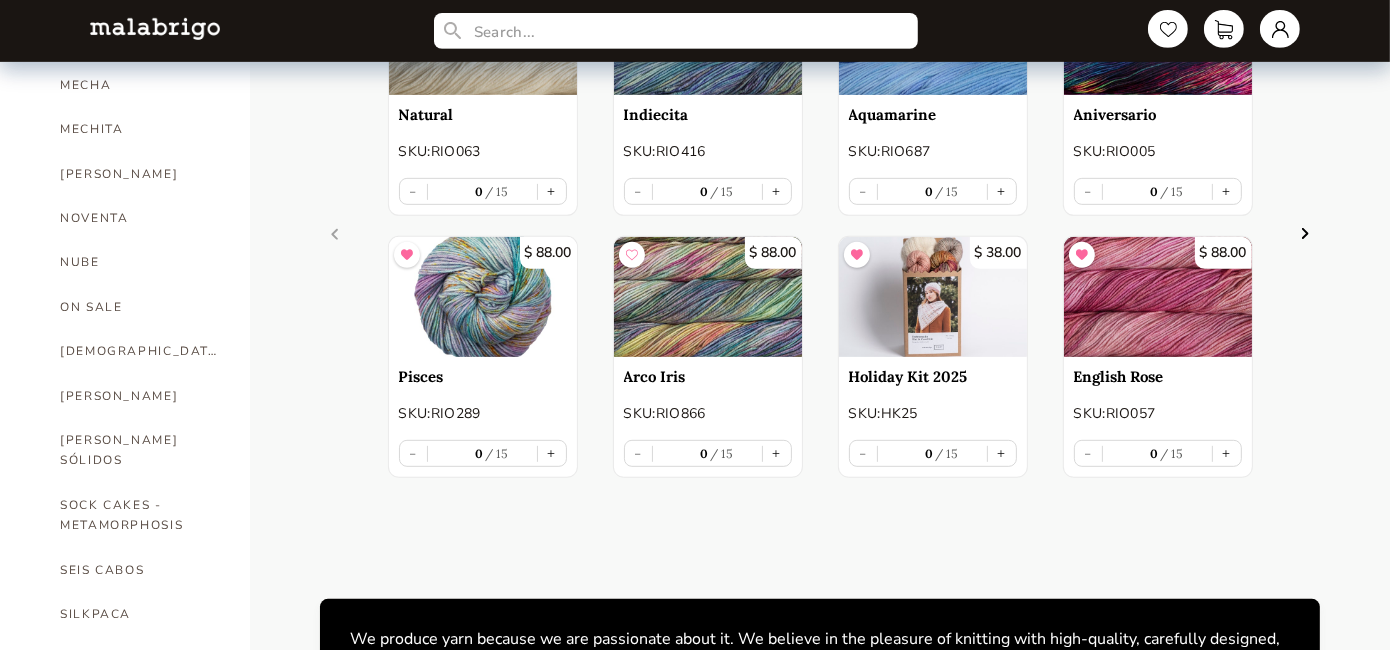 scroll, scrollTop: 905, scrollLeft: 0, axis: vertical 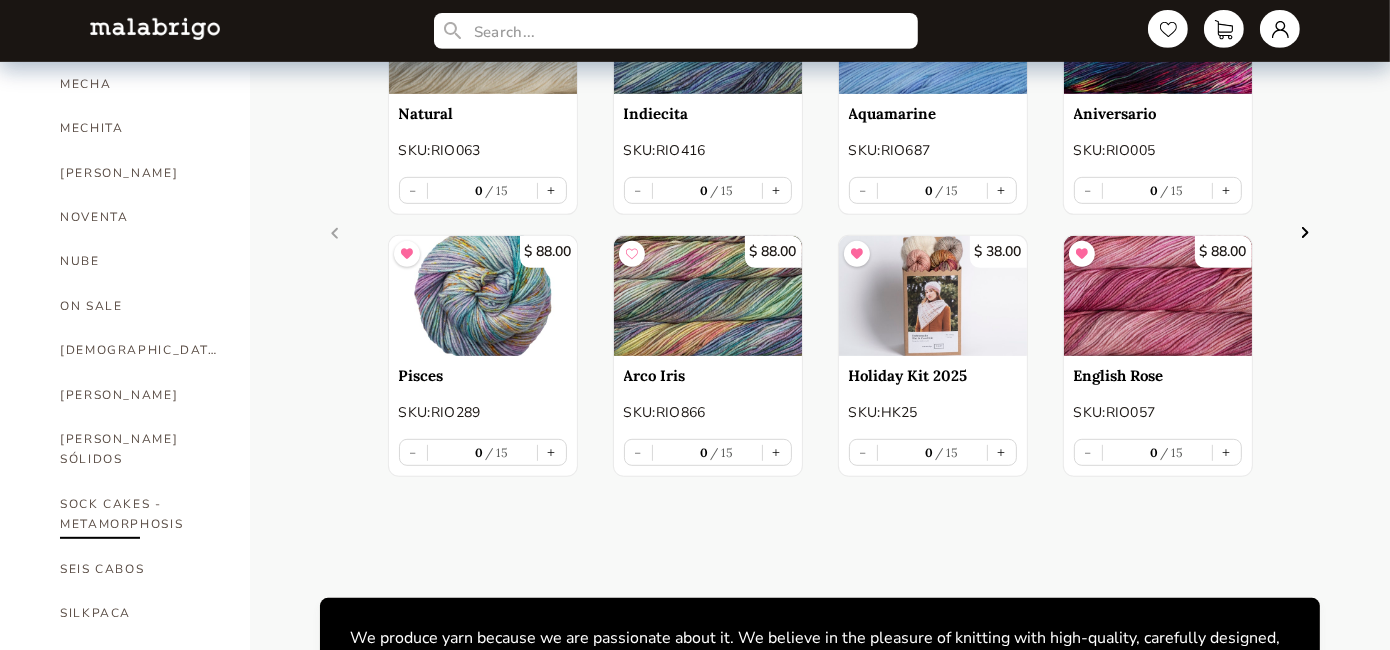 click on "SOCK CAKES - METAMORPHOSIS" at bounding box center [140, 514] 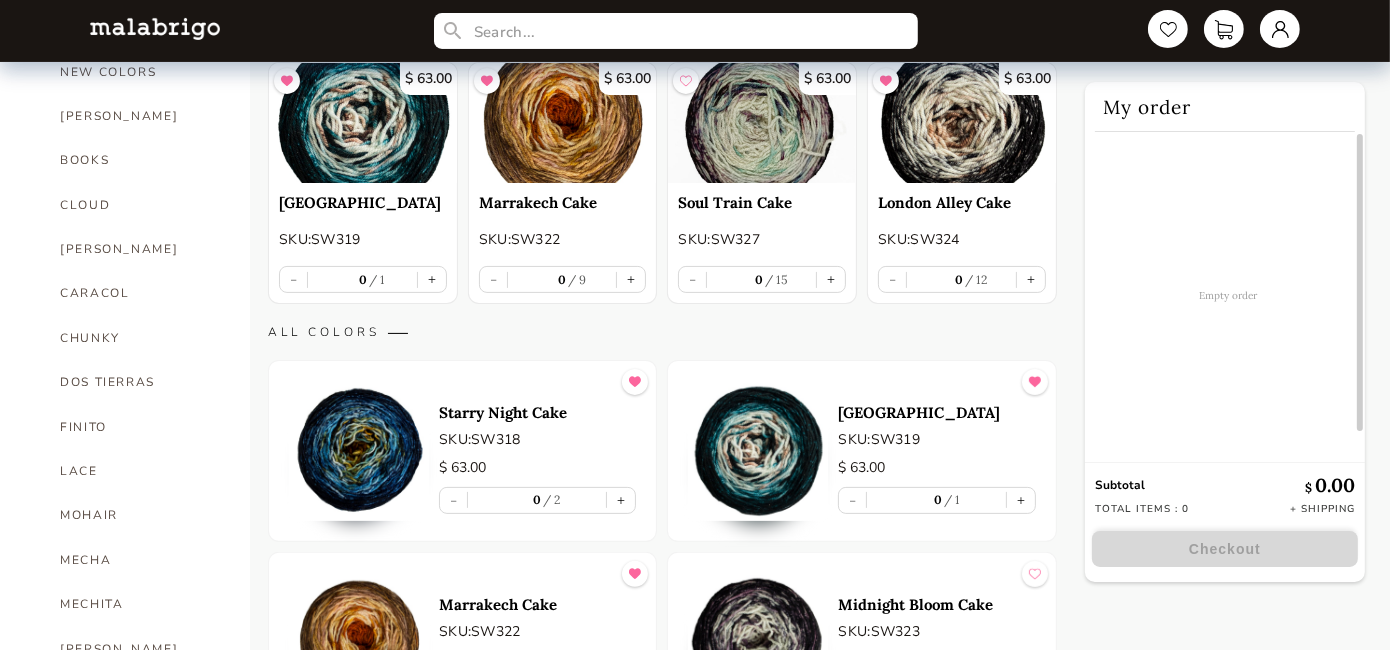 scroll, scrollTop: 428, scrollLeft: 0, axis: vertical 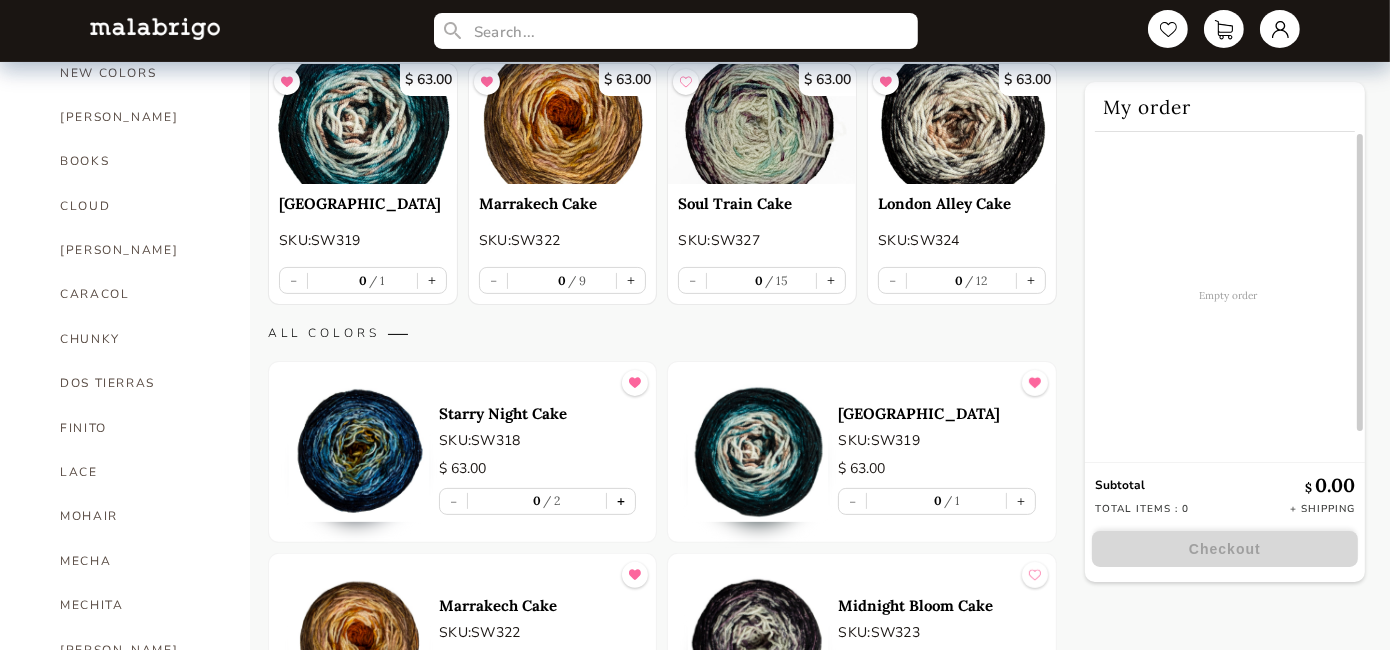 click on "+" at bounding box center [621, 501] 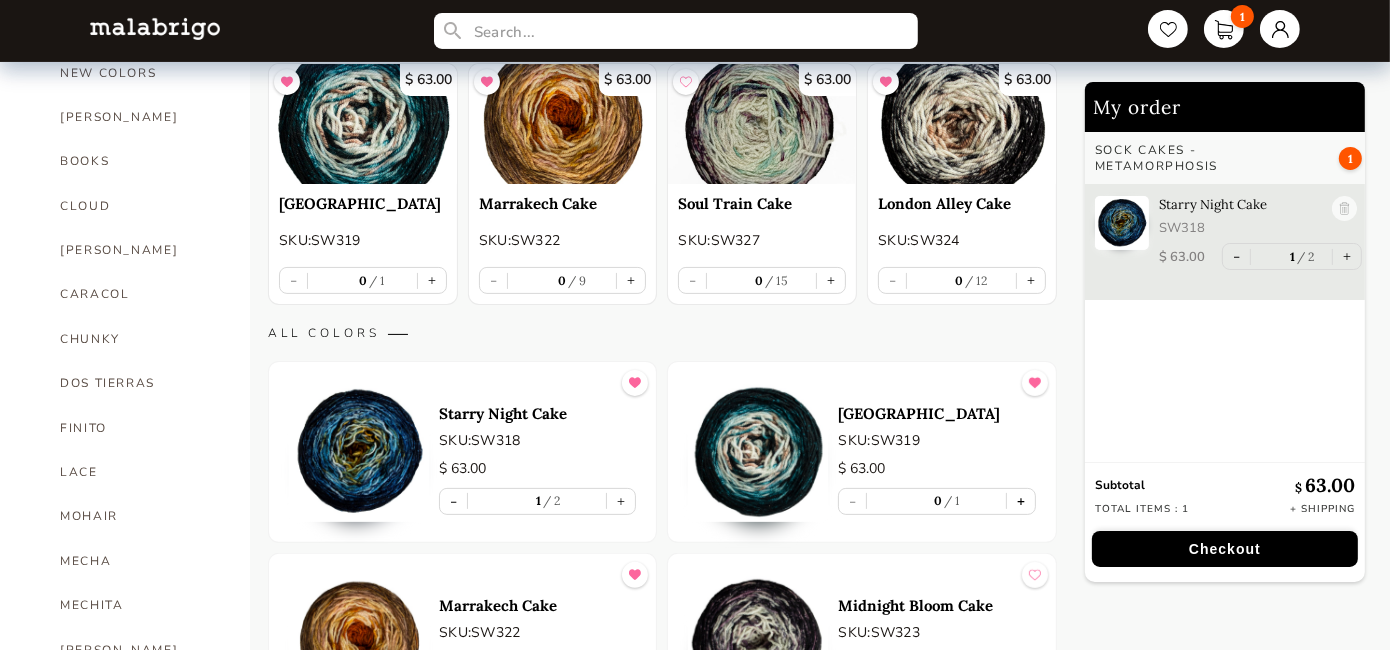 click on "+" at bounding box center [1021, 501] 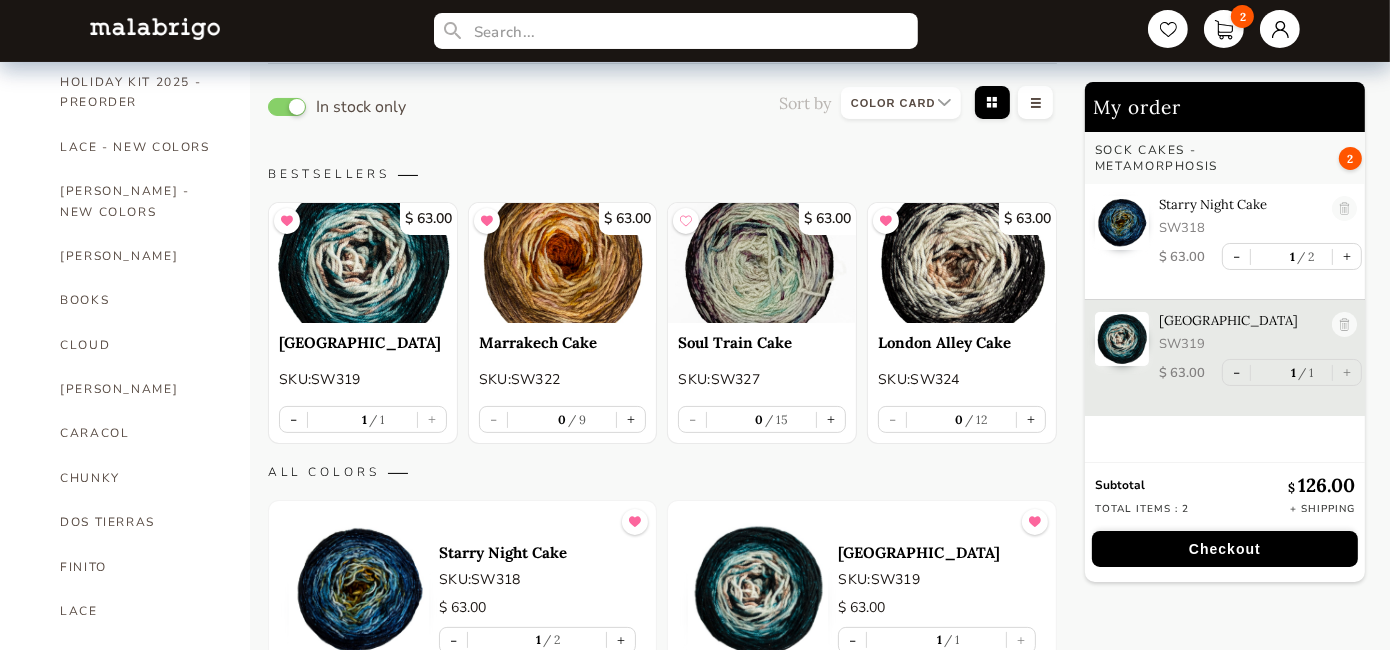 scroll, scrollTop: 288, scrollLeft: 0, axis: vertical 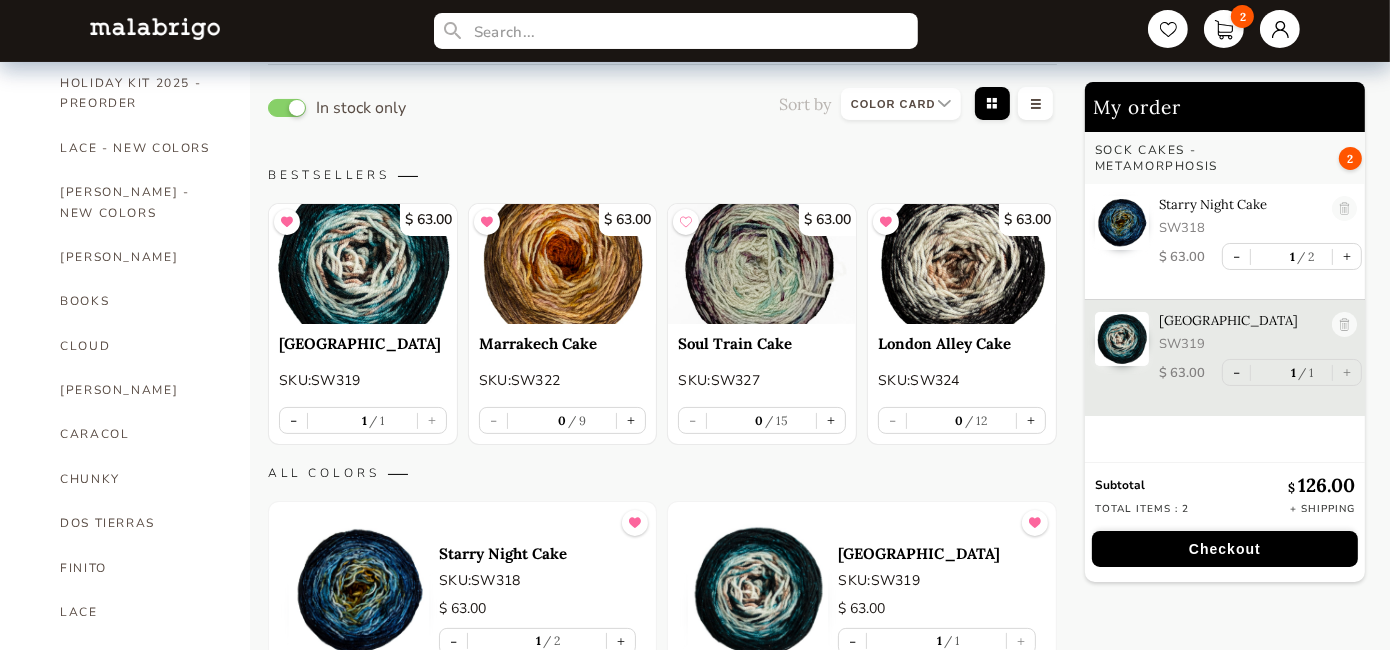 click at bounding box center [563, 264] 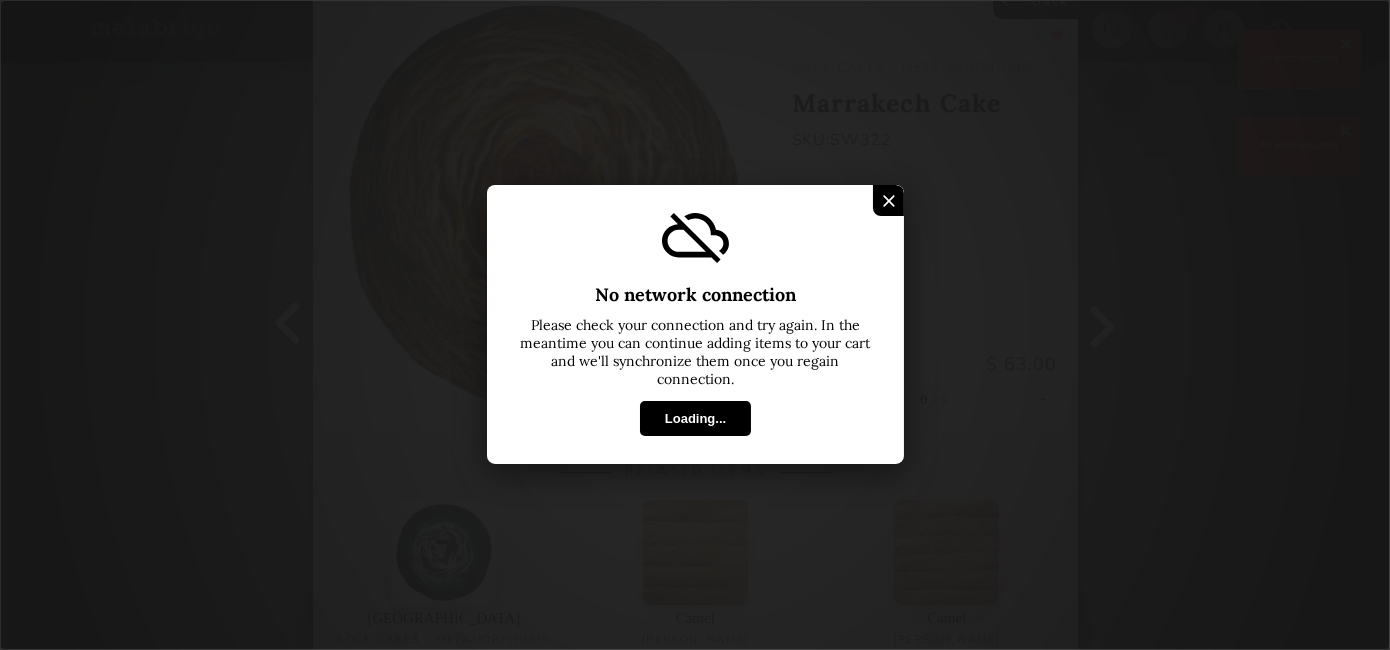 select on "INDEX" 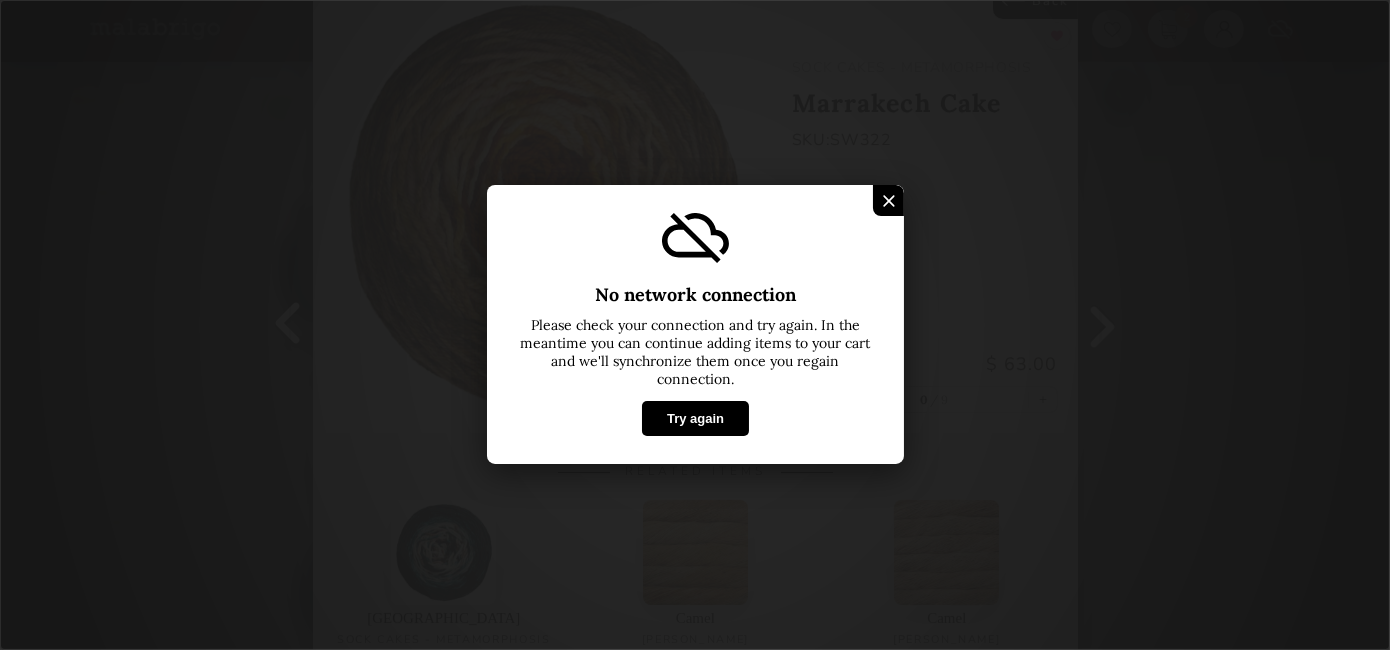 click on "Try again" at bounding box center [694, 419] 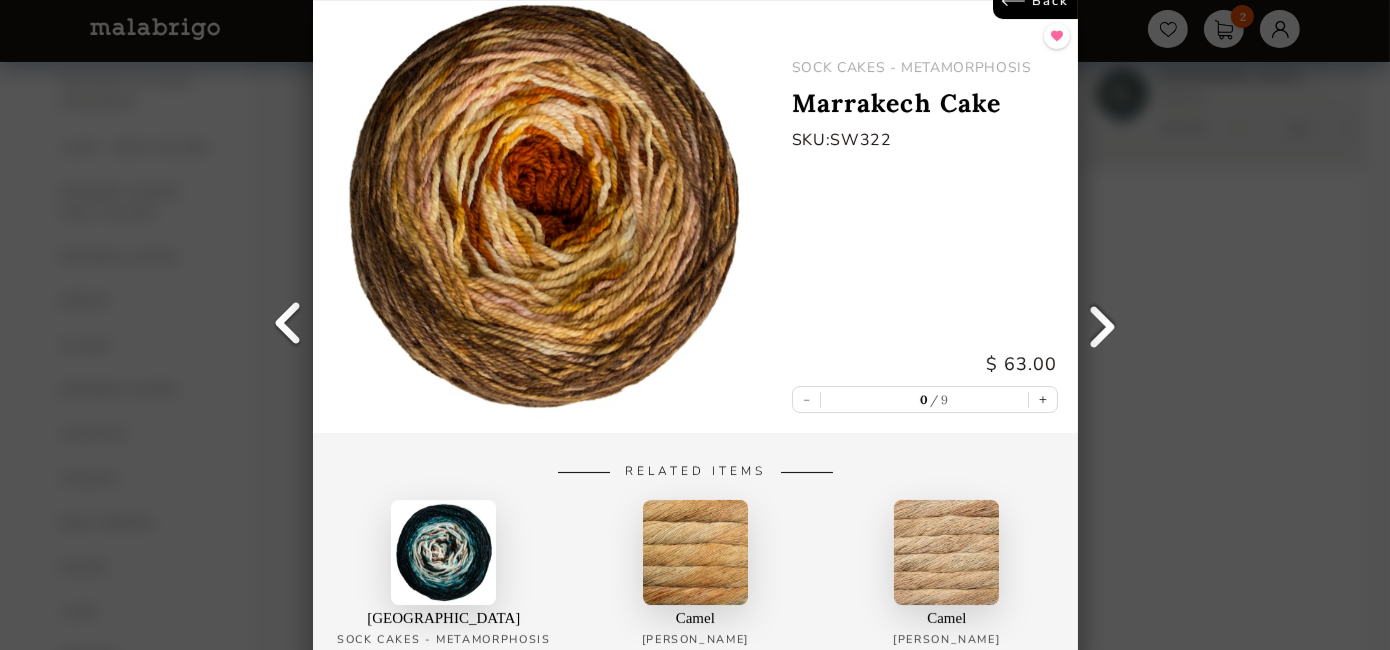 select on "INDEX" 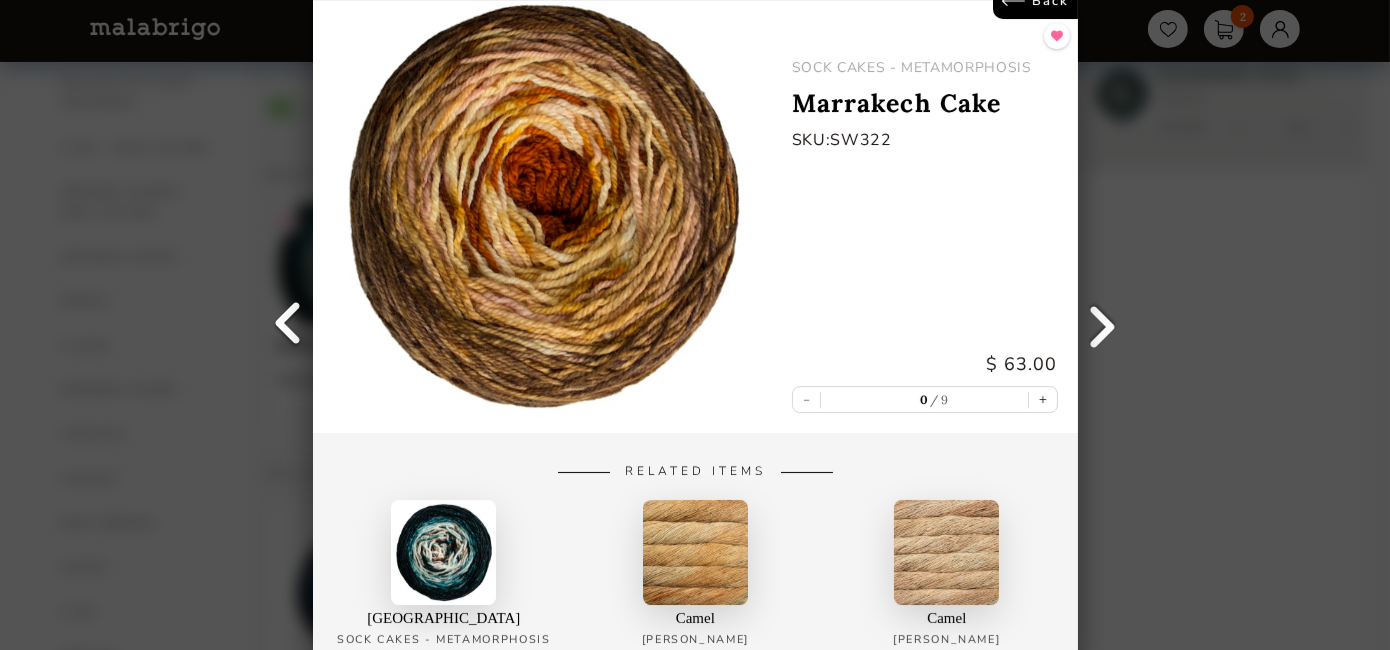 click on "Back" at bounding box center (1034, 1) 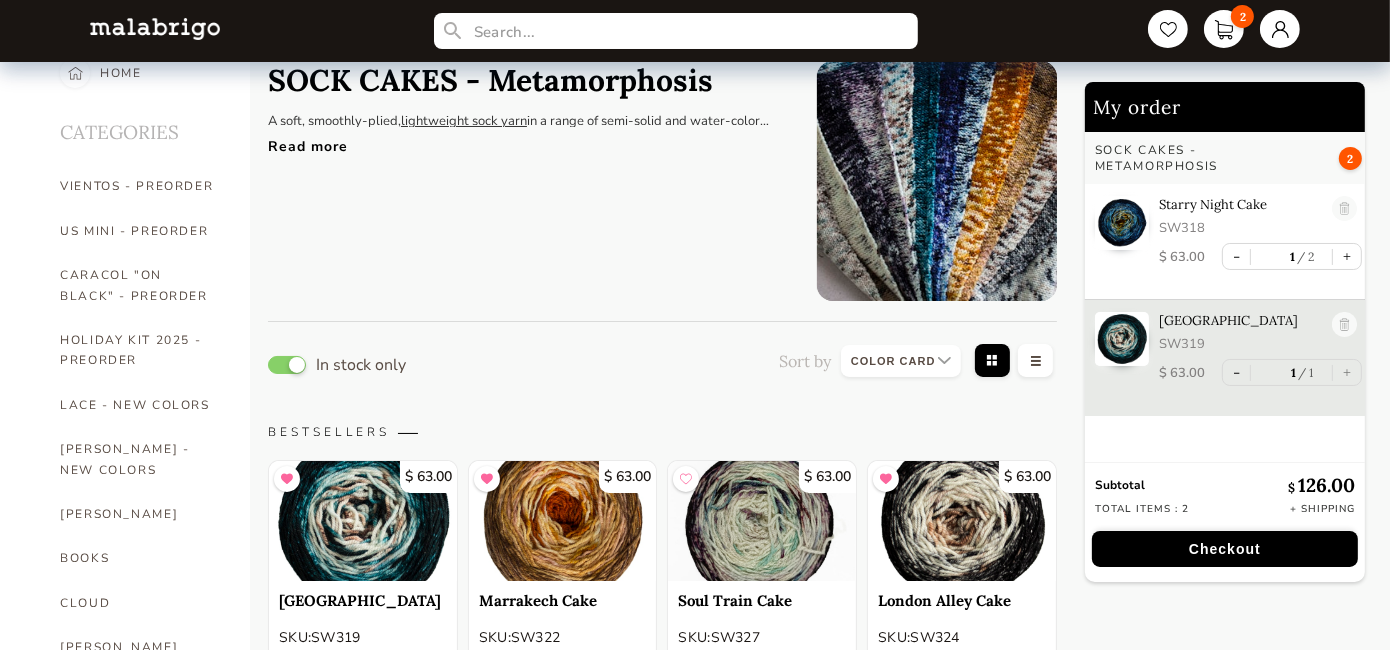 scroll, scrollTop: 0, scrollLeft: 0, axis: both 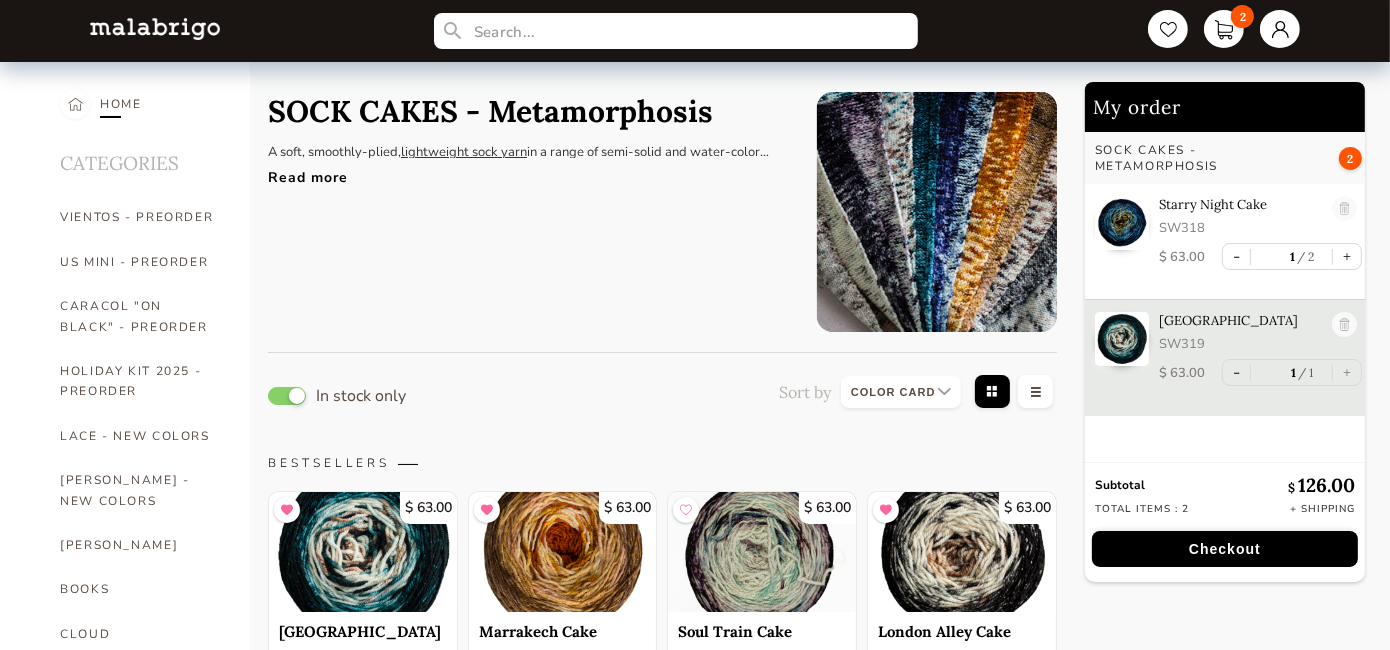 click on "HOME" at bounding box center (121, 104) 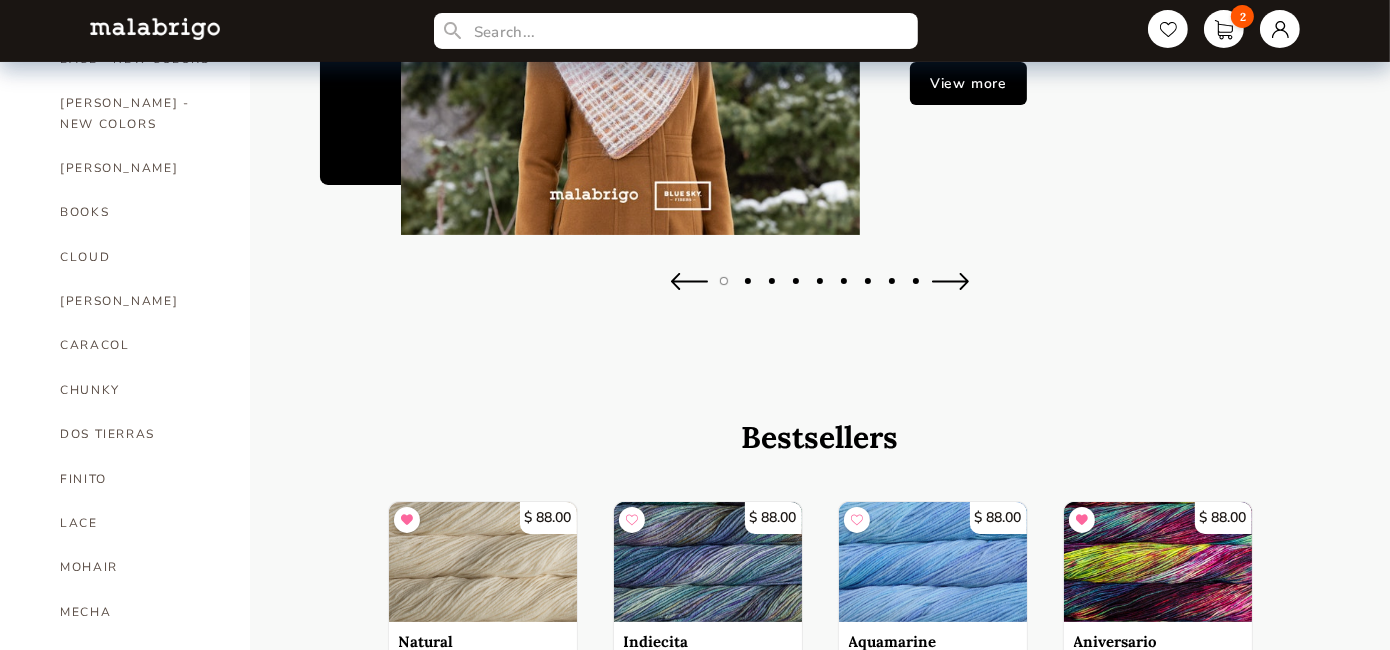 scroll, scrollTop: 376, scrollLeft: 0, axis: vertical 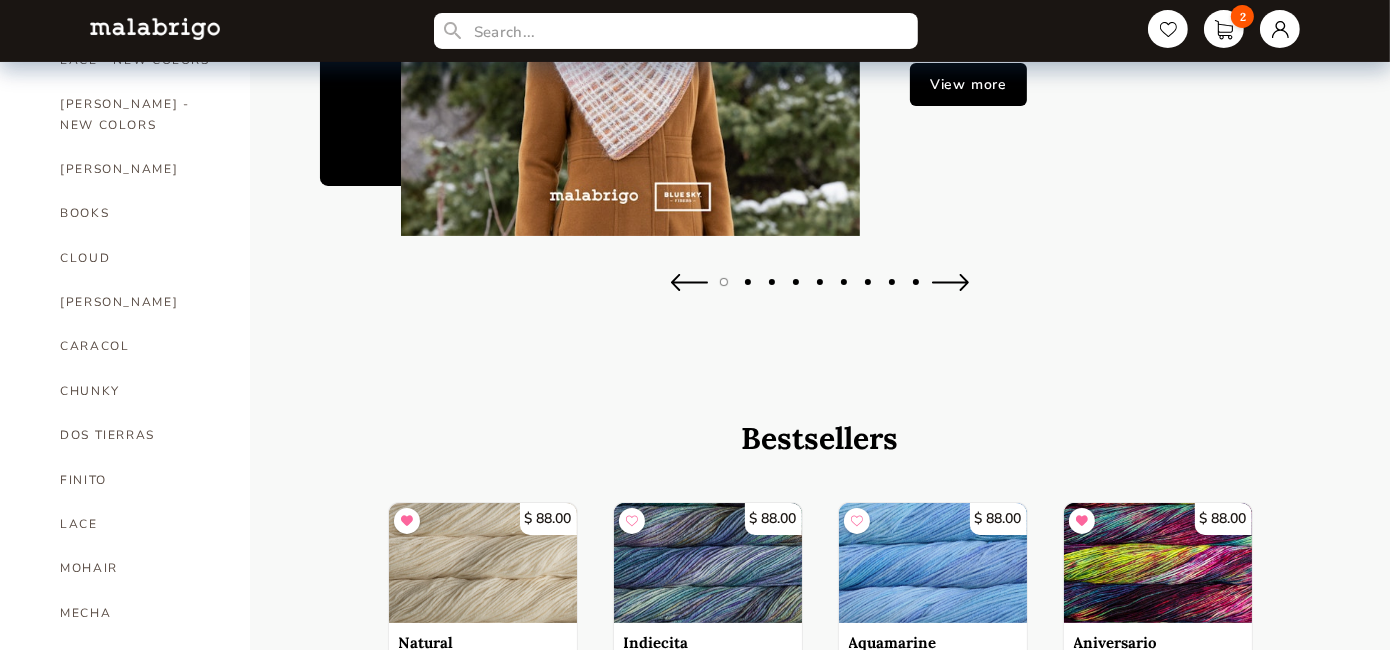 click at bounding box center (689, 282) 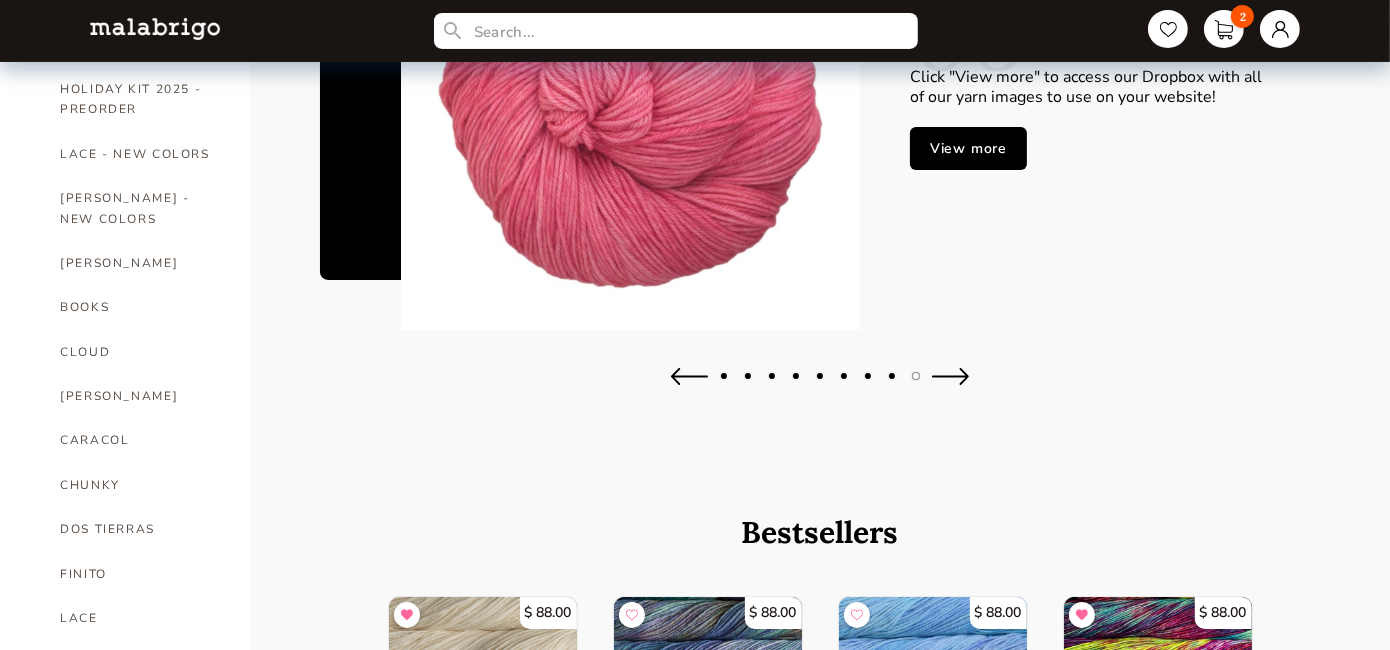 scroll, scrollTop: 274, scrollLeft: 0, axis: vertical 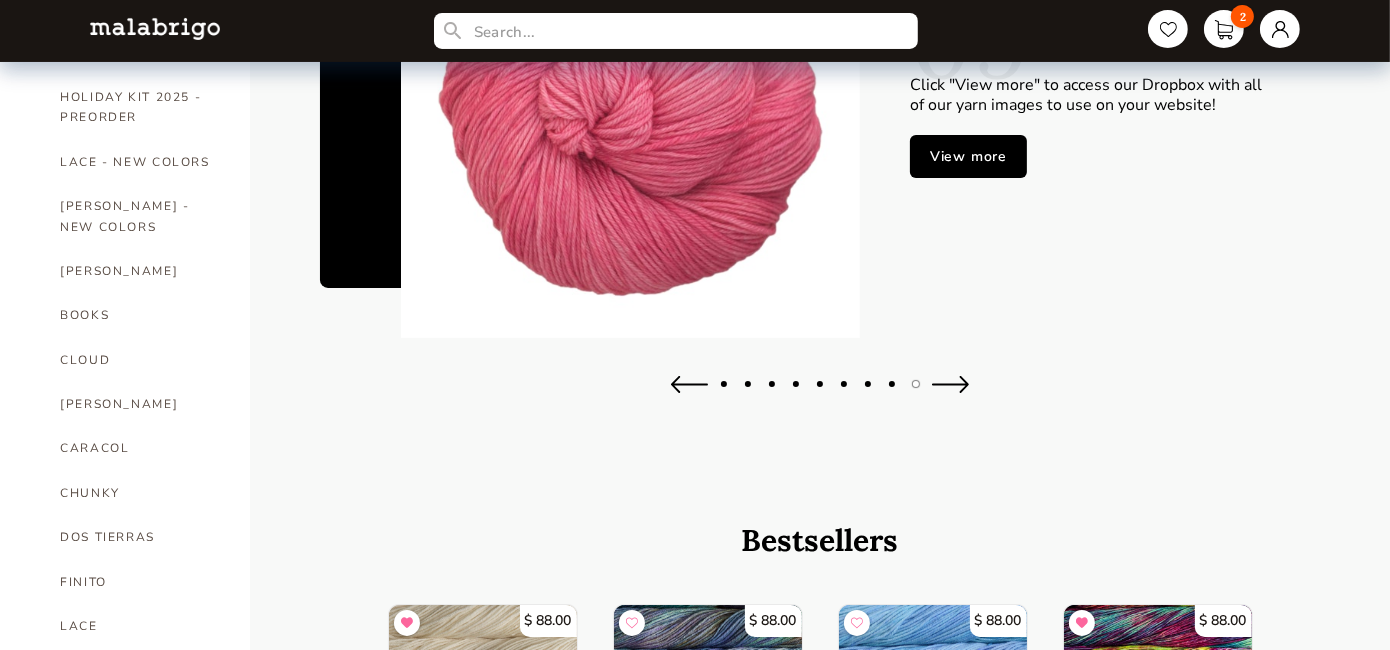 click on "View more" at bounding box center (968, 156) 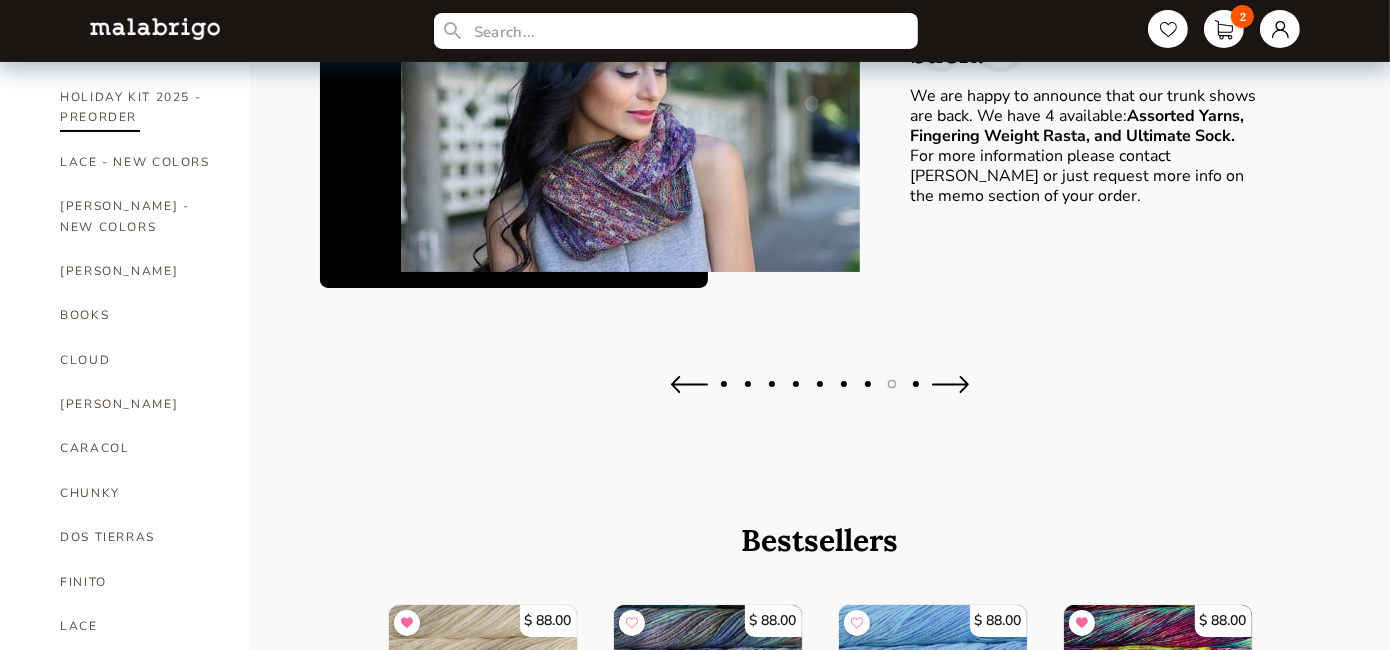 click on "HOLIDAY KIT 2025 - PREORDER" at bounding box center [140, 107] 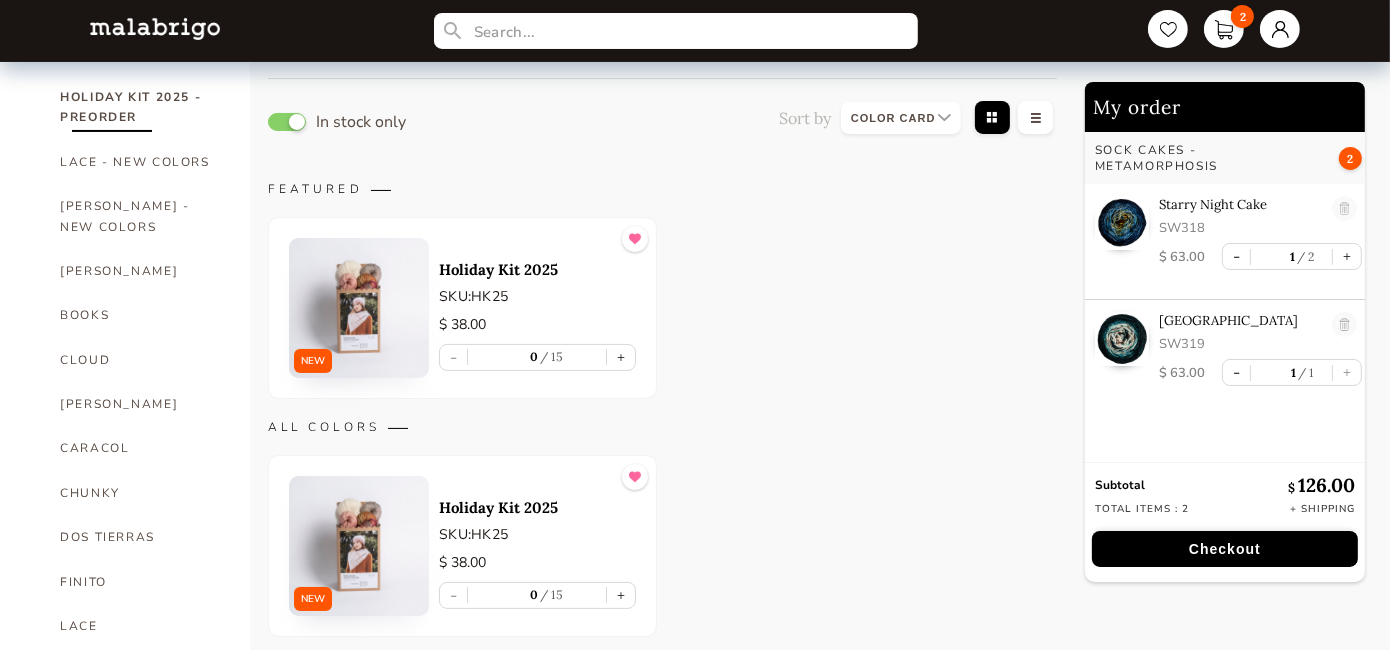 click at bounding box center [359, 308] 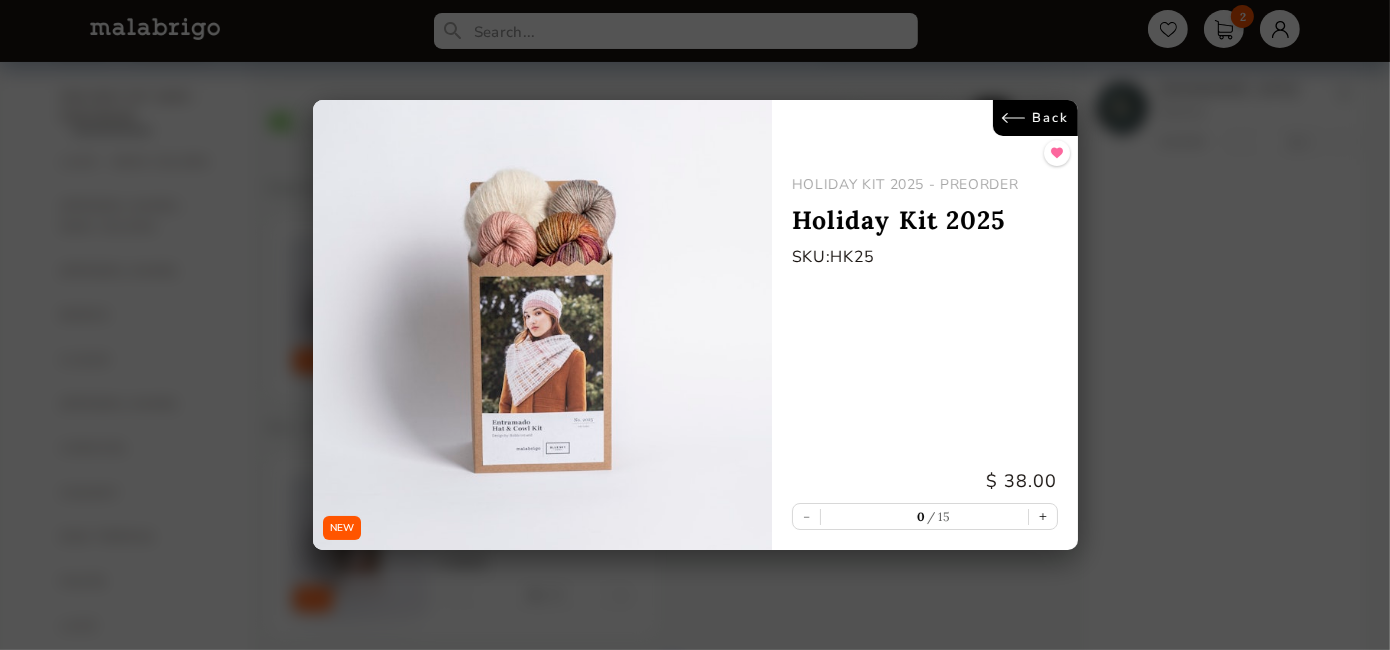 select on "INDEX" 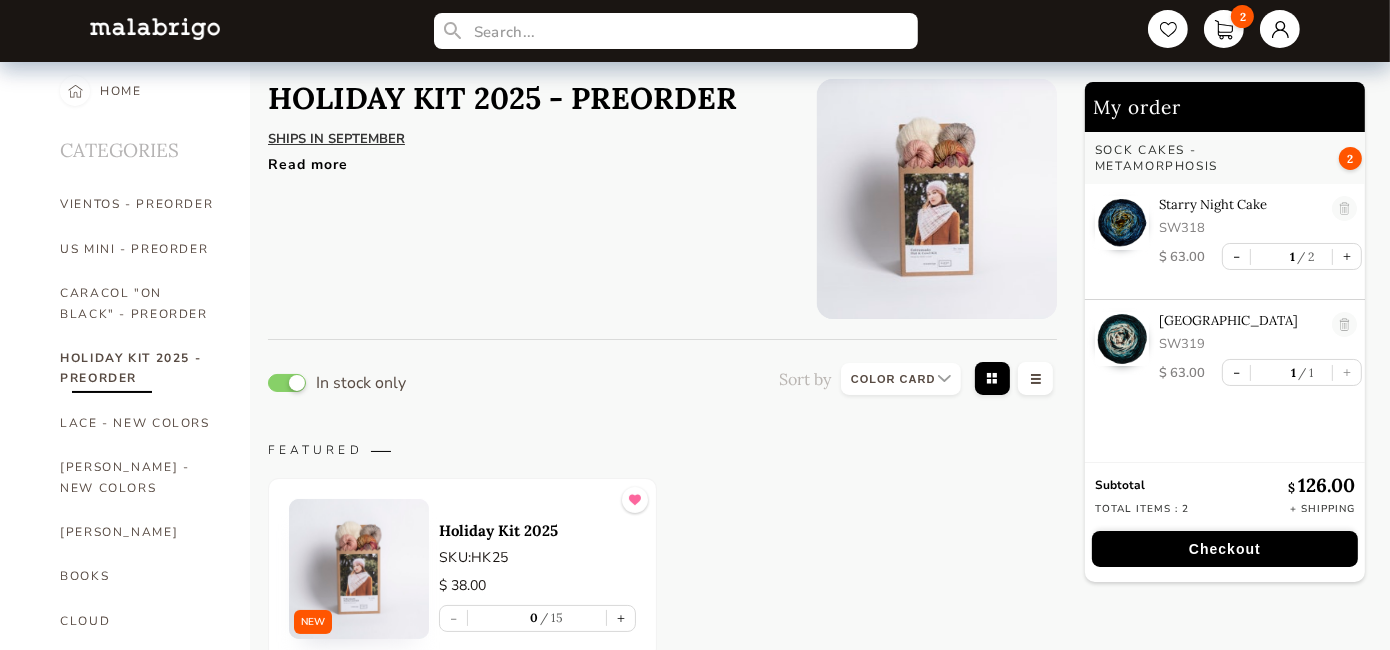 scroll, scrollTop: 0, scrollLeft: 0, axis: both 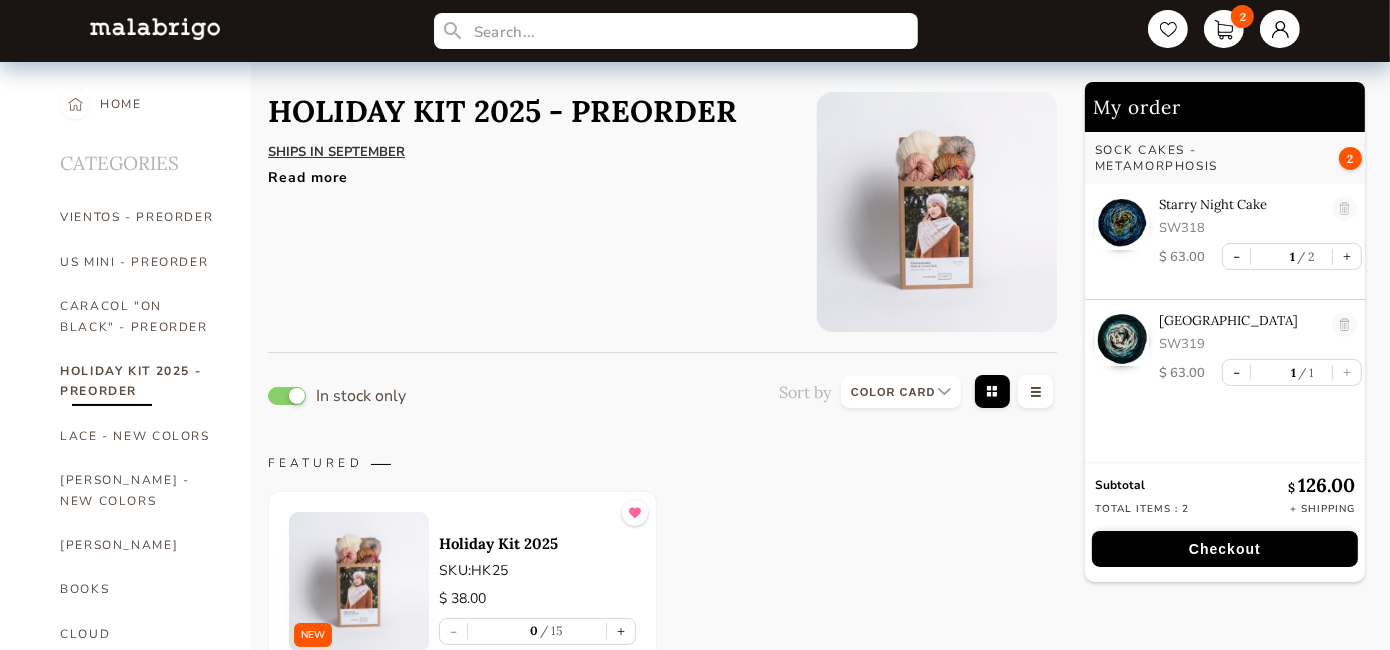 click on "Read more" at bounding box center [502, 172] 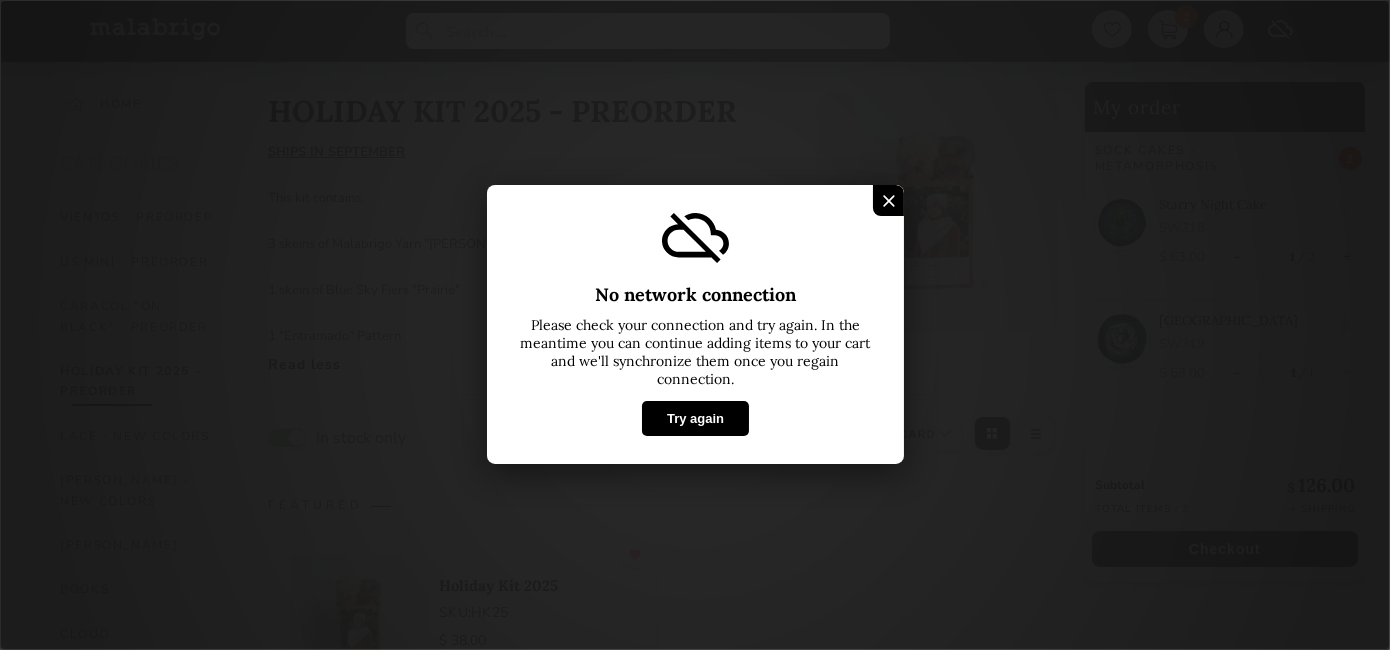select on "INDEX" 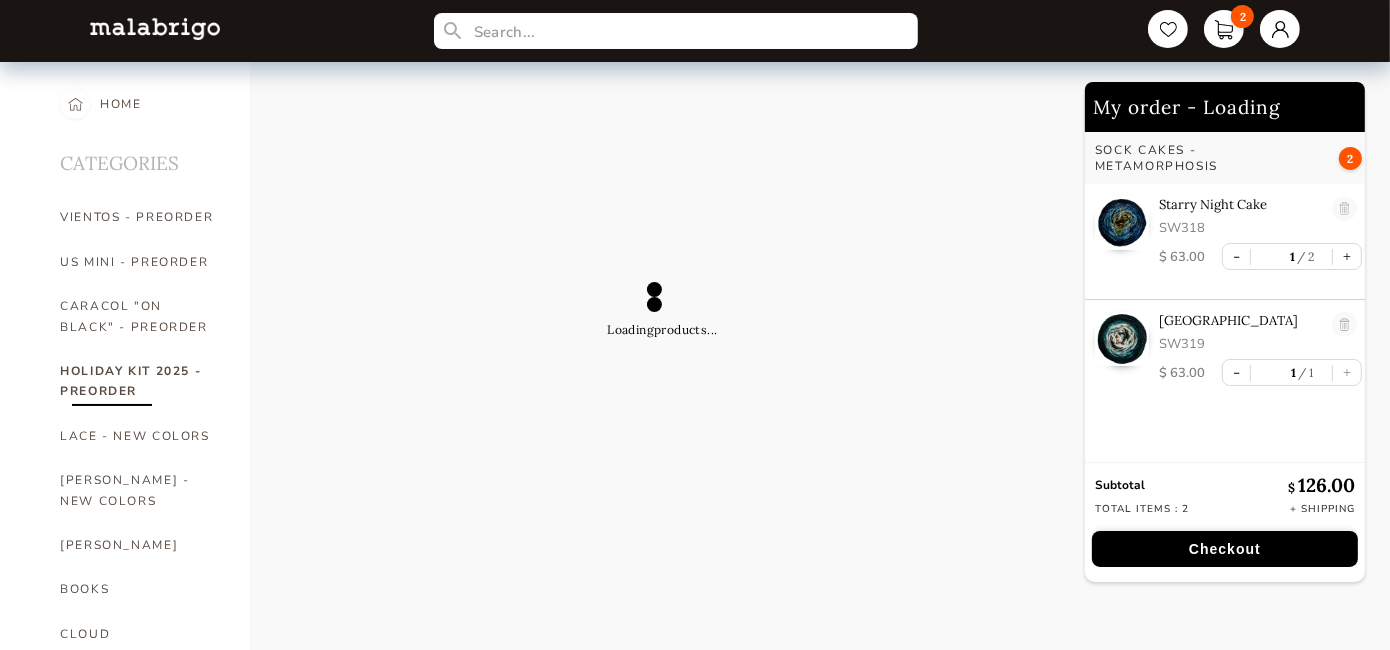 select on "INDEX" 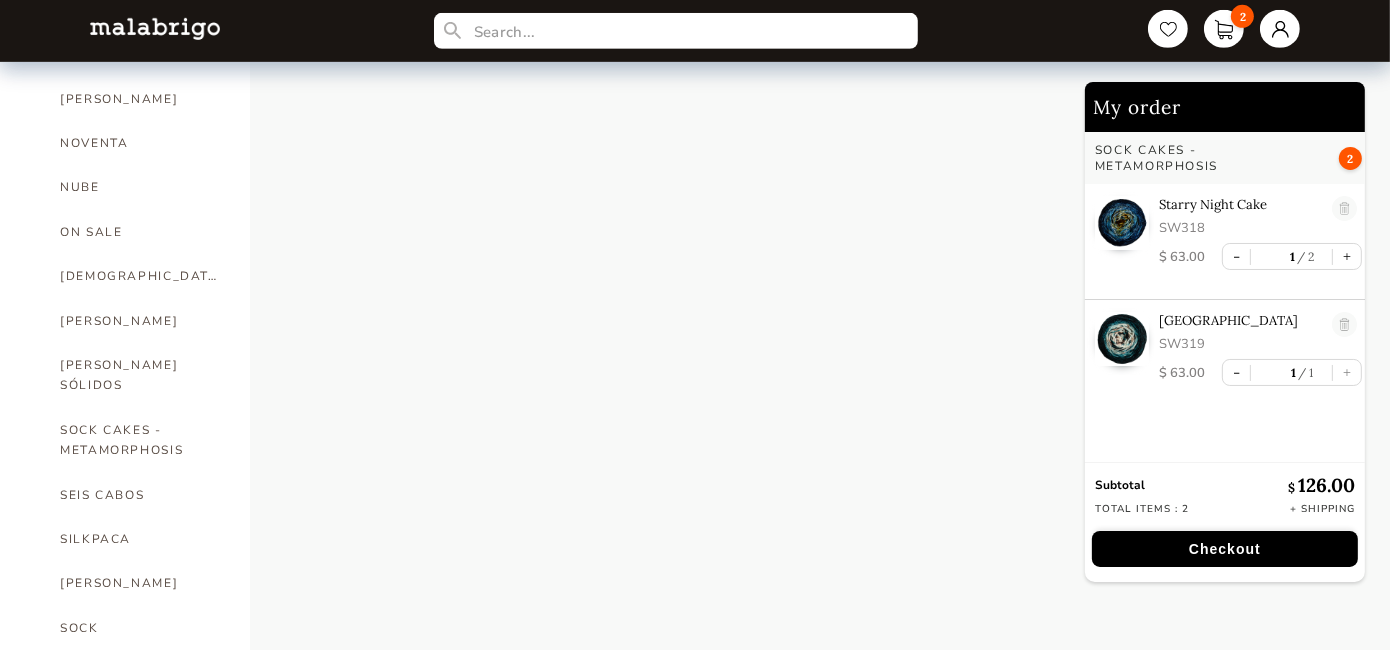 scroll, scrollTop: 993, scrollLeft: 0, axis: vertical 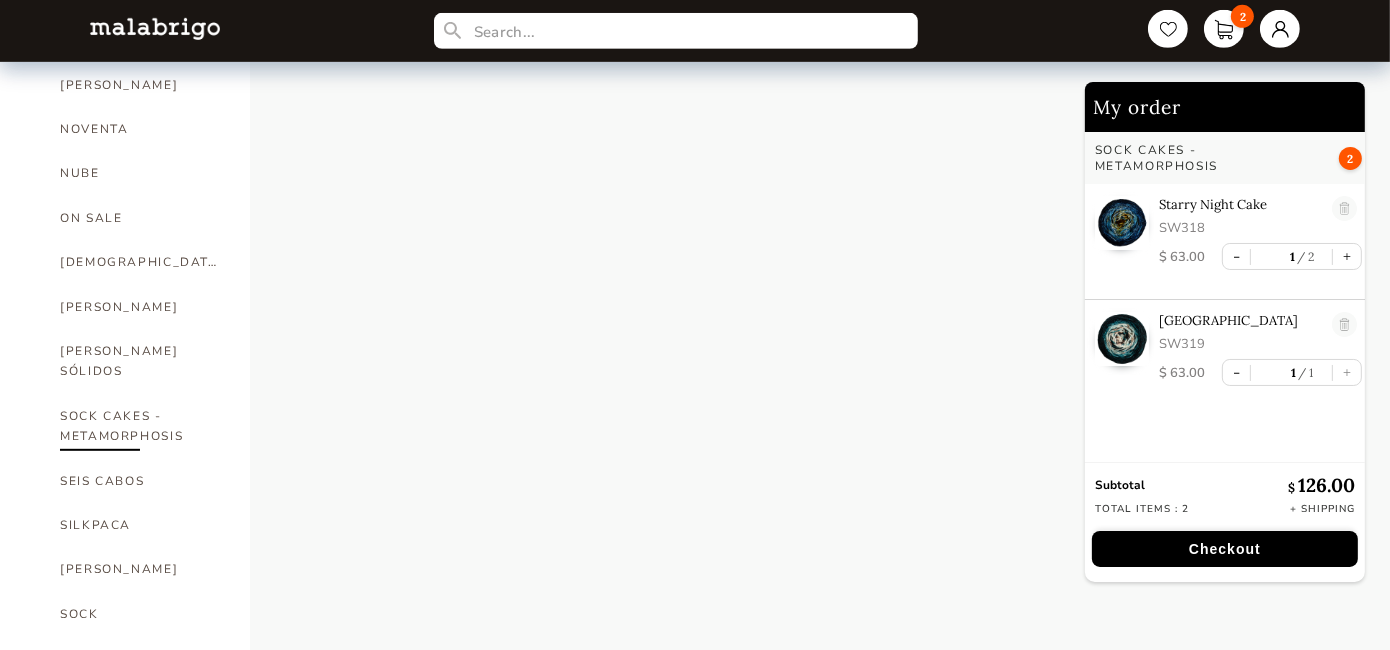 click on "SOCK CAKES - METAMORPHOSIS" at bounding box center (140, 426) 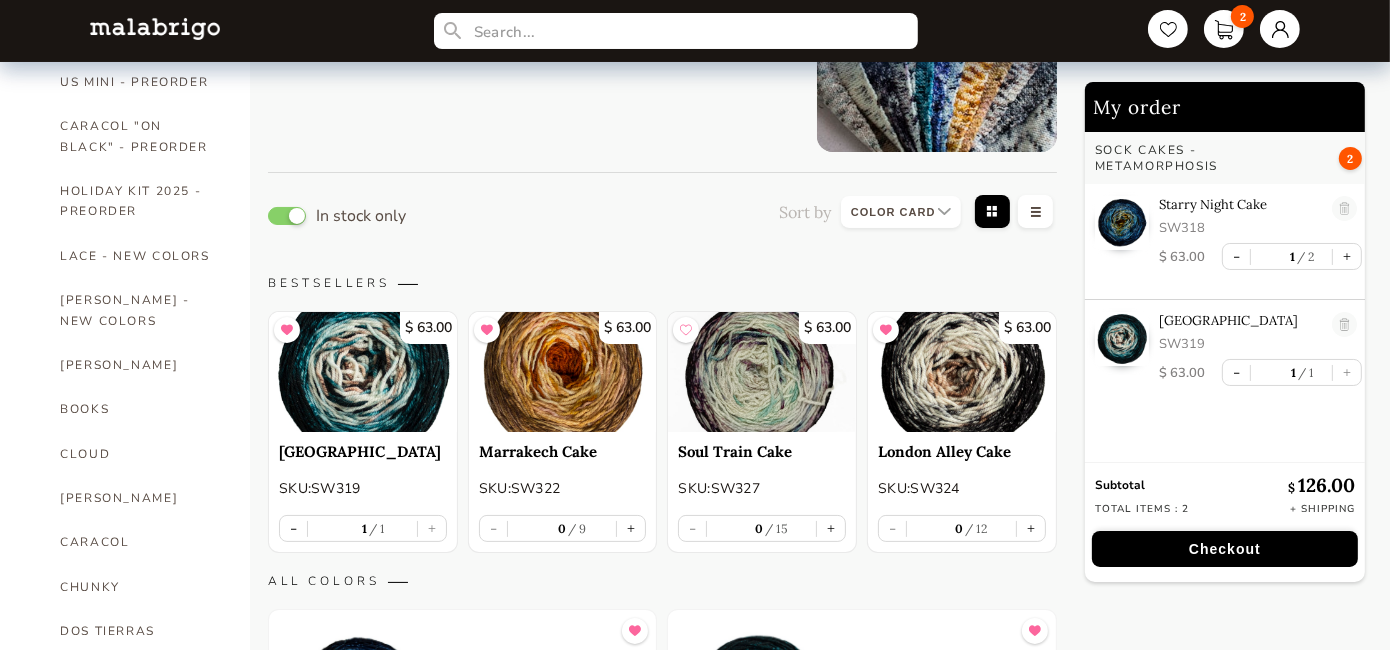 scroll, scrollTop: 0, scrollLeft: 0, axis: both 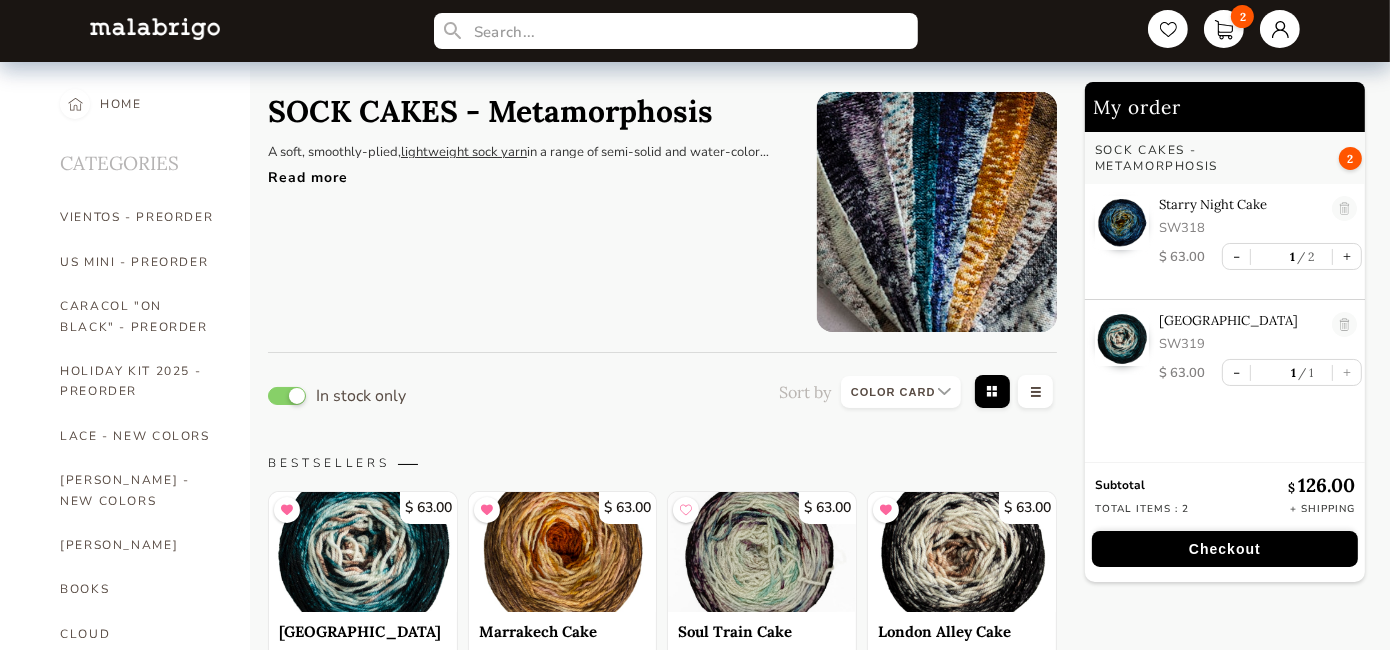 click on "Read more" at bounding box center (527, 172) 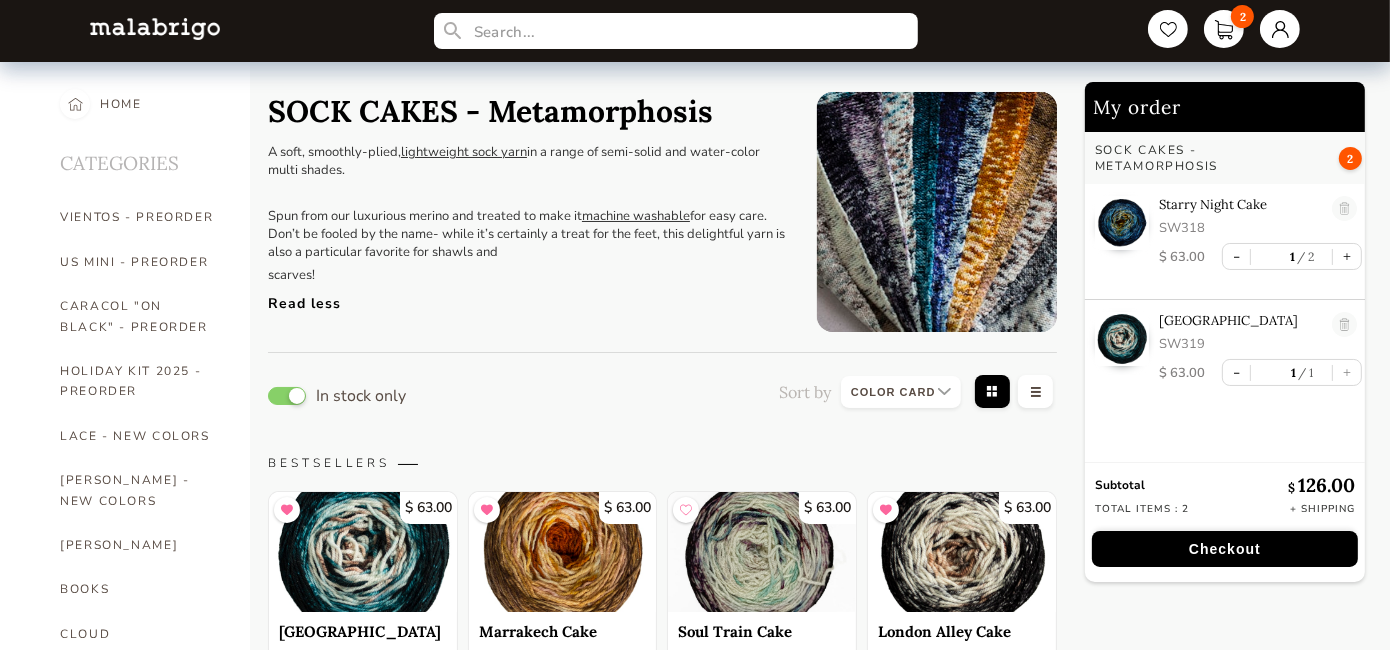 click on "lightweight sock yarn" at bounding box center (464, 152) 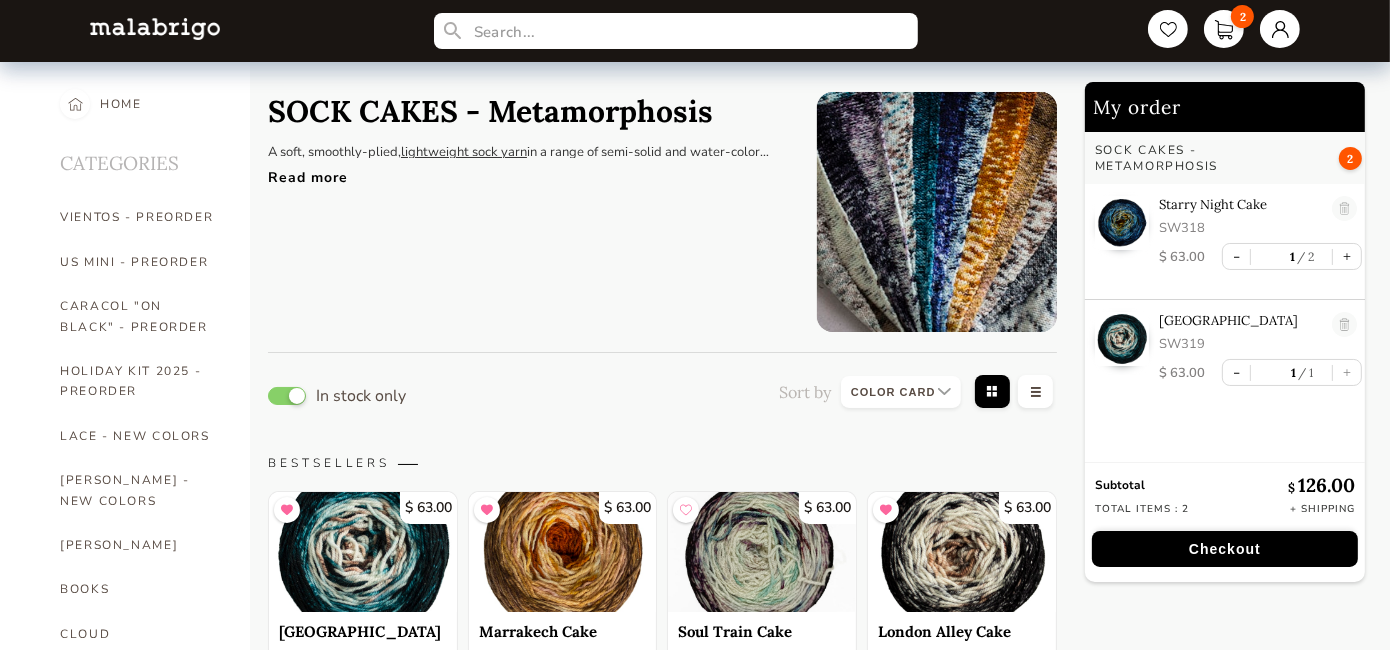 click on "lightweight sock yarn" at bounding box center [464, 152] 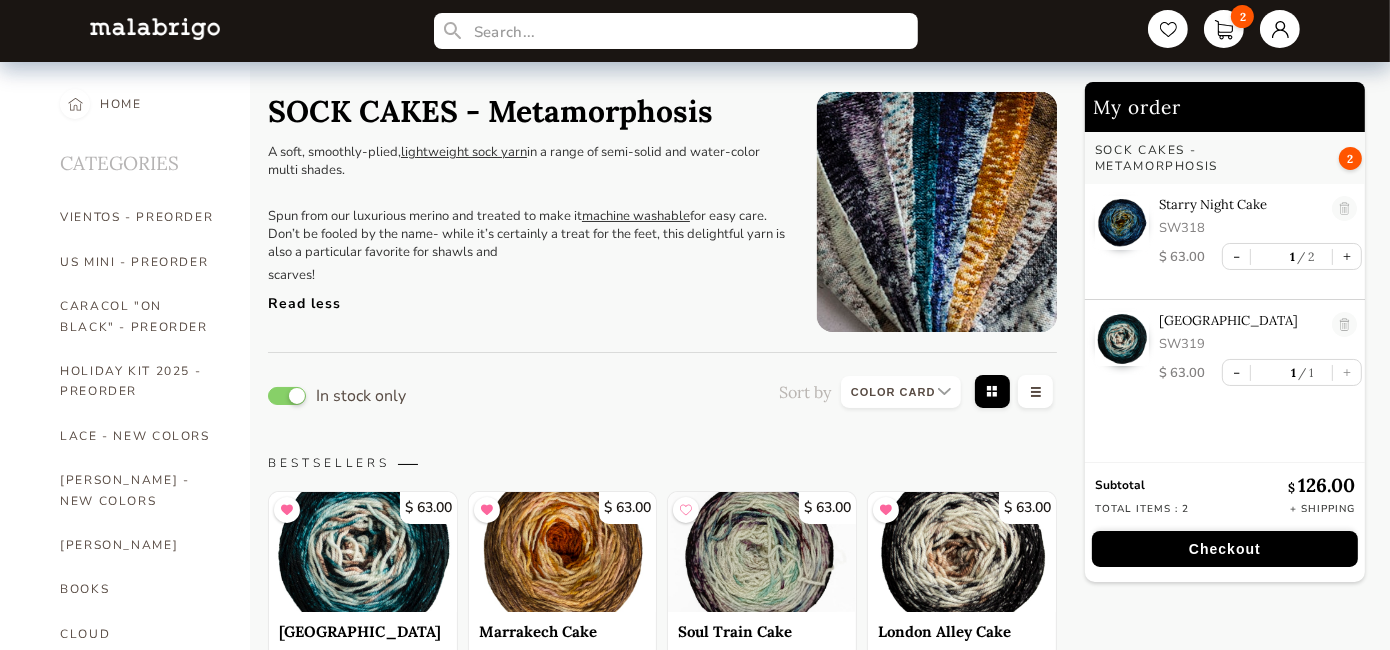click on "machine washable" at bounding box center (636, 216) 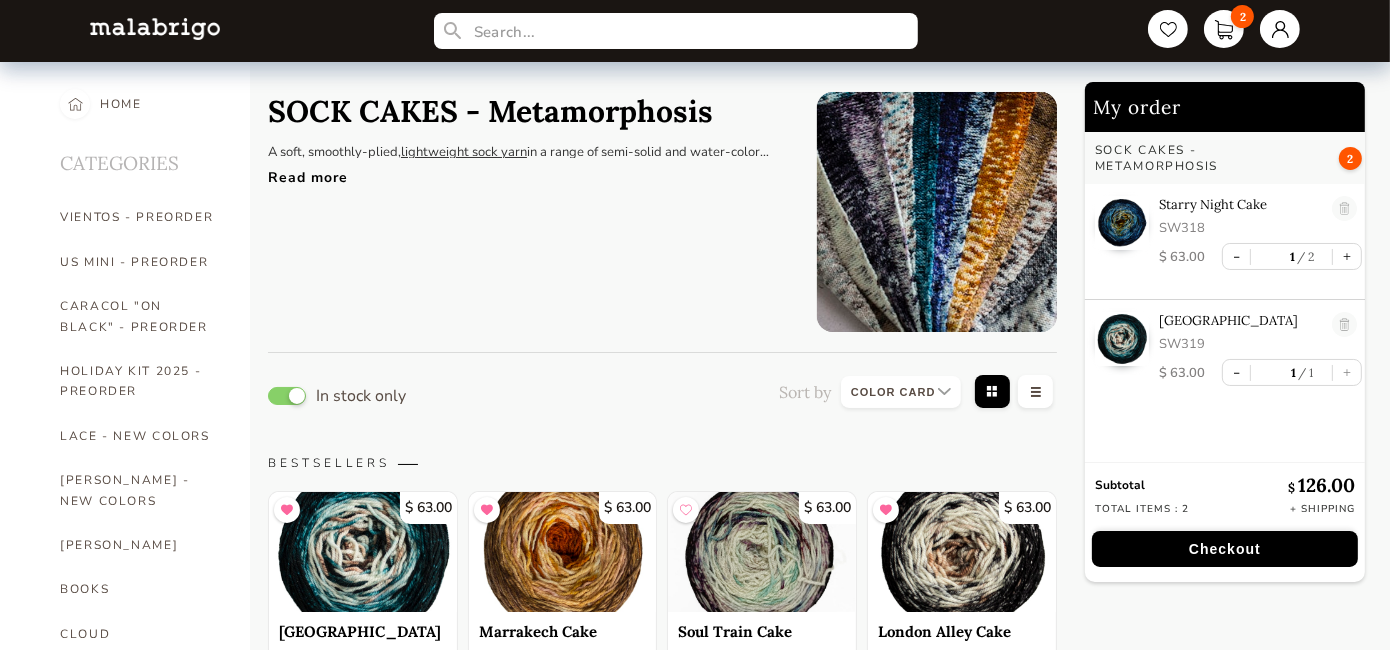 click on "SOCK CAKES - Metamorphosis A soft, smoothly-plied,  lightweight sock yarn  in a range of semi-solid and water-color multi shades. Spun from our luxurious merino and treated to make it  machine washable  for easy care. Don’t be fooled by the name- while it’s certainly a treat for the feet, this delightful yarn is also a particular favorite for shawls and scarves! Read more" at bounding box center [527, 212] 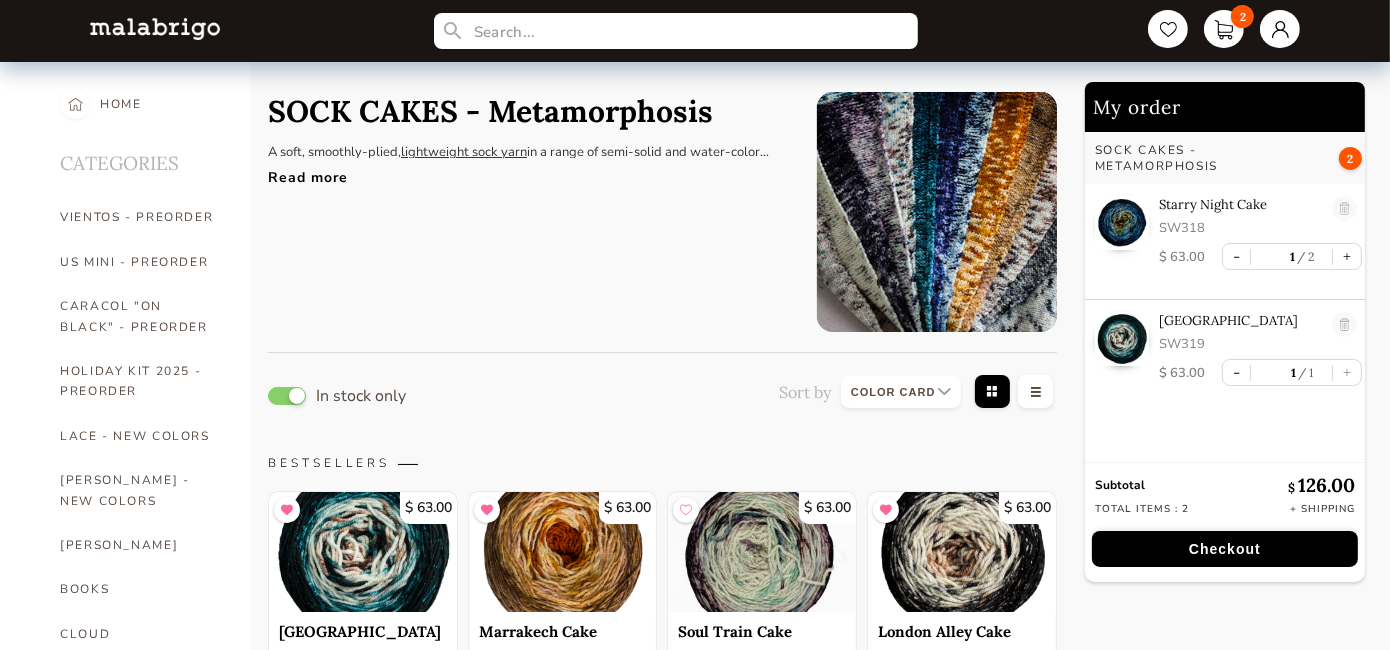 click on "lightweight sock yarn" at bounding box center (464, 152) 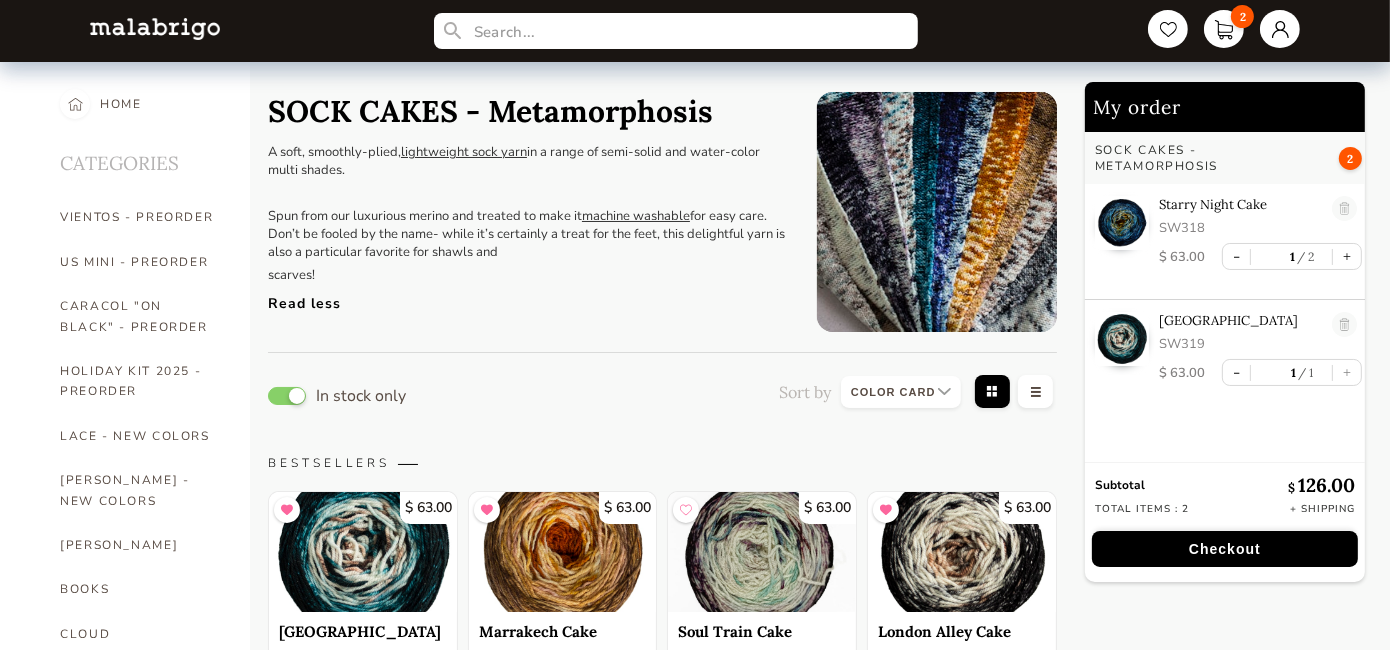 click on "A soft, smoothly-plied,  lightweight sock yarn  in a range of semi-solid and water-color multi shades. Spun from our luxurious merino and treated to make it  machine washable  for easy care. Don’t be fooled by the name- while it’s certainly a treat for the feet, this delightful yarn is also a particular favorite for shawls and scarves! Read less" at bounding box center (527, 221) 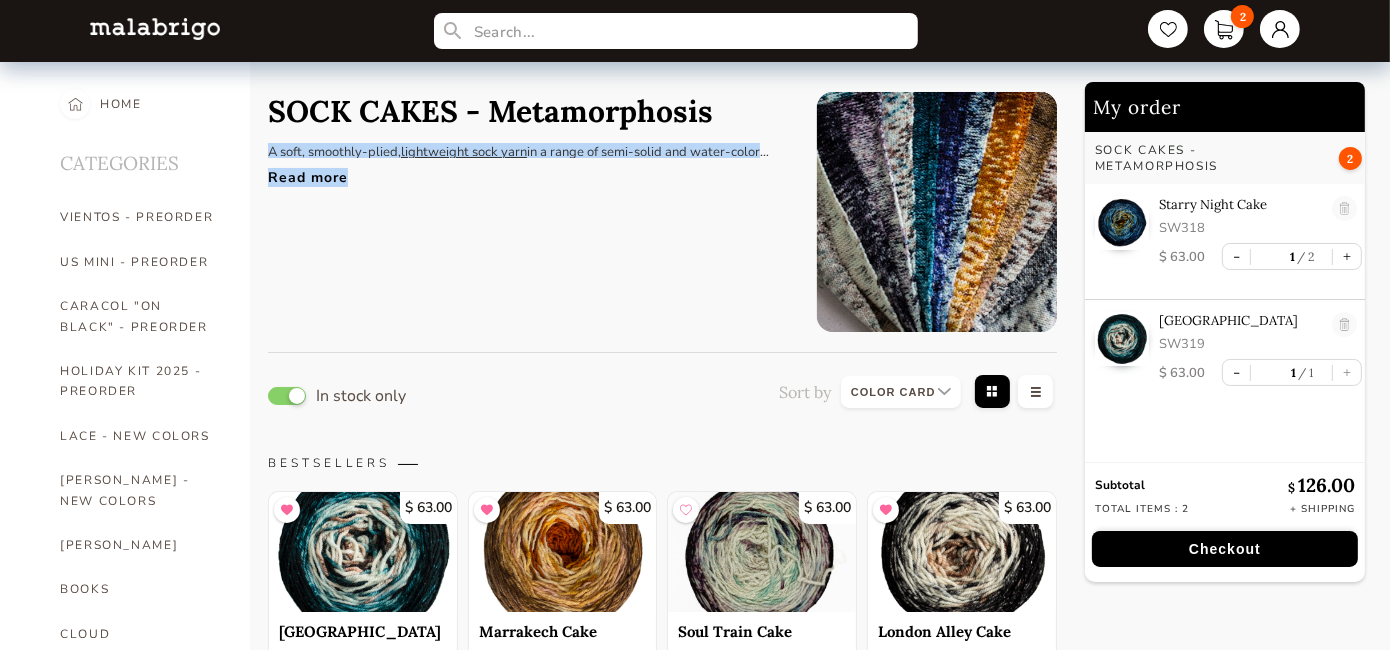 drag, startPoint x: 268, startPoint y: 148, endPoint x: 638, endPoint y: 172, distance: 370.77756 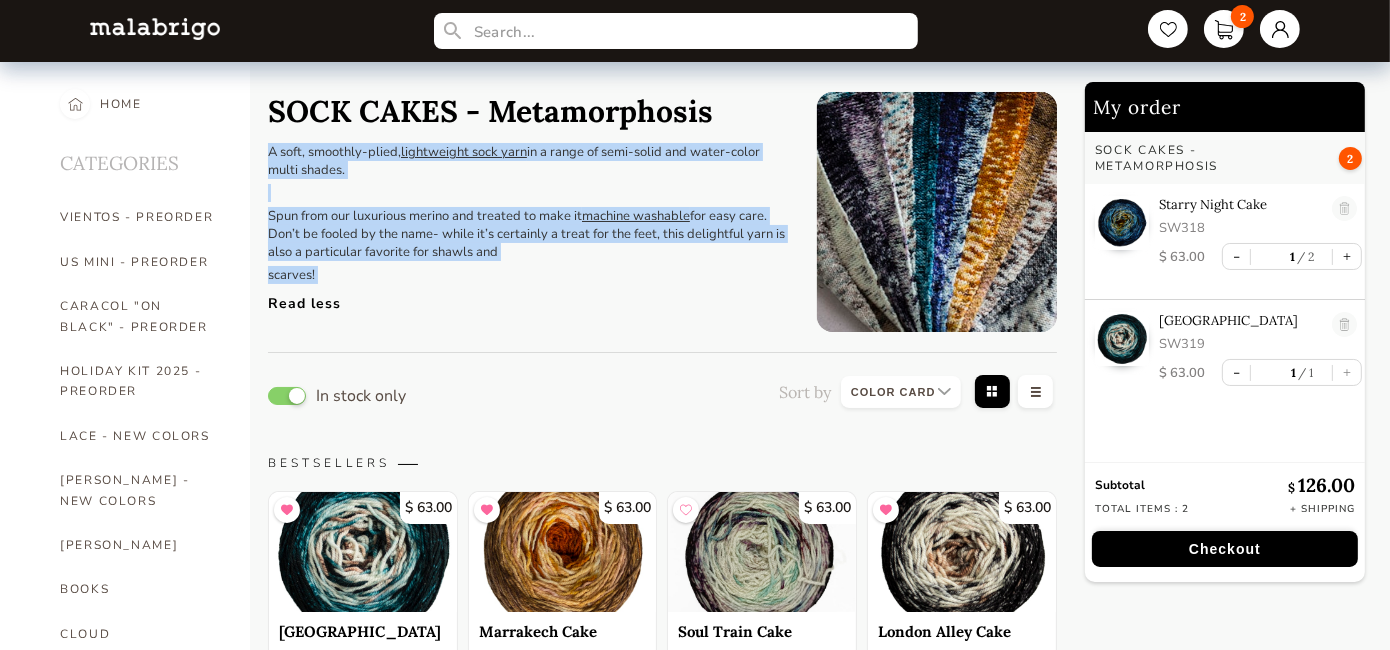 copy on "A soft, smoothly-plied,  lightweight sock yarn  in a range of semi-solid and water-color multi shades. Spun from our luxurious merino and treated to make it  machine washable  for easy care. Don’t be fooled by the name- while it’s certainly a treat for the feet, this delightful yarn is also a particular favorite for shawls and scarves!" 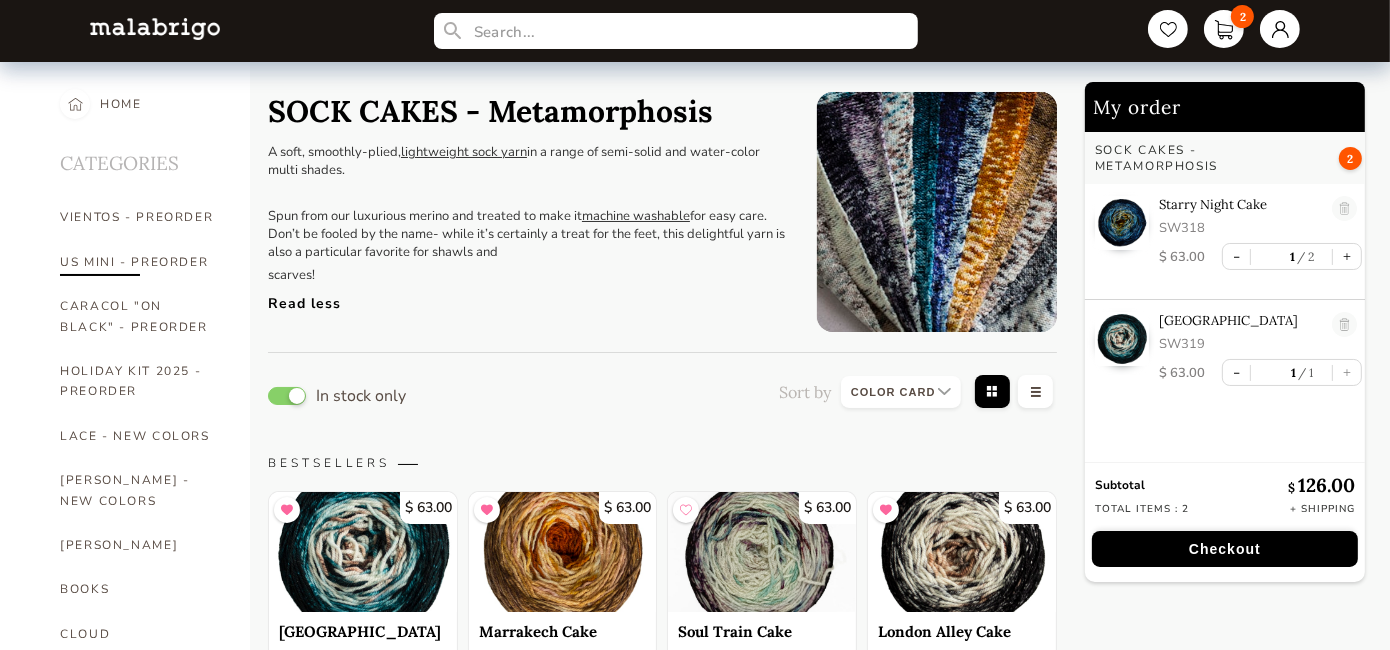 click on "US MINI - PREORDER" at bounding box center (140, 262) 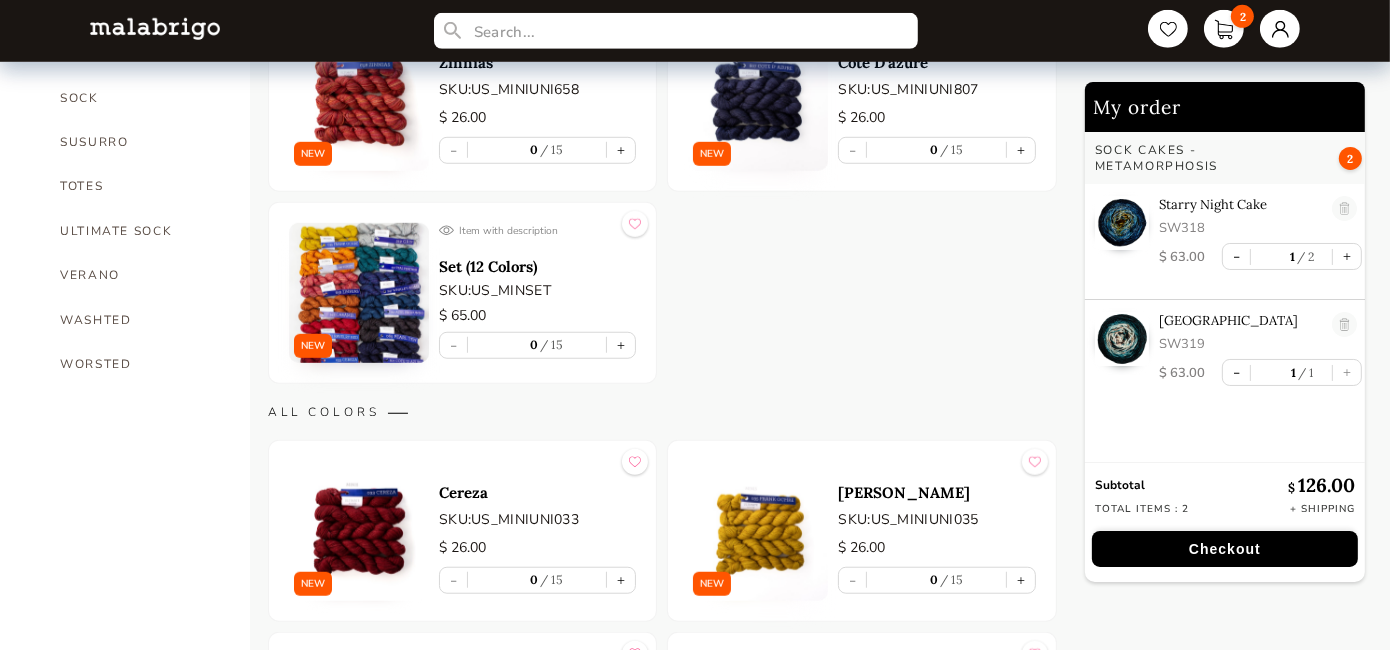 scroll, scrollTop: 1519, scrollLeft: 0, axis: vertical 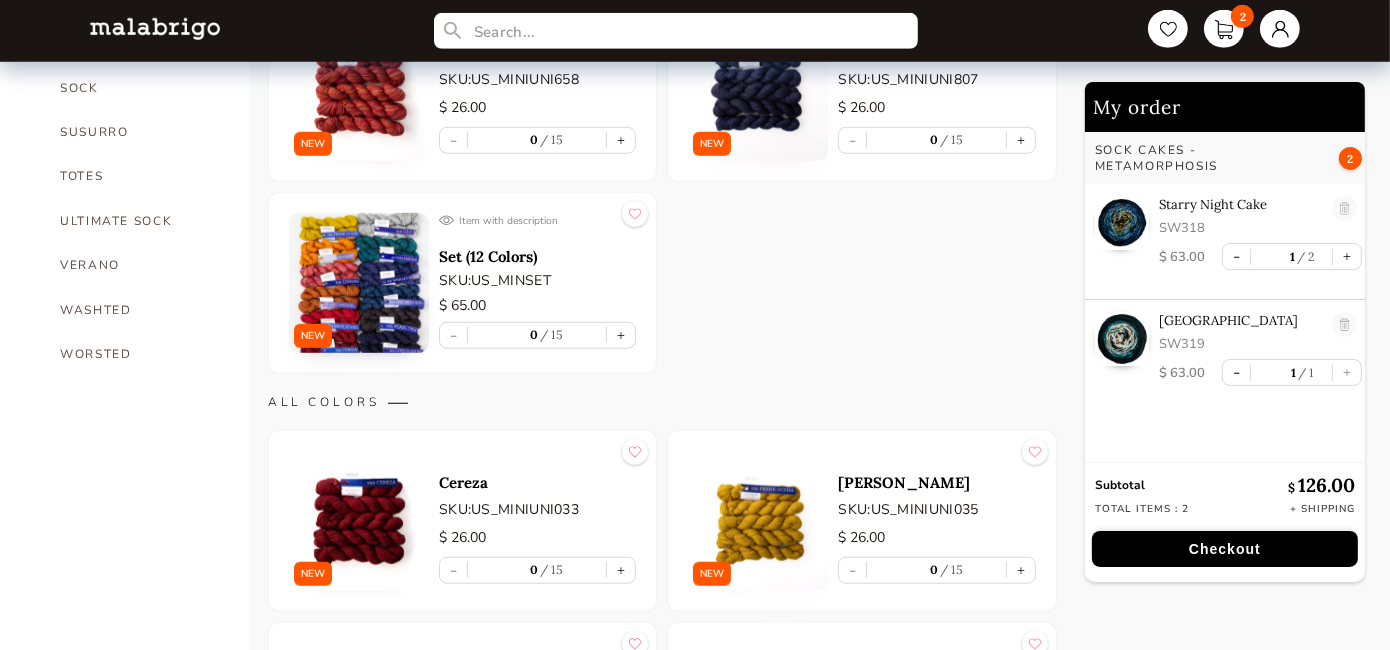 click on "Item with description" at bounding box center (537, 220) 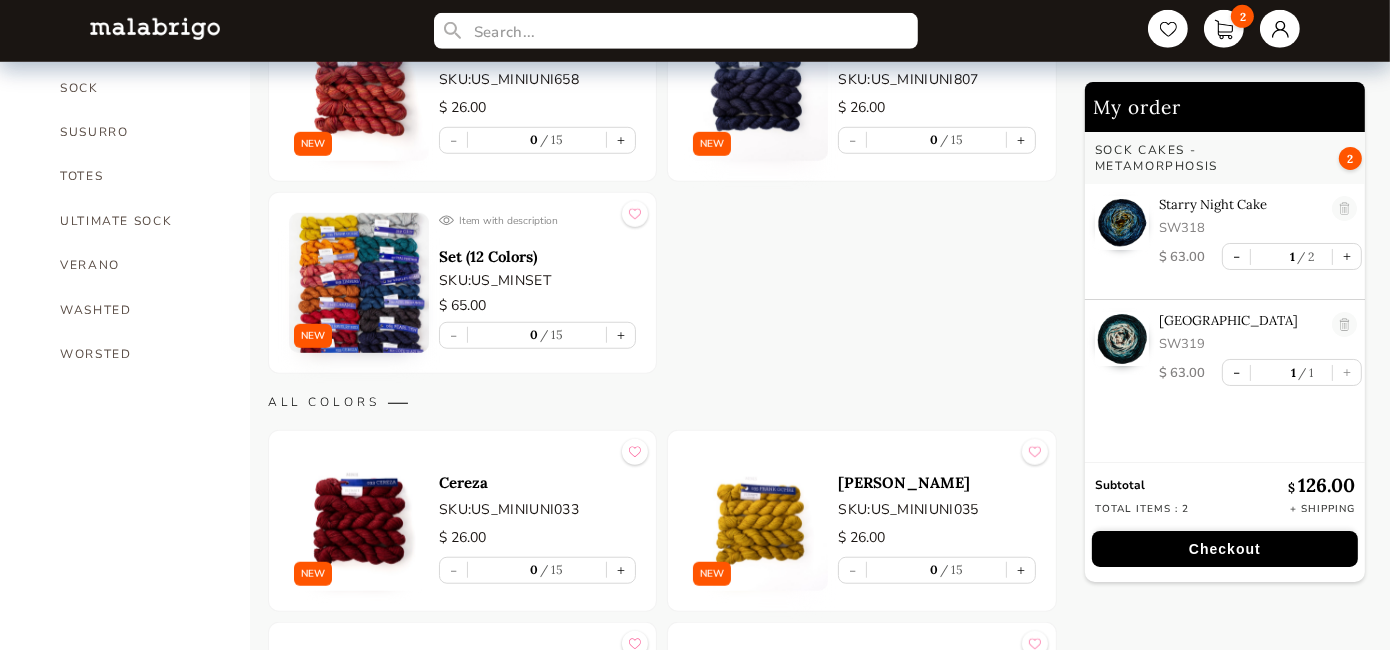click at bounding box center [635, 214] 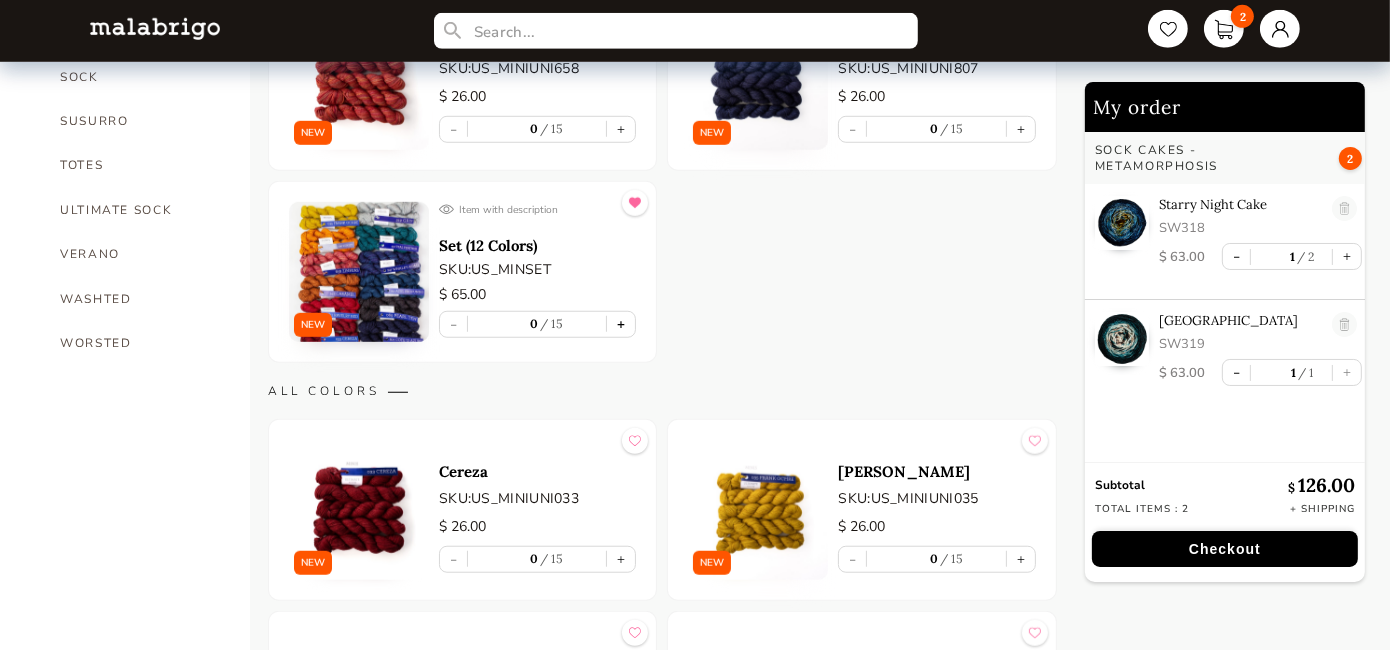 scroll, scrollTop: 1531, scrollLeft: 0, axis: vertical 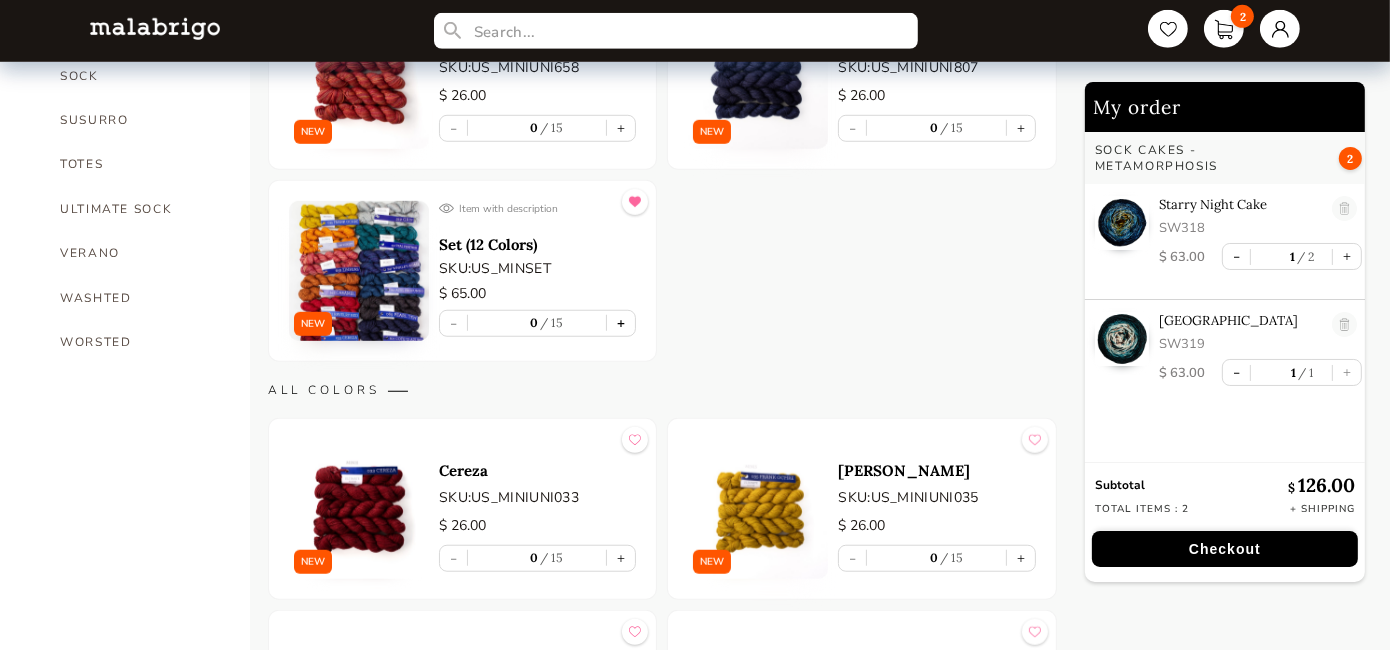 click on "+" at bounding box center [621, 323] 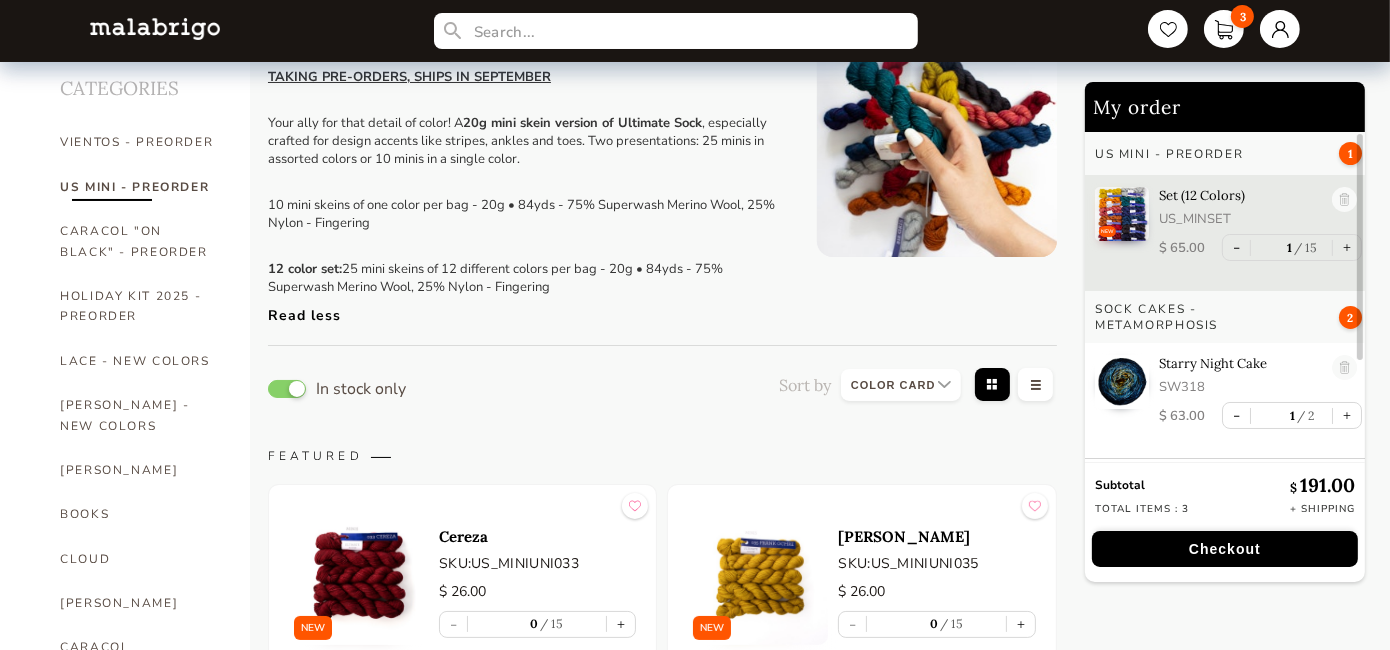 scroll, scrollTop: 0, scrollLeft: 0, axis: both 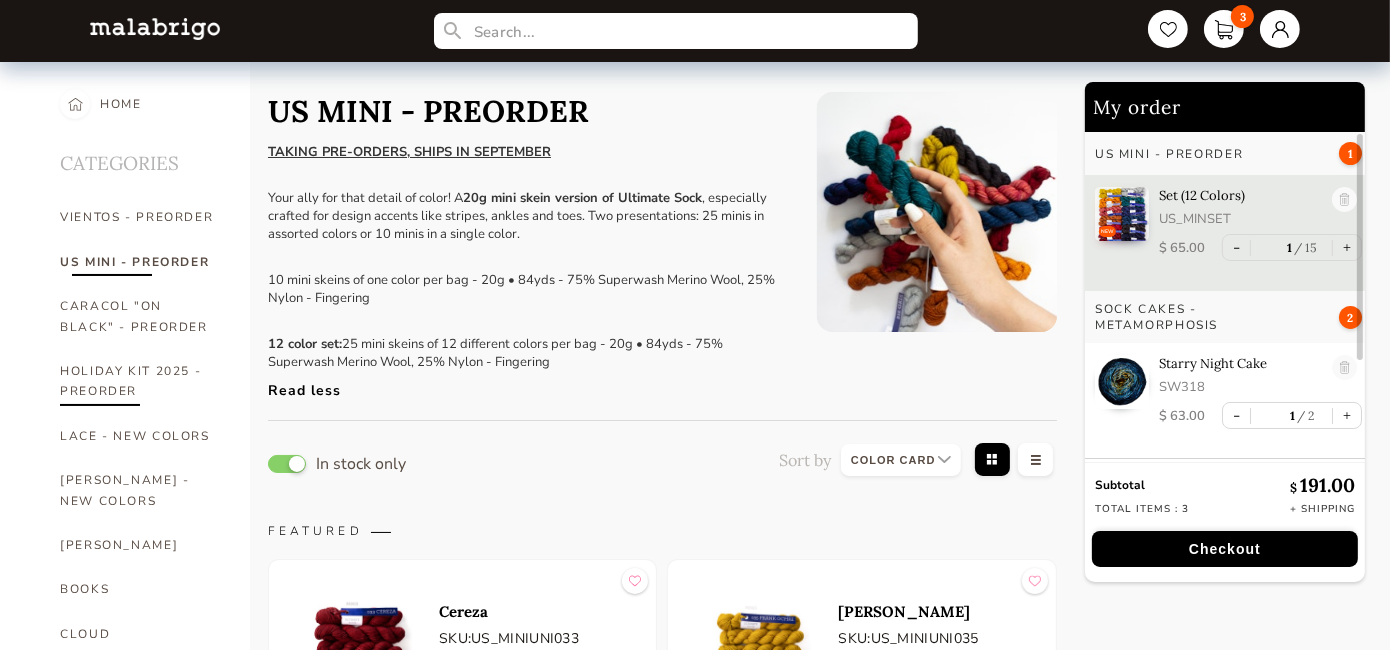 click on "HOLIDAY KIT 2025 - PREORDER" at bounding box center [140, 381] 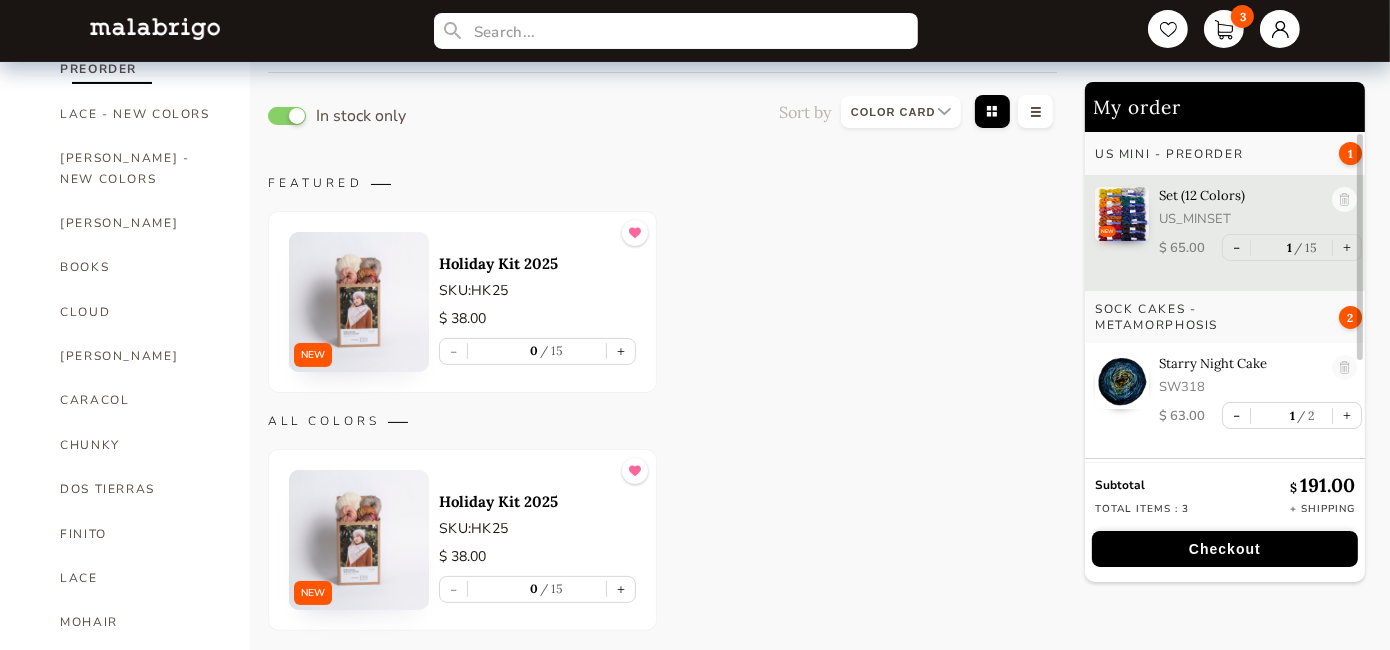 scroll, scrollTop: 323, scrollLeft: 0, axis: vertical 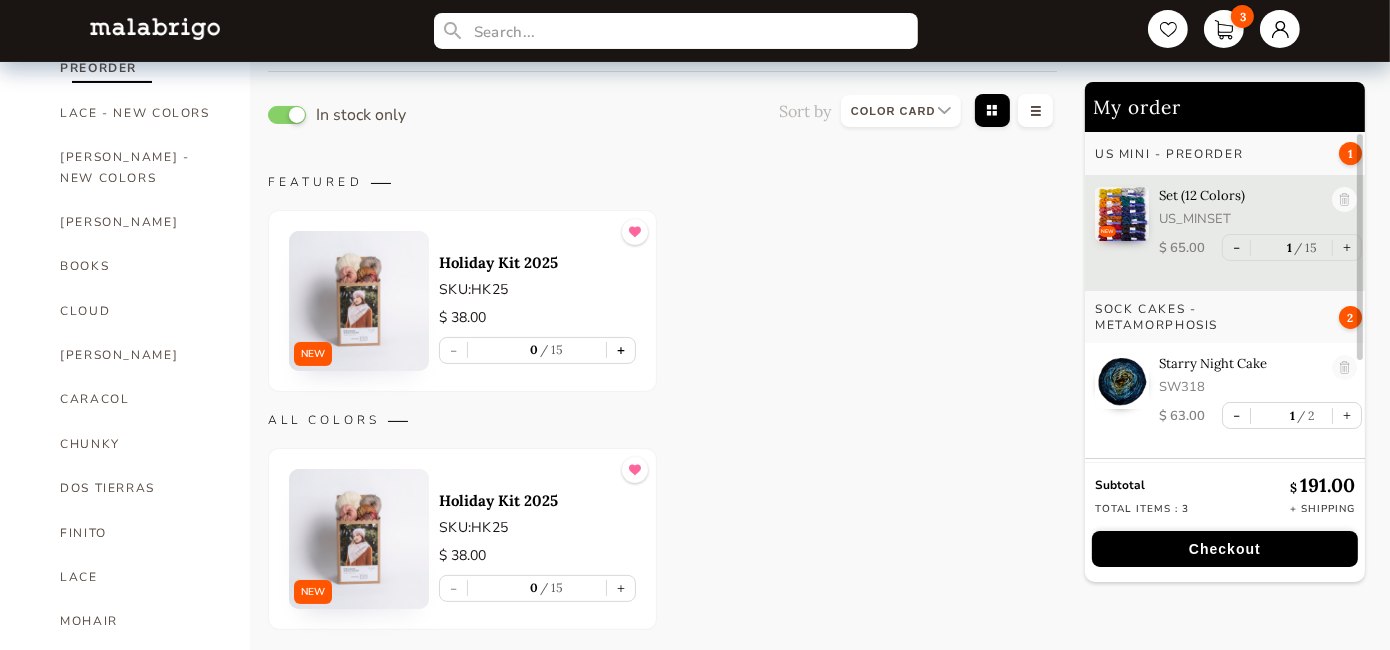 click on "+" at bounding box center (621, 350) 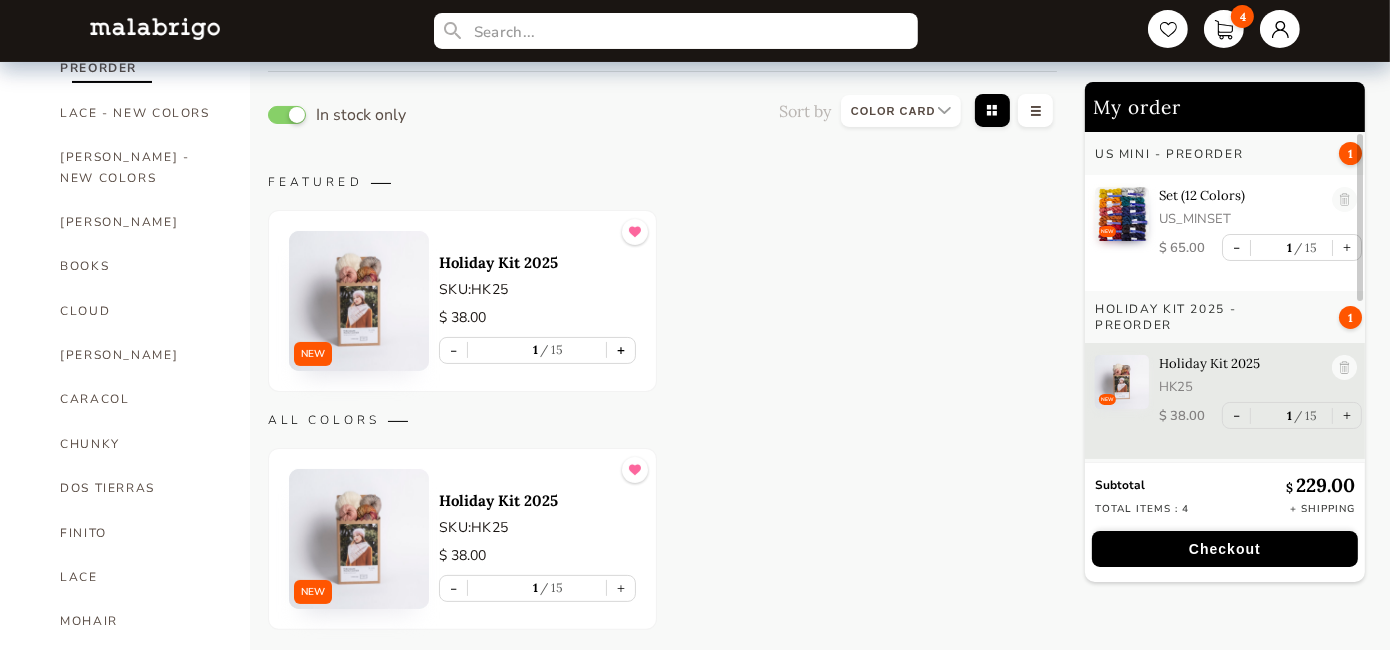 click on "+" at bounding box center [621, 350] 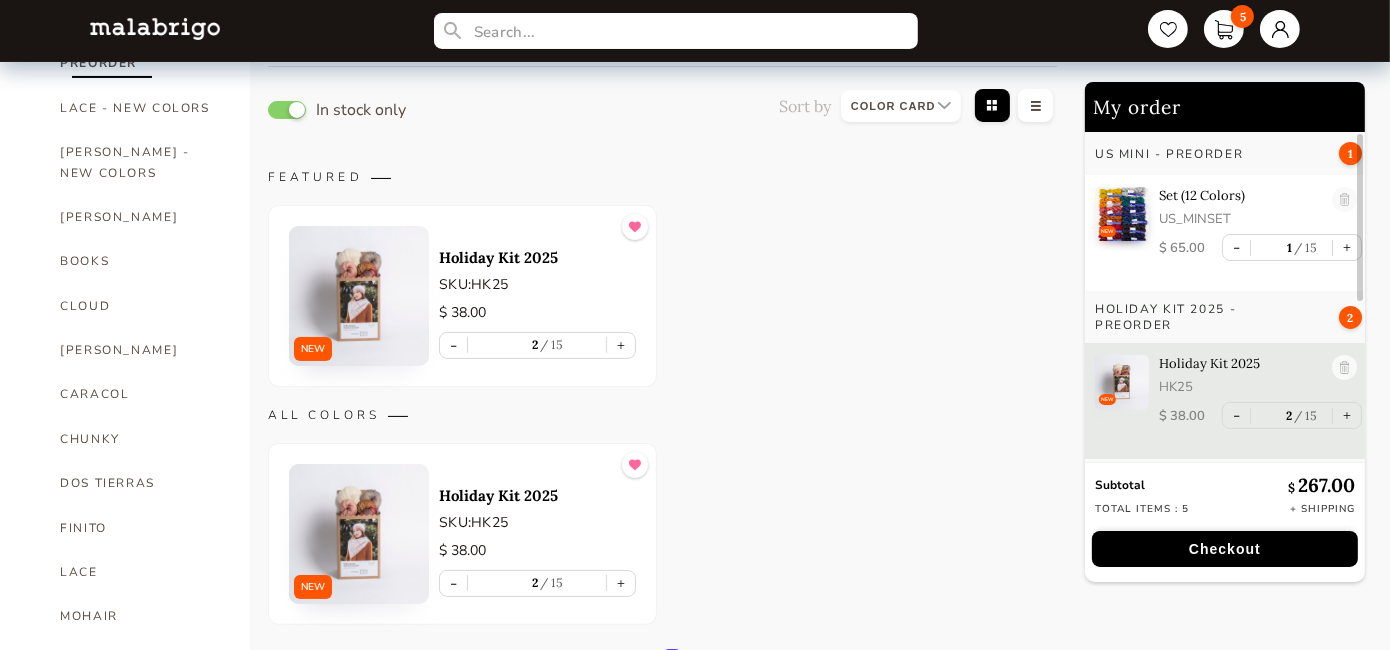 scroll, scrollTop: 330, scrollLeft: 0, axis: vertical 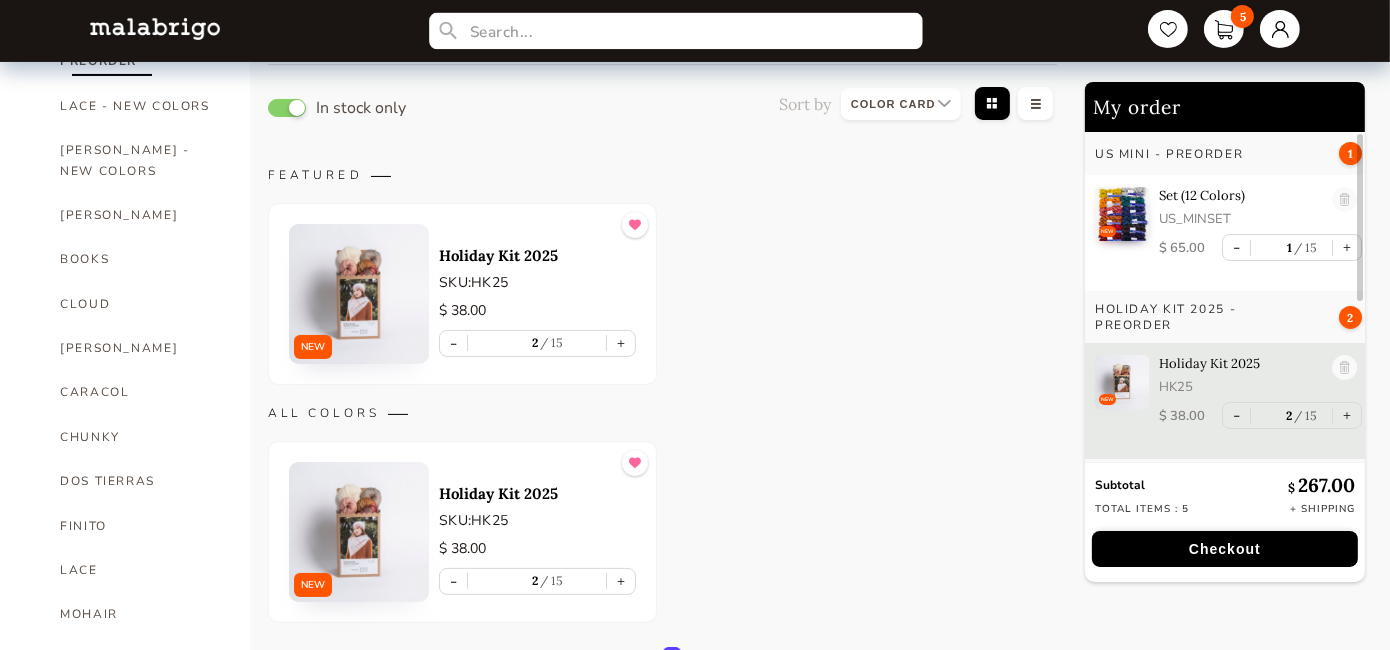 click at bounding box center (676, 31) 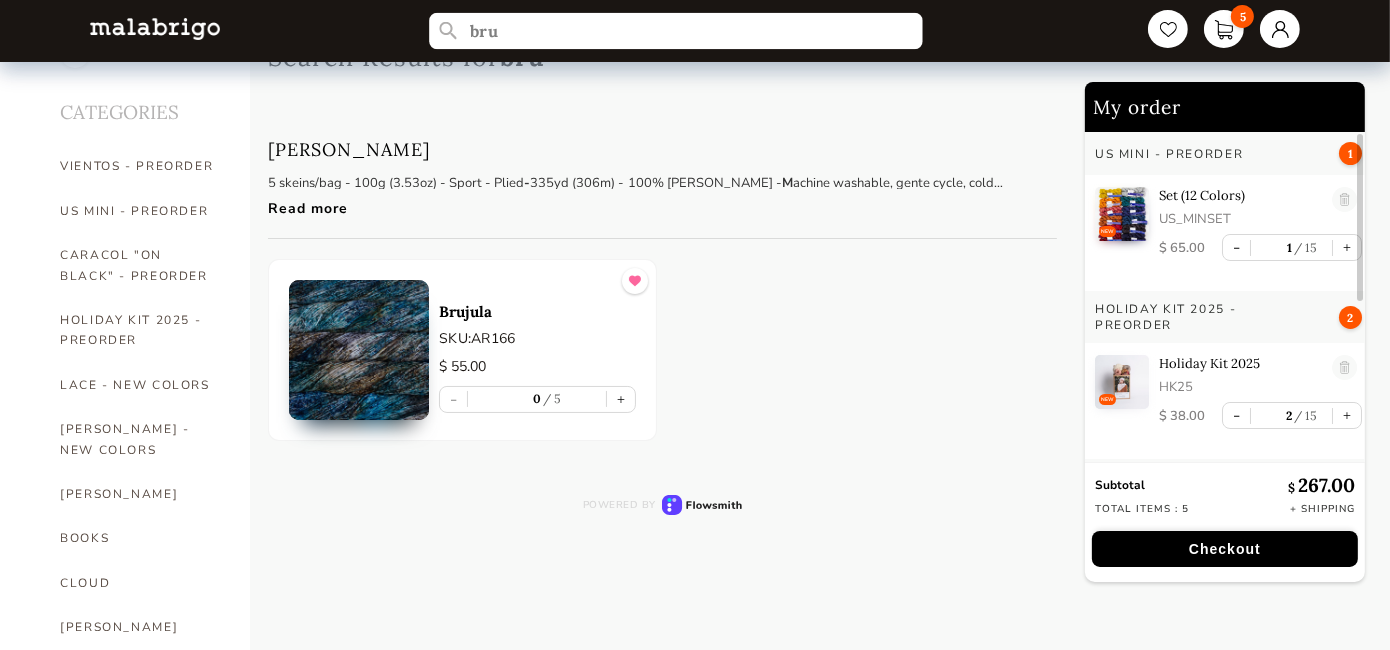 scroll, scrollTop: 52, scrollLeft: 0, axis: vertical 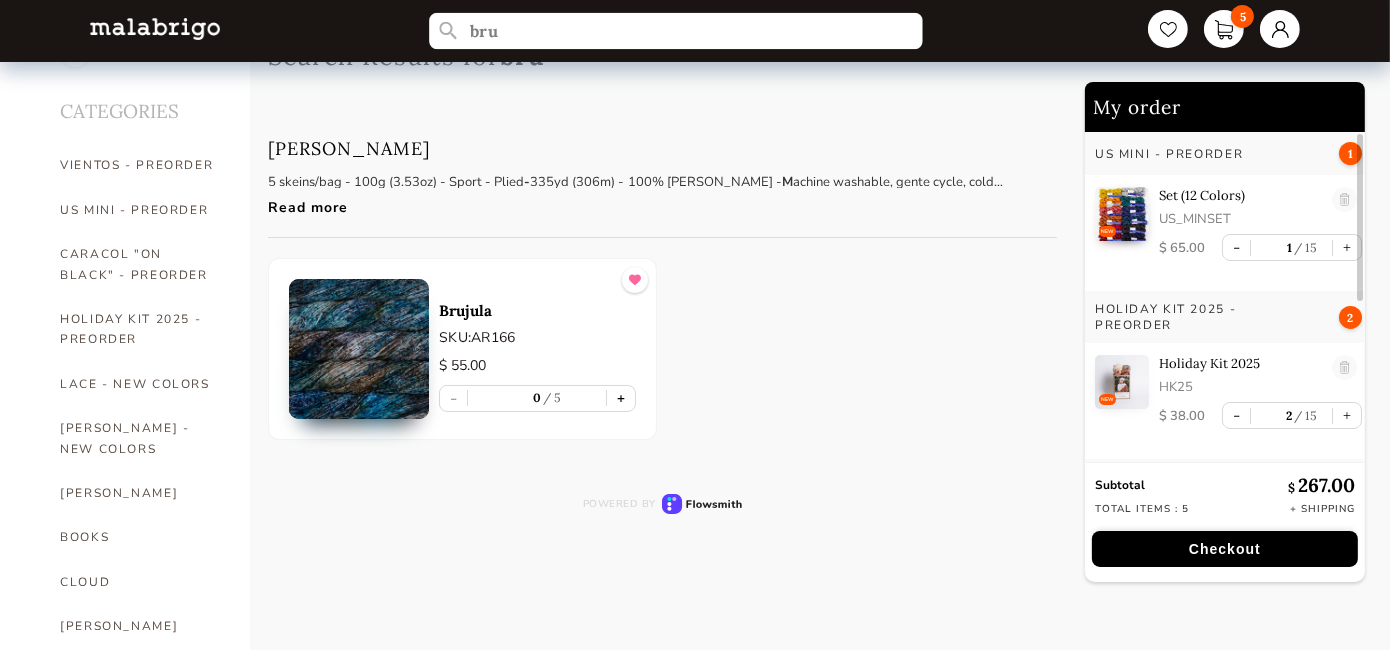 type on "bru" 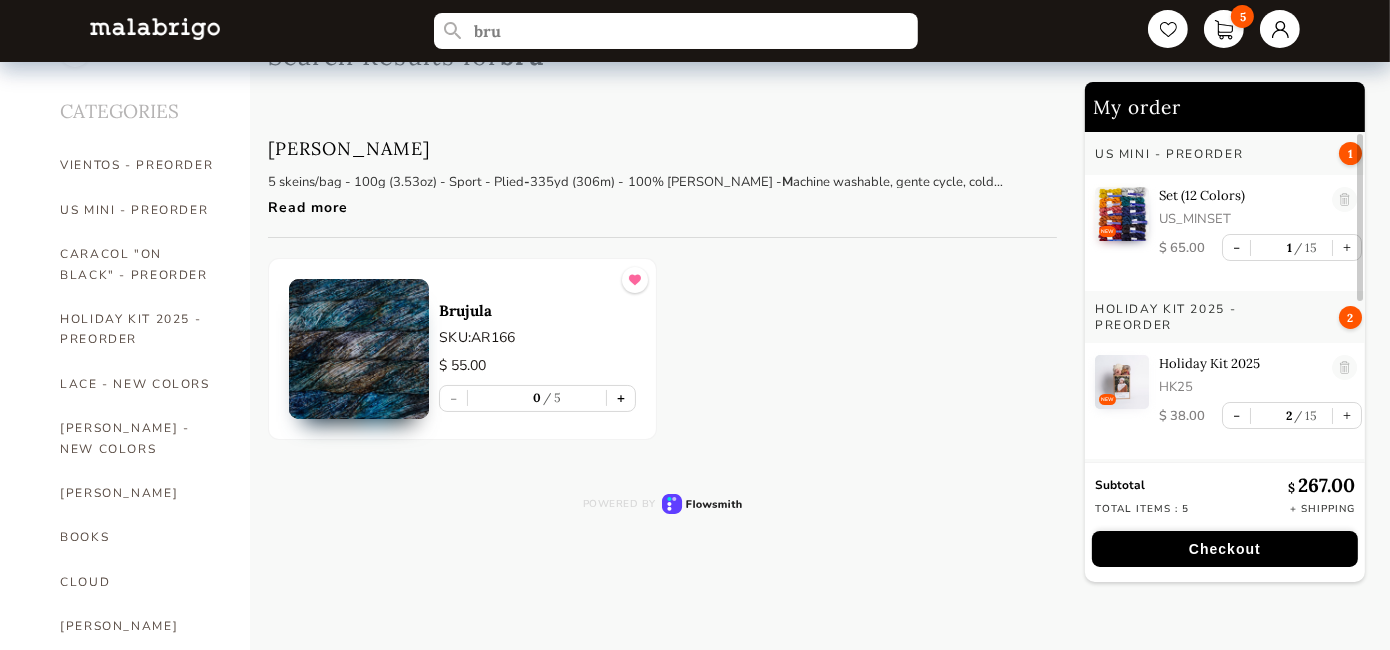 click on "+" at bounding box center (621, 398) 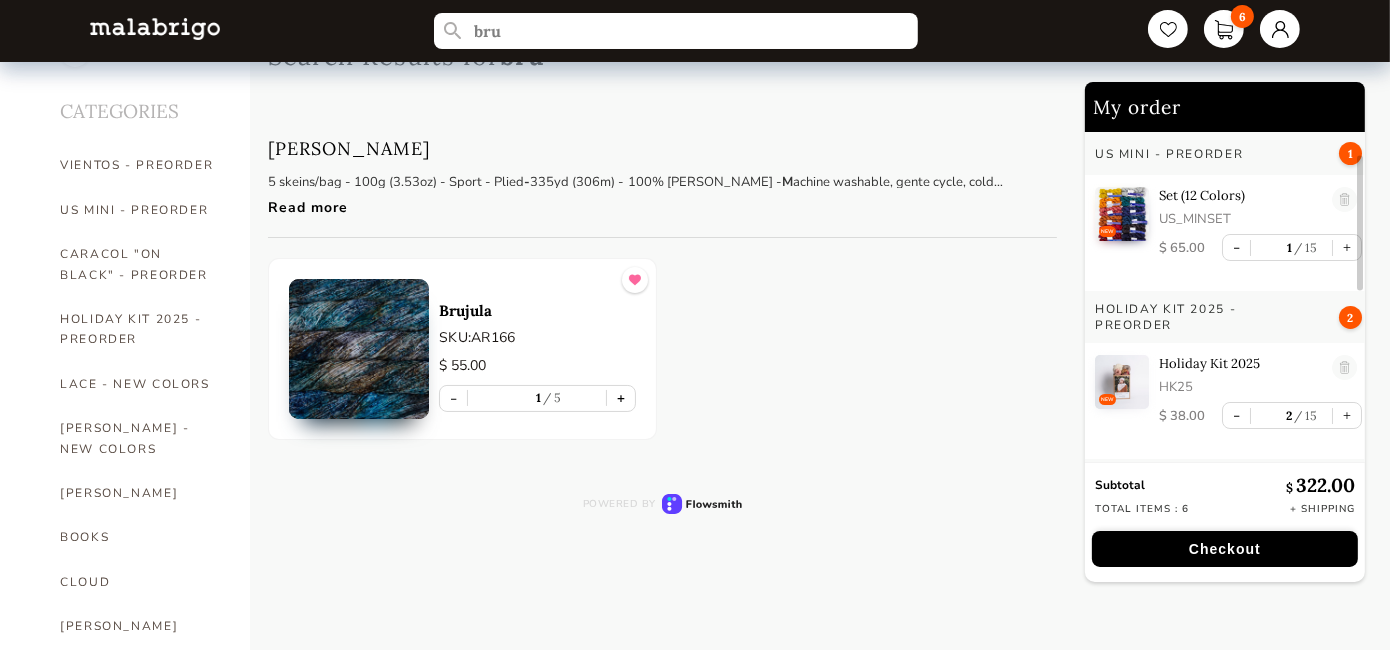 scroll, scrollTop: 133, scrollLeft: 0, axis: vertical 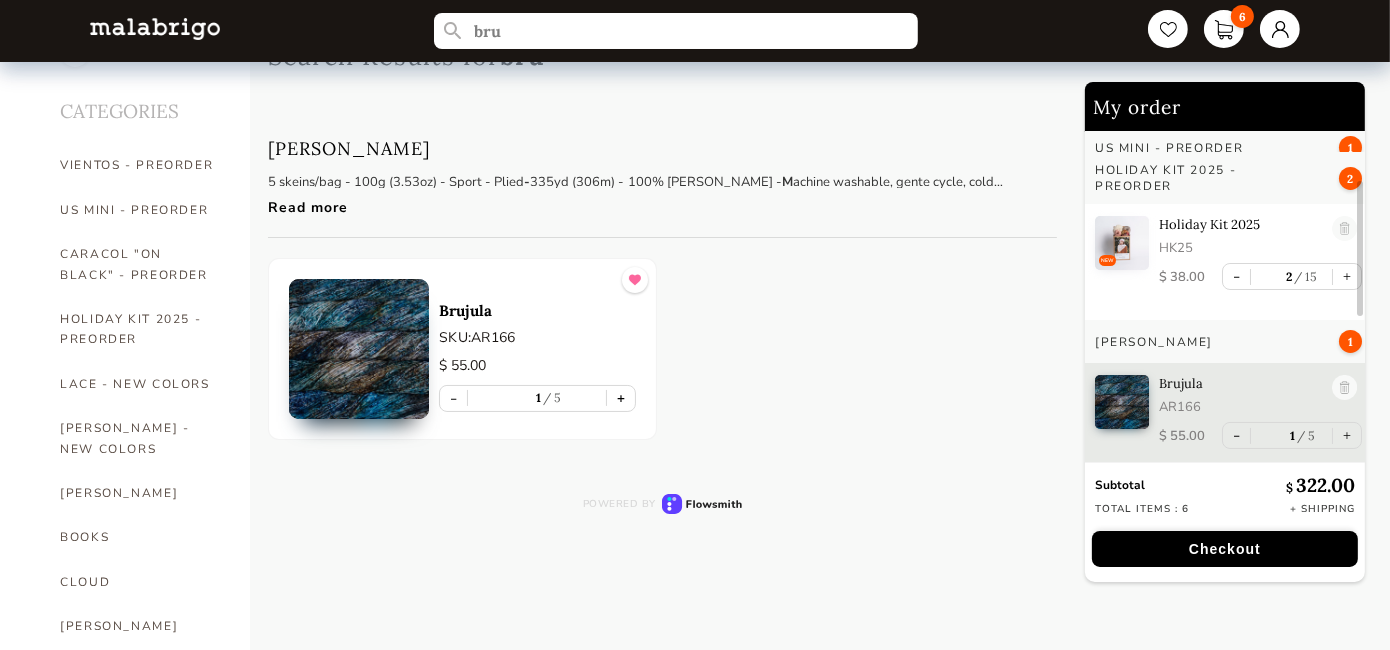 click on "+" at bounding box center (621, 398) 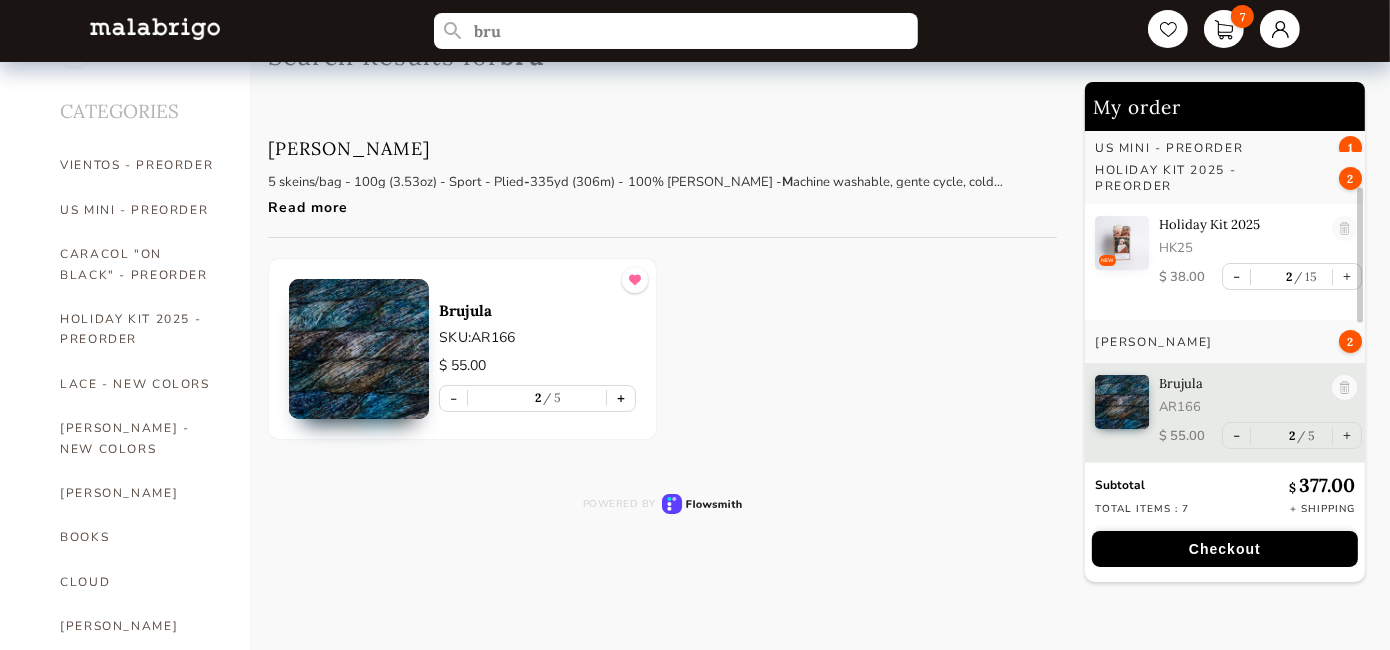 scroll, scrollTop: 149, scrollLeft: 0, axis: vertical 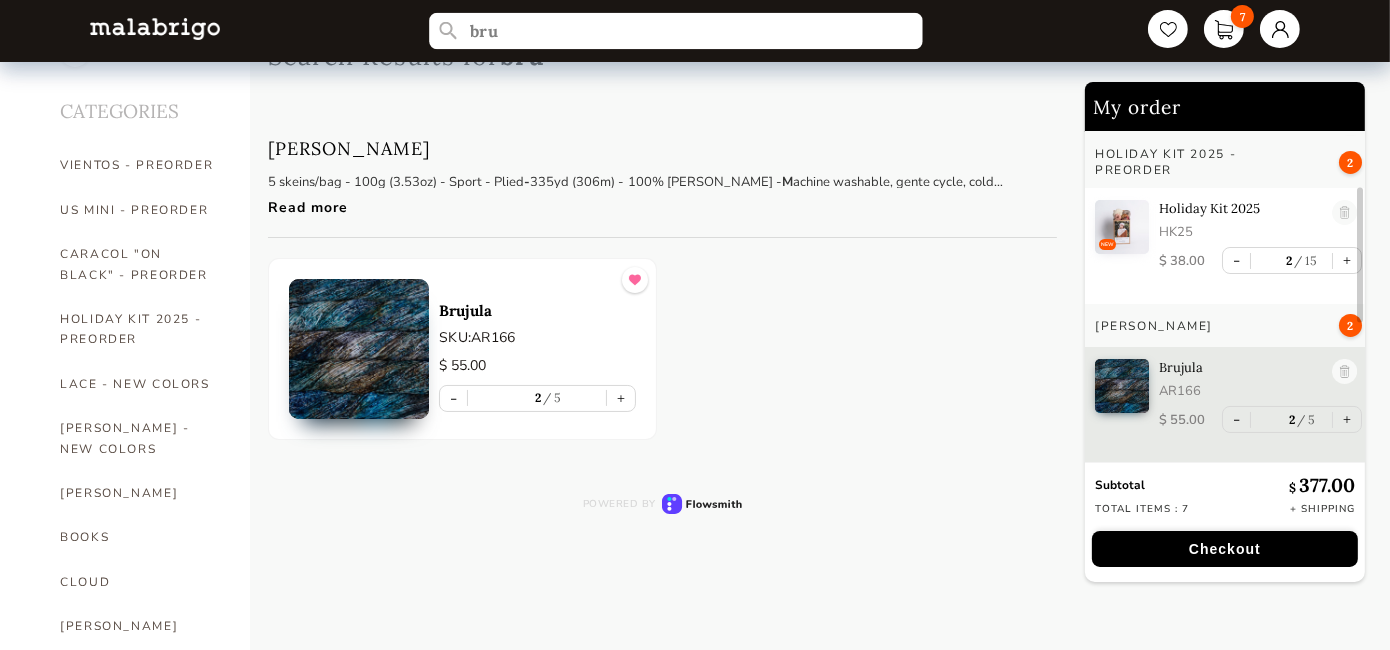 click on "bru" at bounding box center [676, 31] 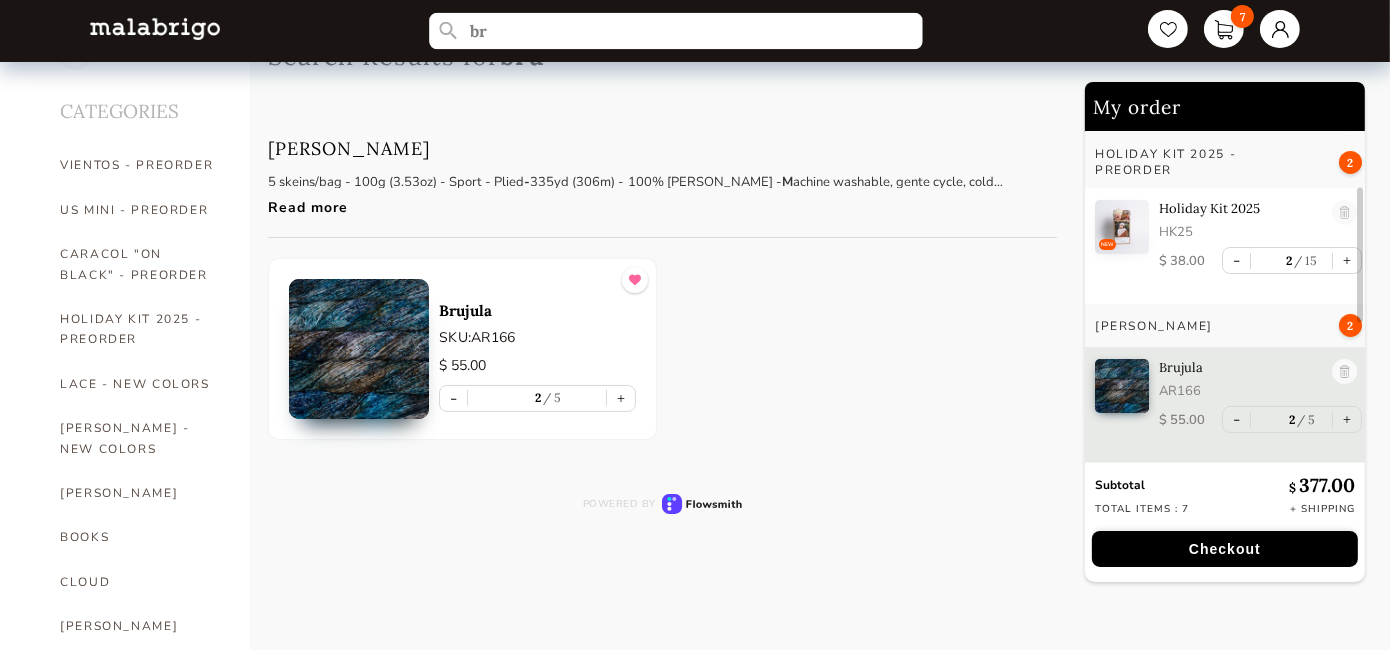 type on "b" 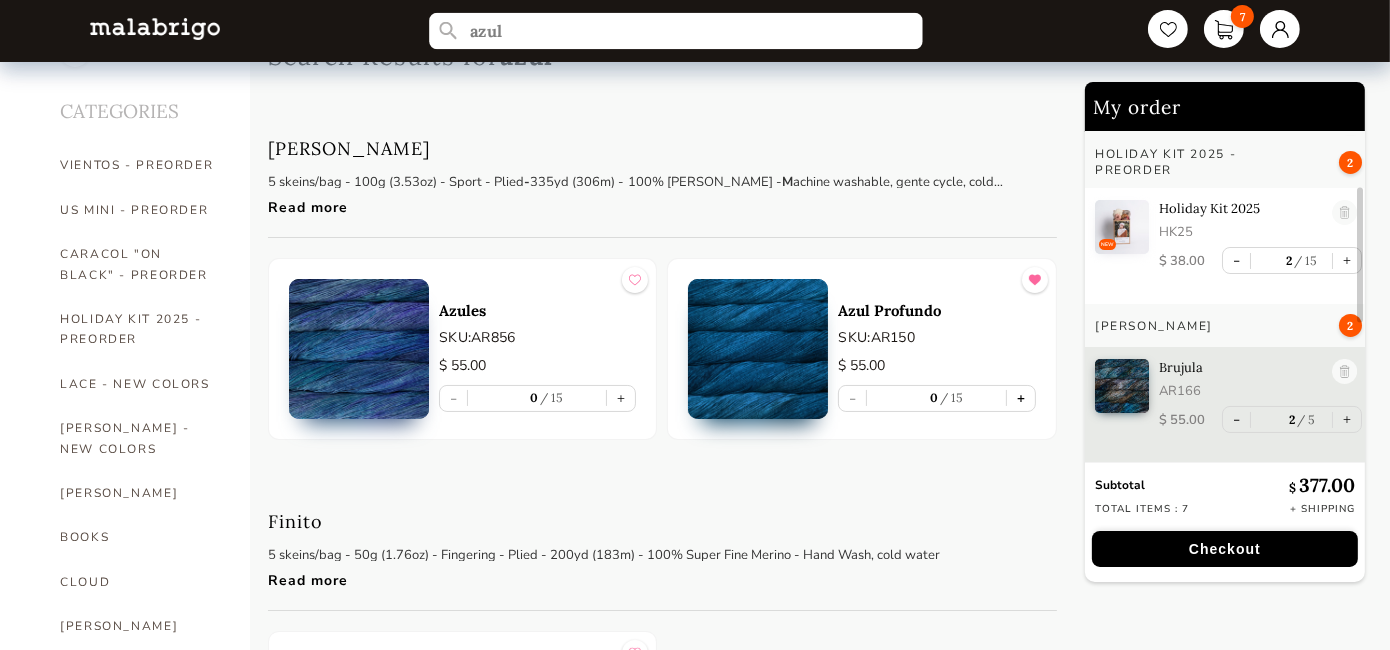 type on "azul" 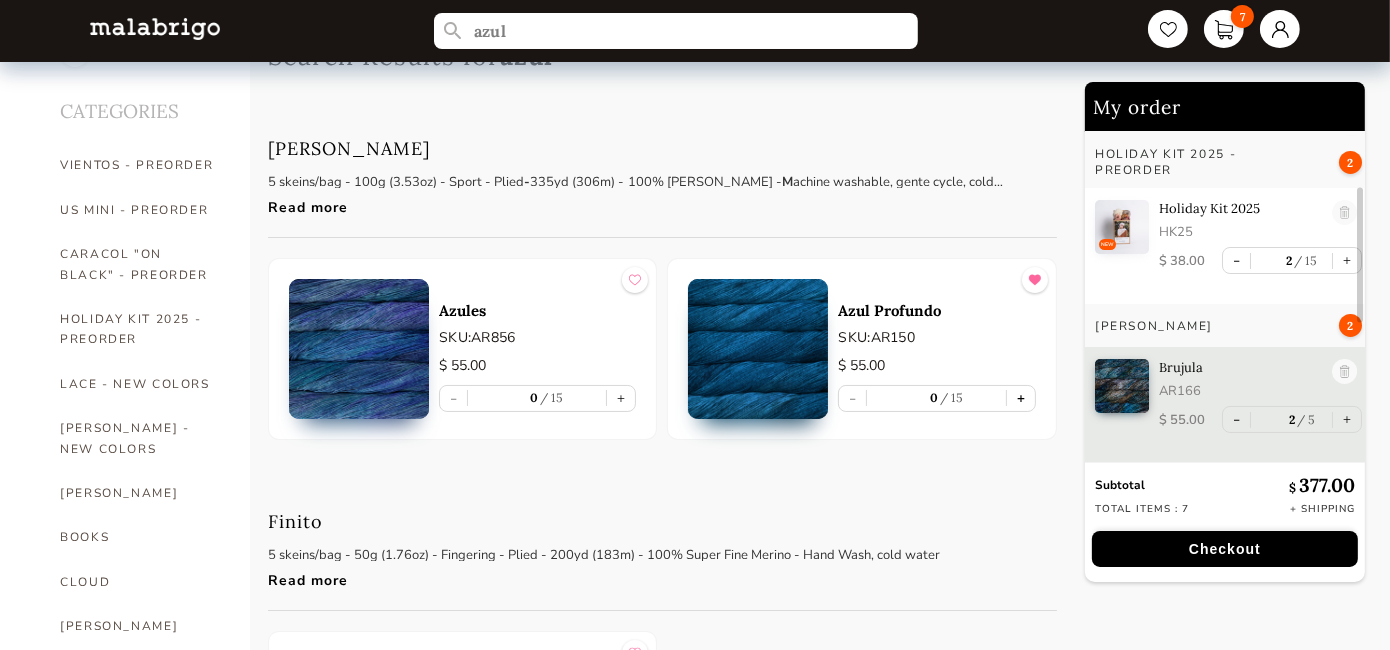 click on "+" at bounding box center (1021, 398) 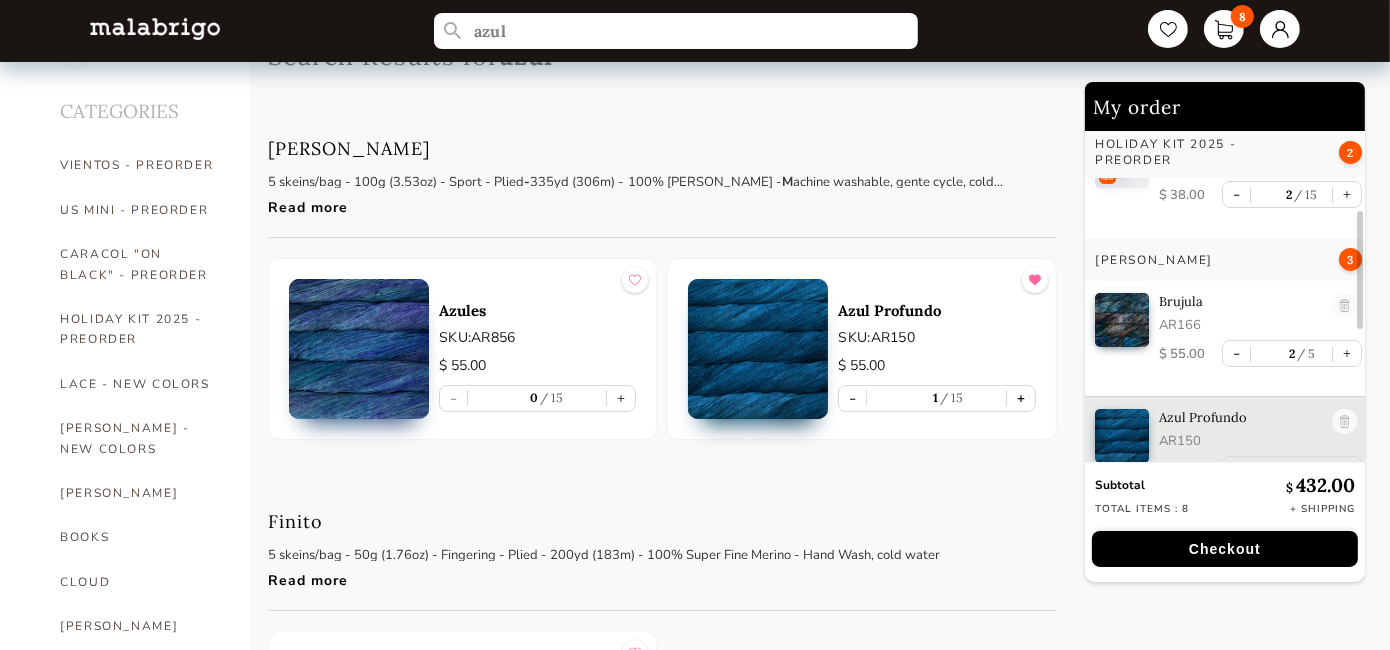 scroll, scrollTop: 248, scrollLeft: 0, axis: vertical 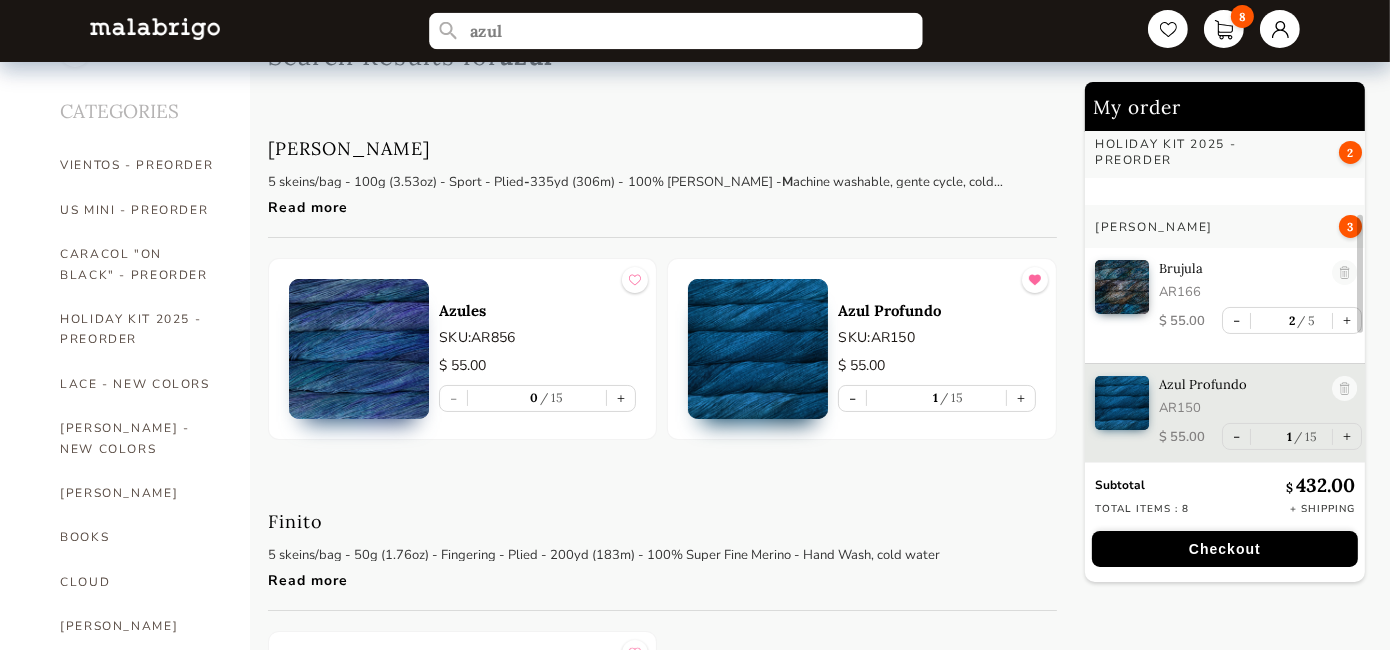 click on "azul" at bounding box center (676, 31) 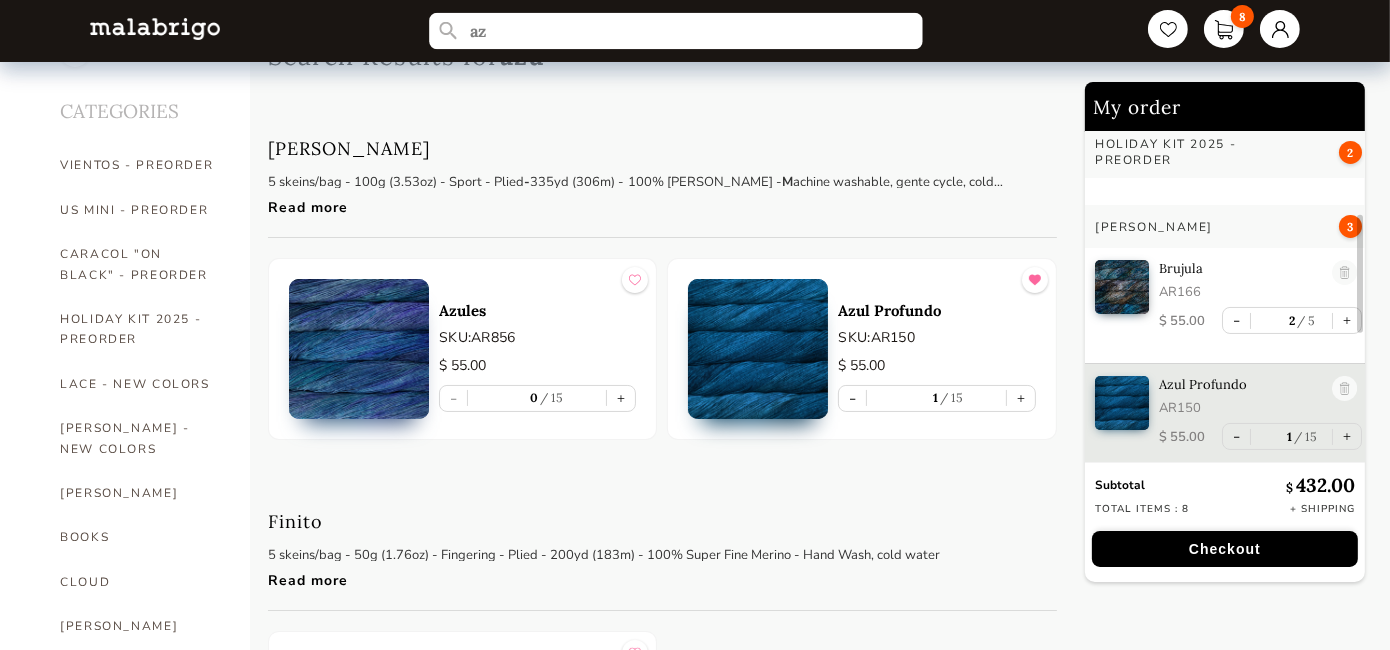 type on "a" 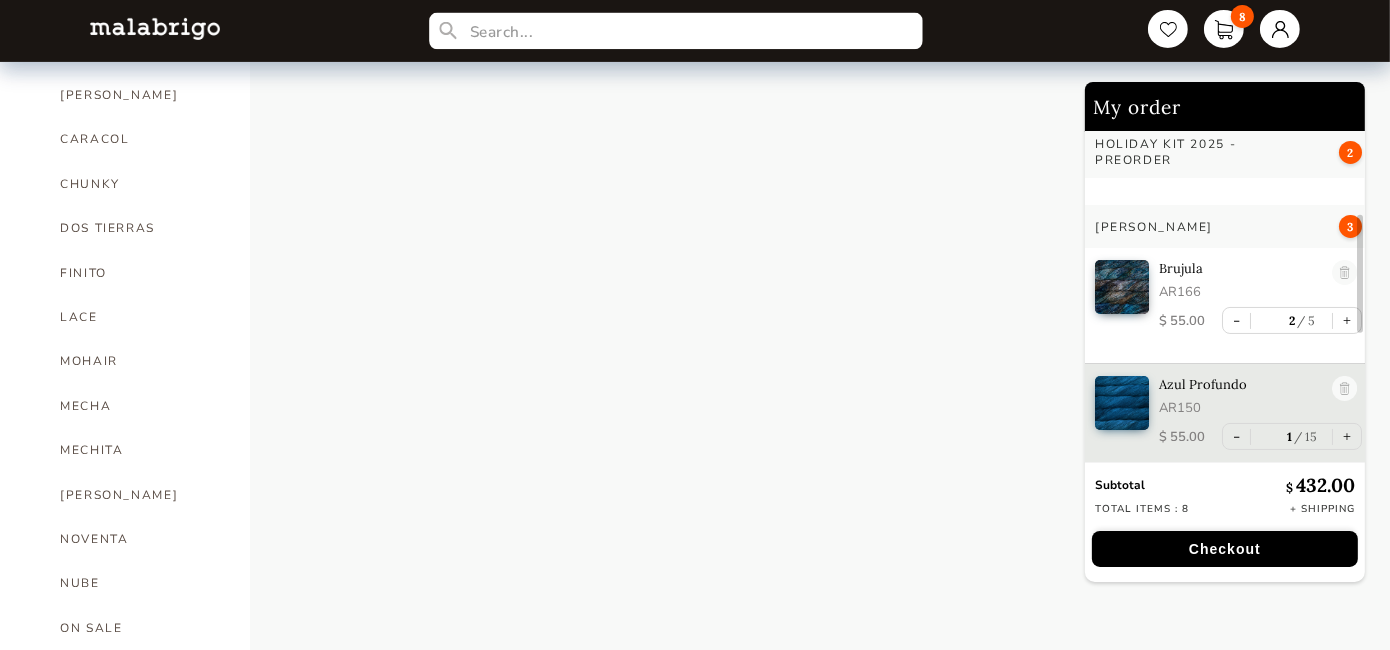 scroll, scrollTop: 602, scrollLeft: 0, axis: vertical 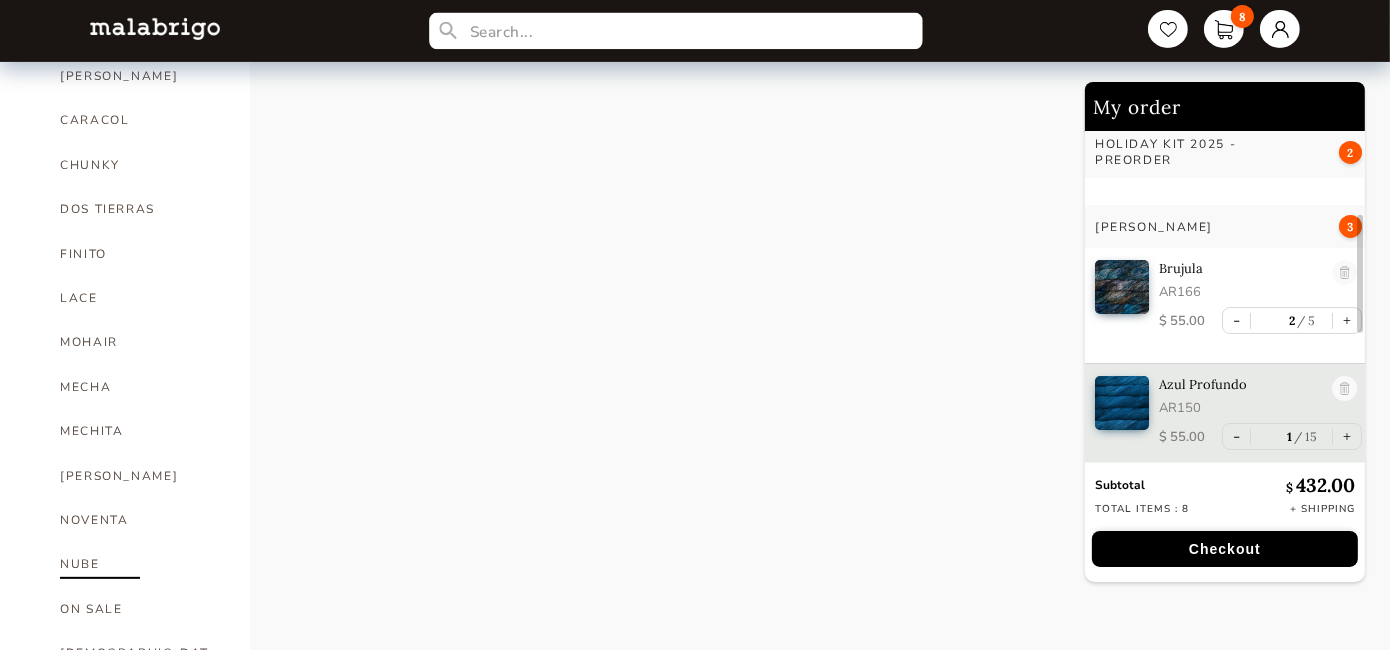 type 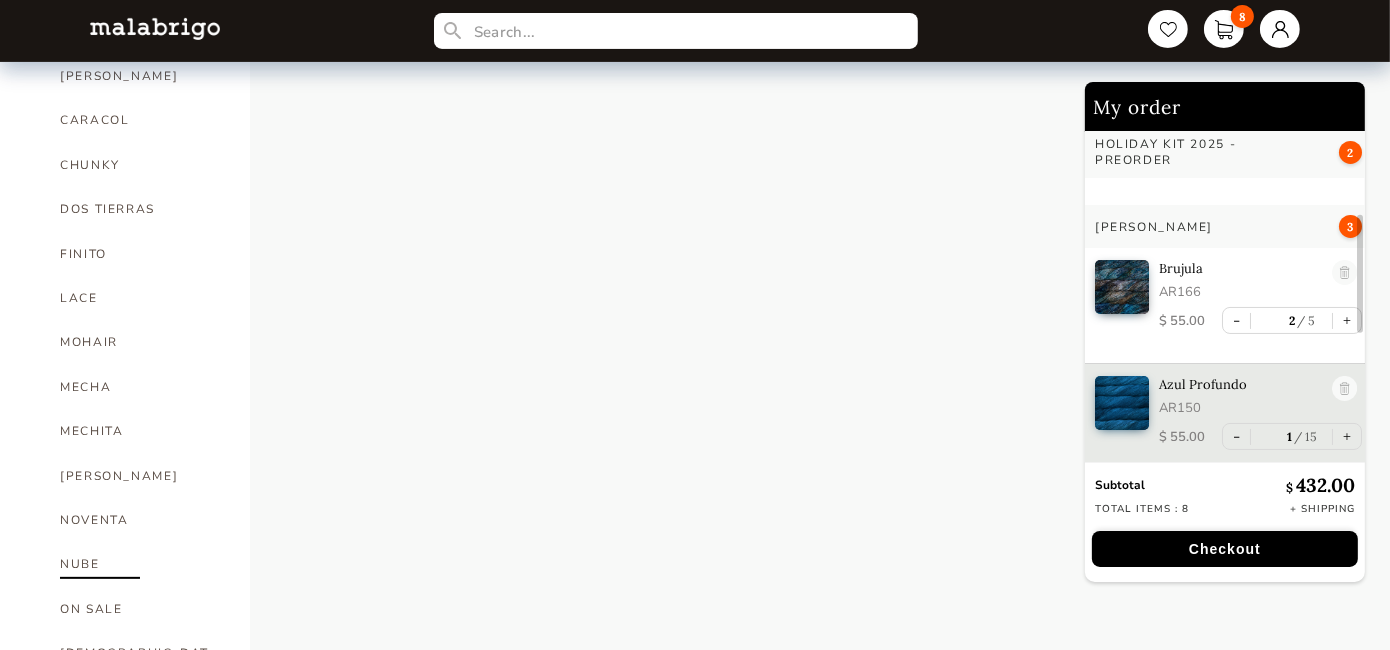 click on "NUBE" at bounding box center [140, 564] 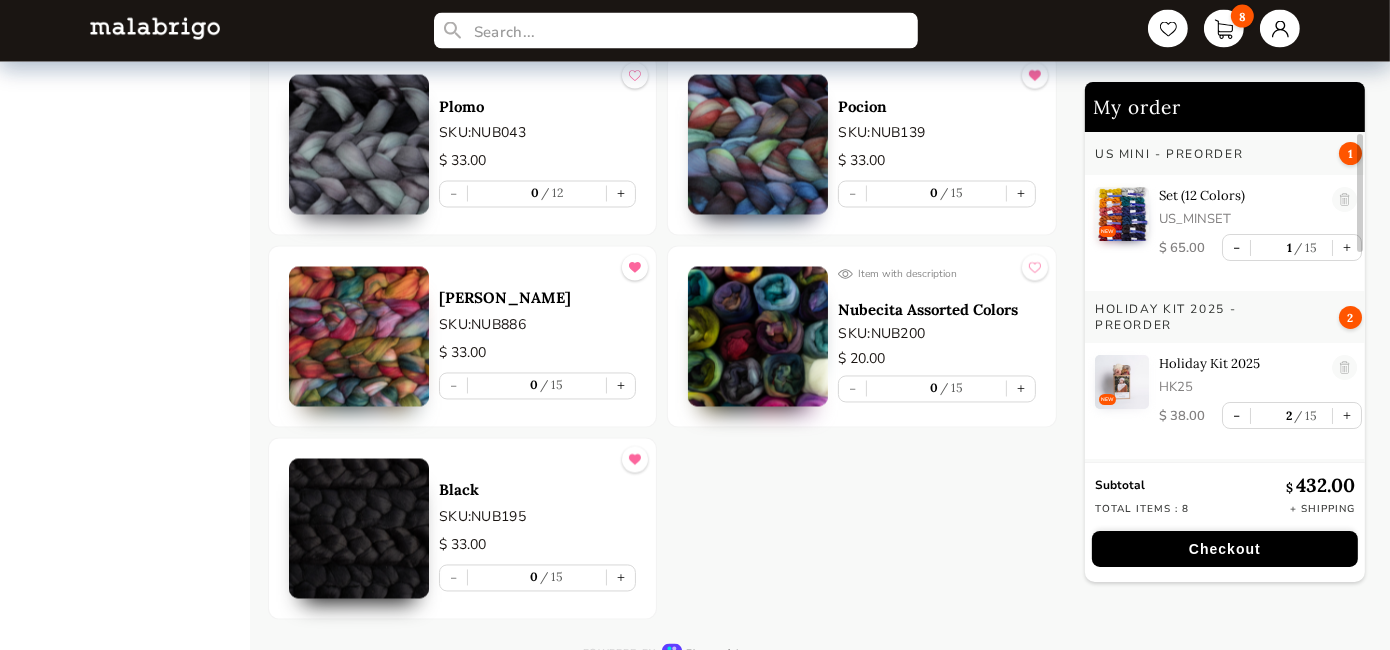 scroll, scrollTop: 3669, scrollLeft: 0, axis: vertical 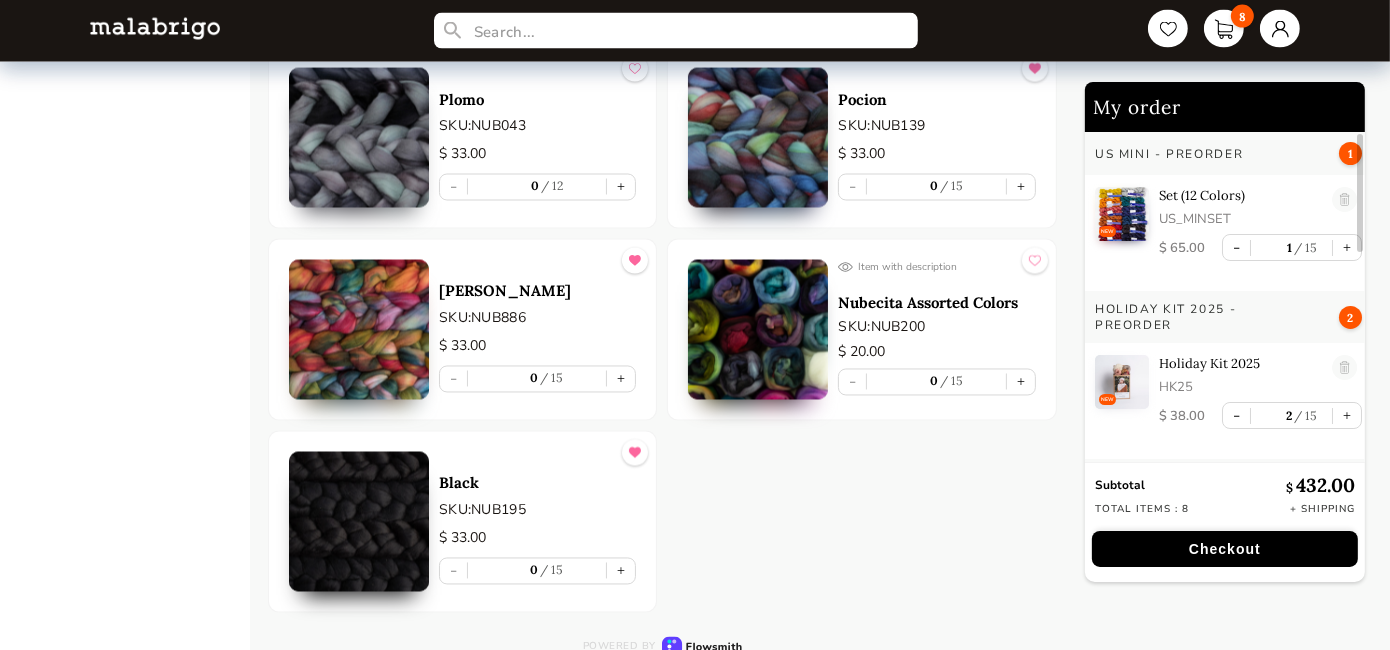 click on "Nubecita  Assorted Colors" at bounding box center (936, 303) 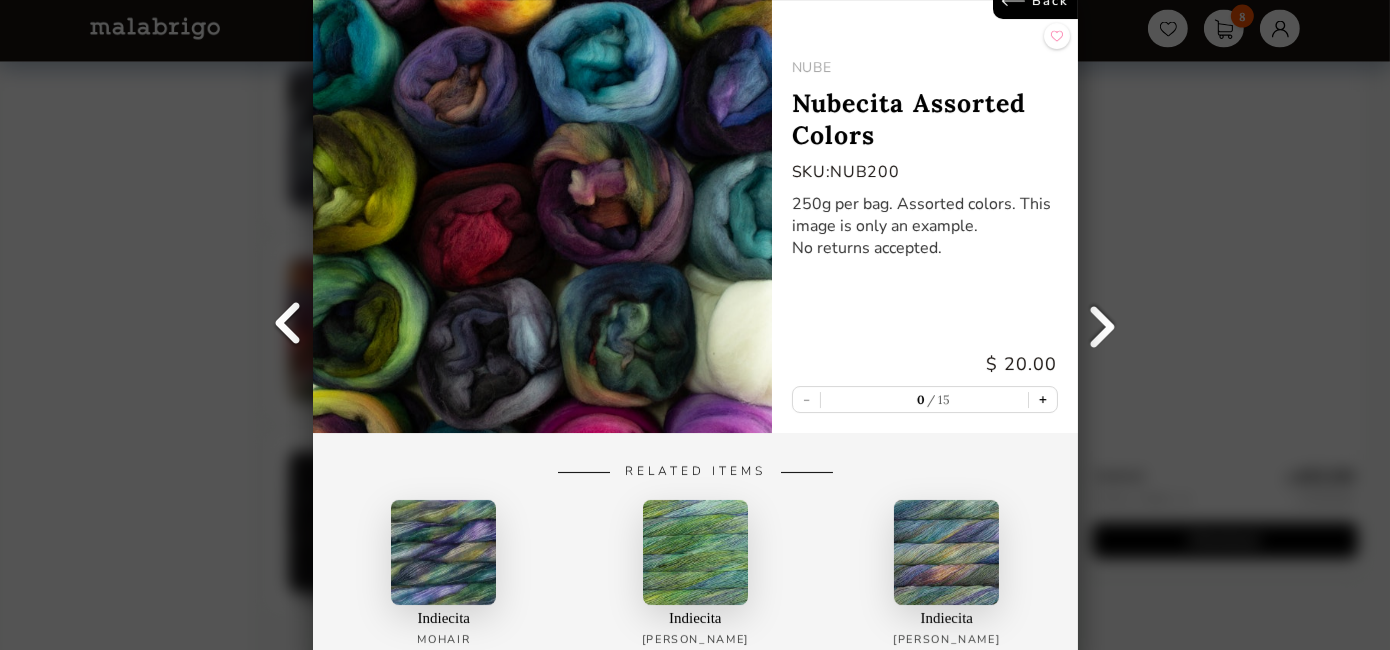 click on "+" at bounding box center (1042, 399) 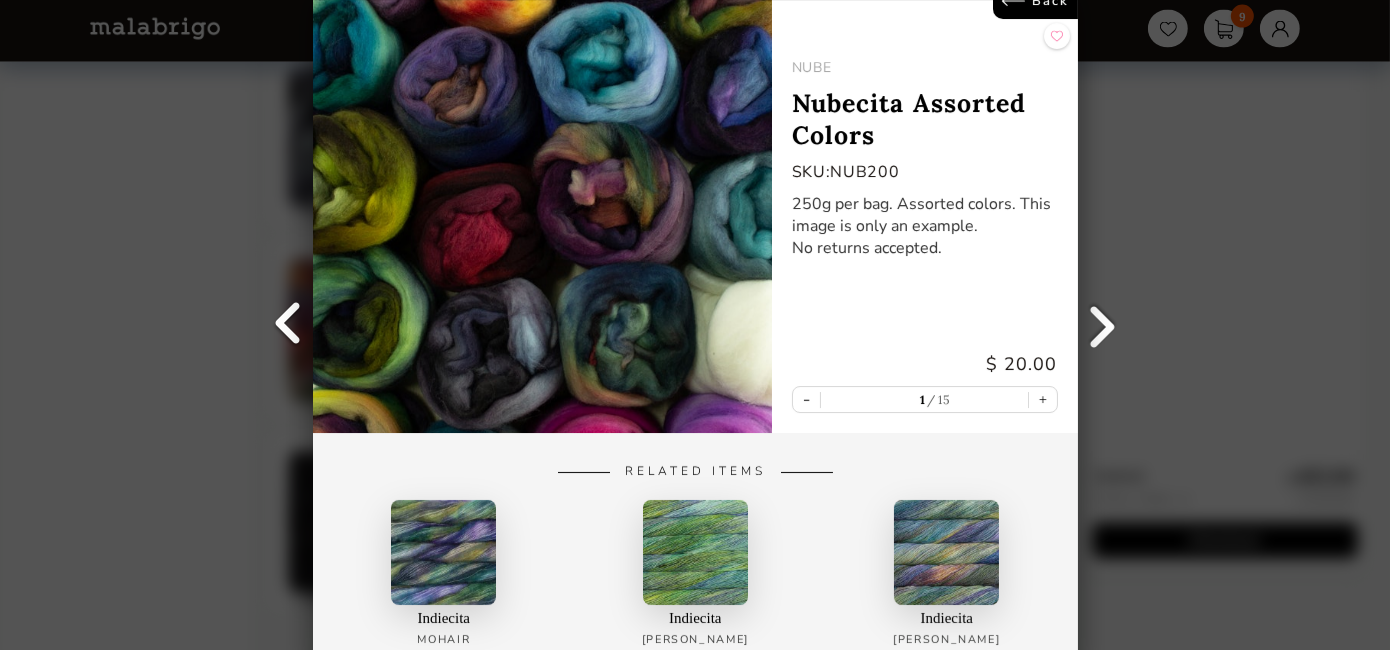 click on "Back" at bounding box center (1034, 1) 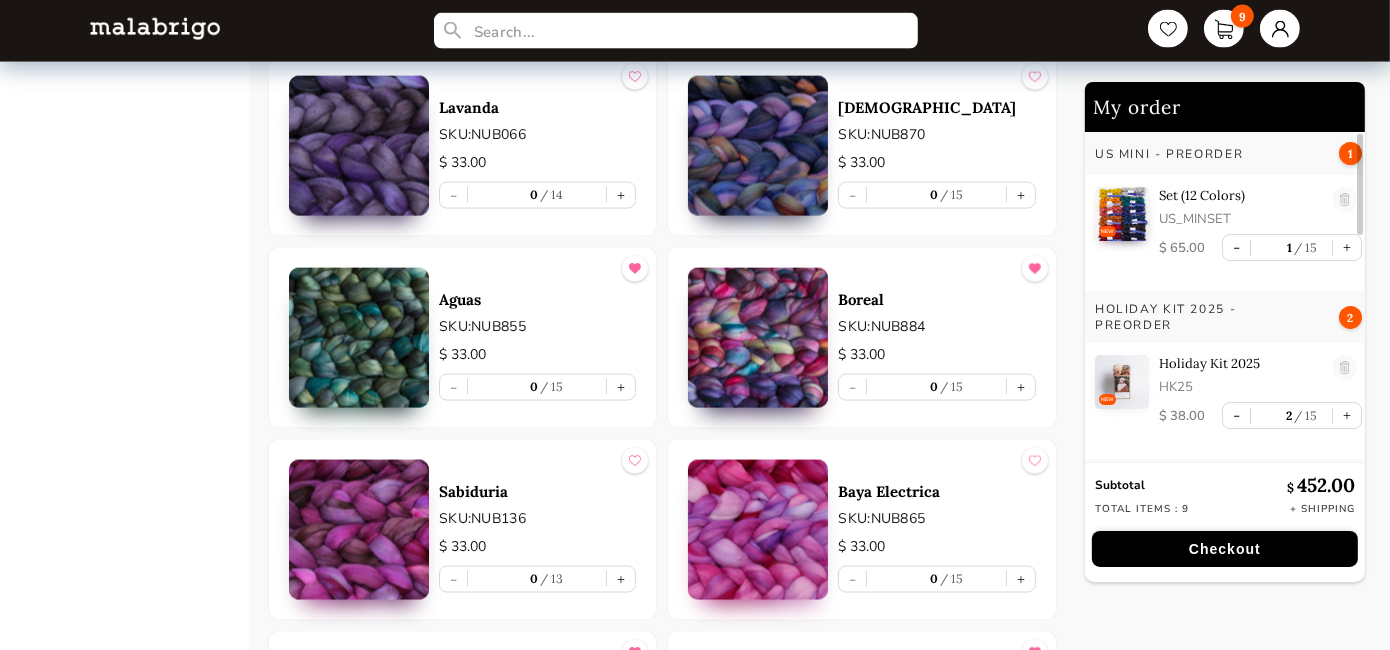 scroll, scrollTop: 2891, scrollLeft: 0, axis: vertical 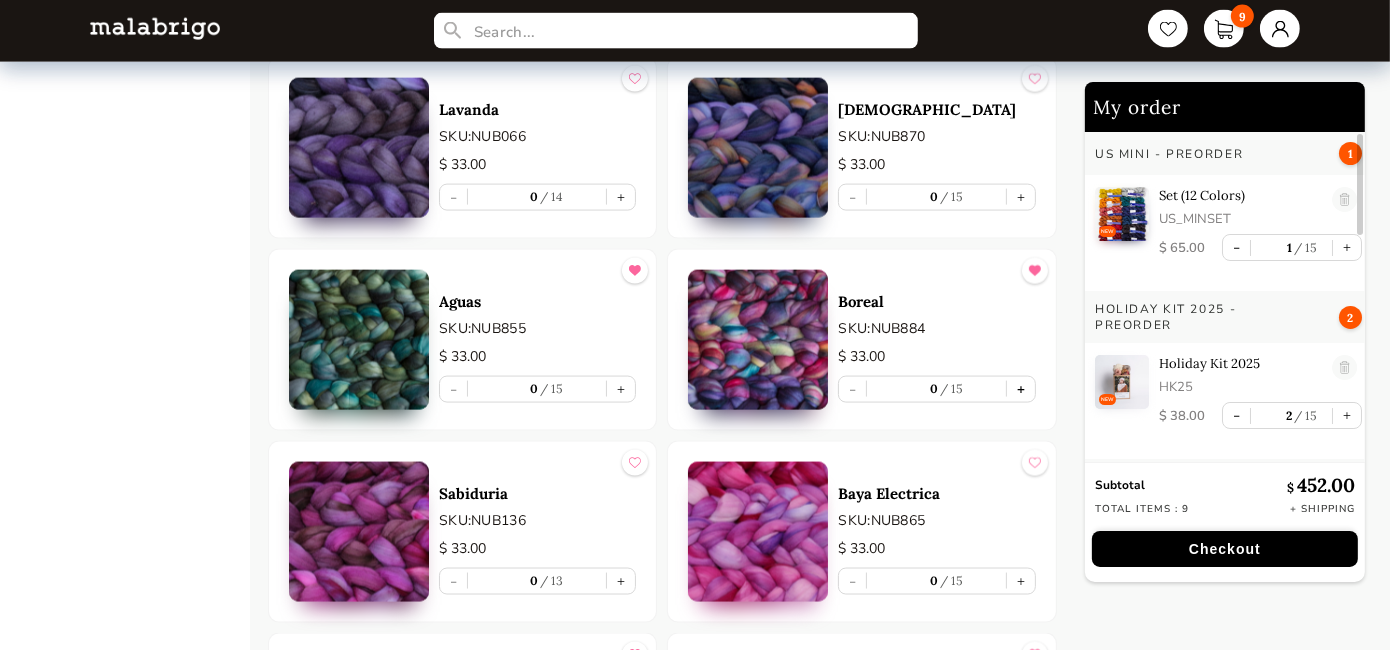 click on "+" at bounding box center [1021, 389] 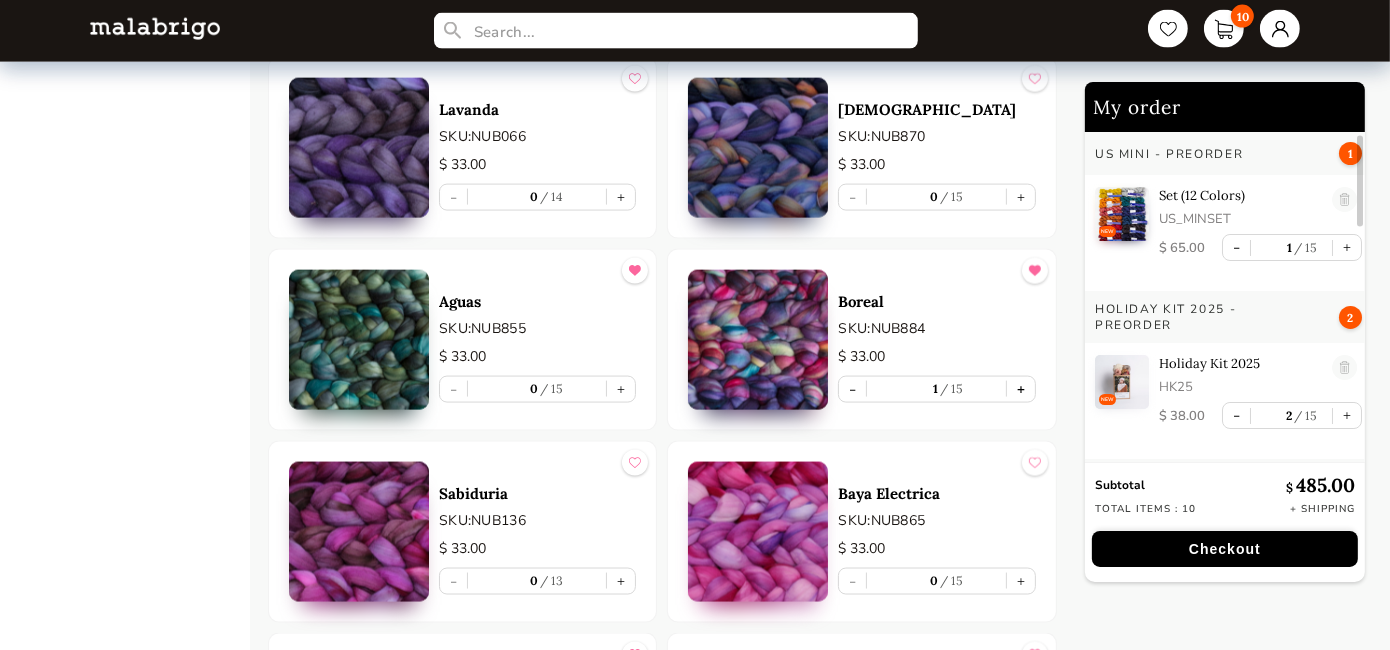 scroll, scrollTop: 214, scrollLeft: 0, axis: vertical 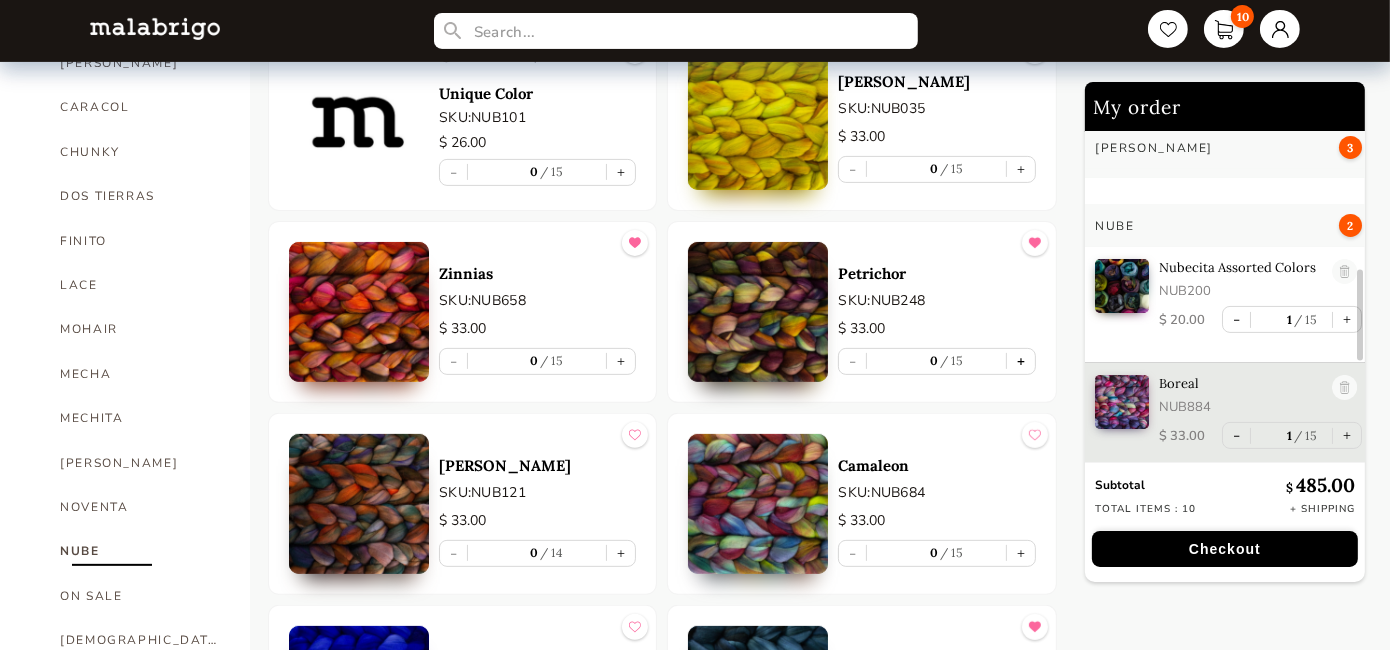 click on "+" at bounding box center [1021, 361] 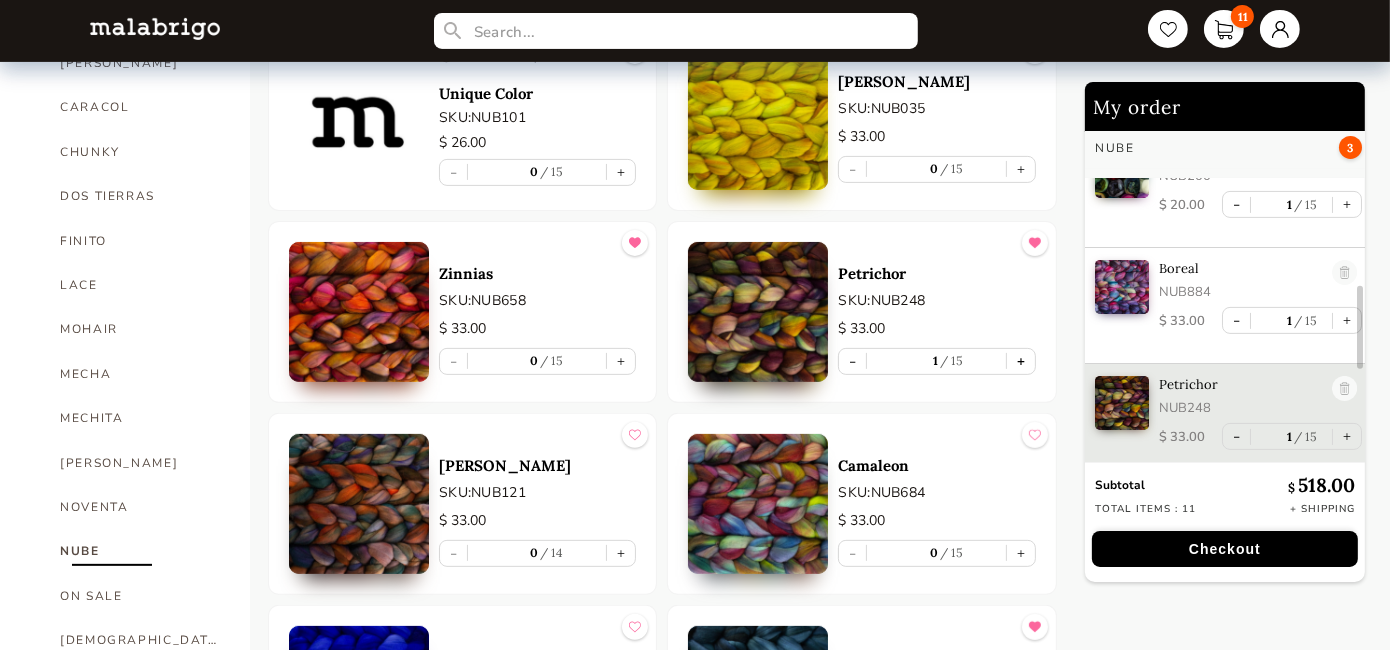 scroll, scrollTop: 640, scrollLeft: 0, axis: vertical 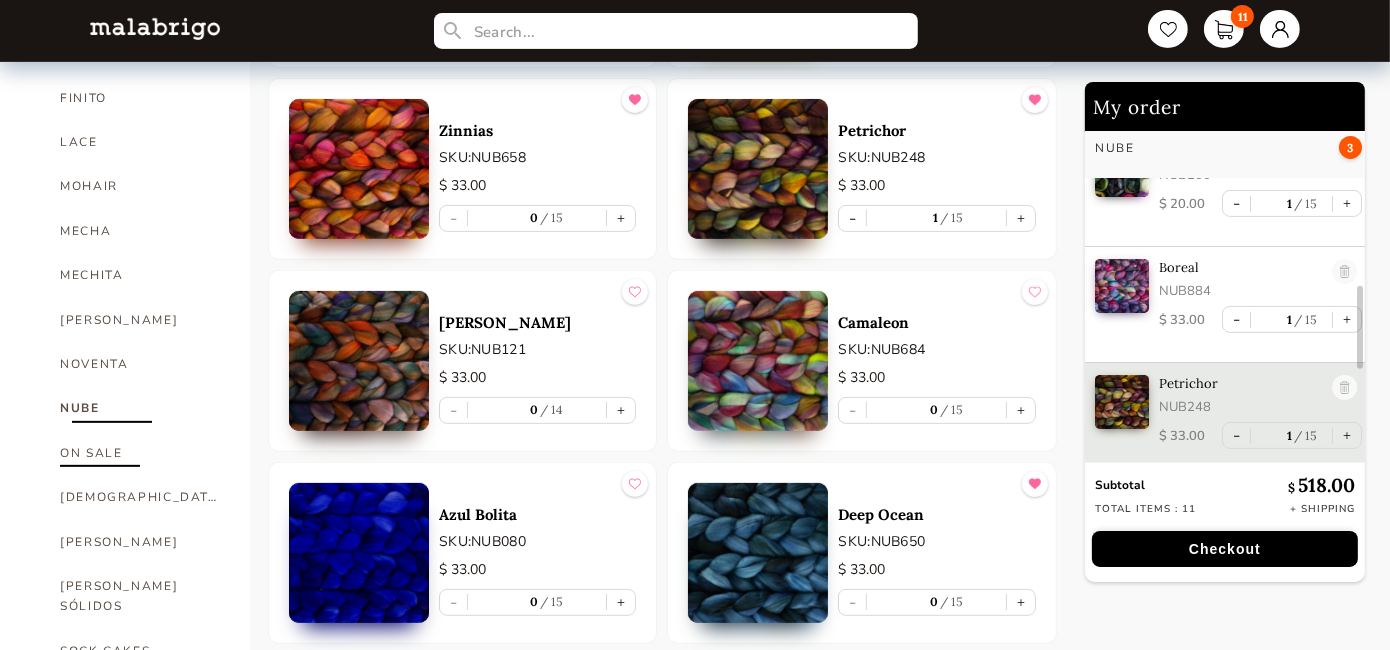 click on "ON SALE" at bounding box center (140, 453) 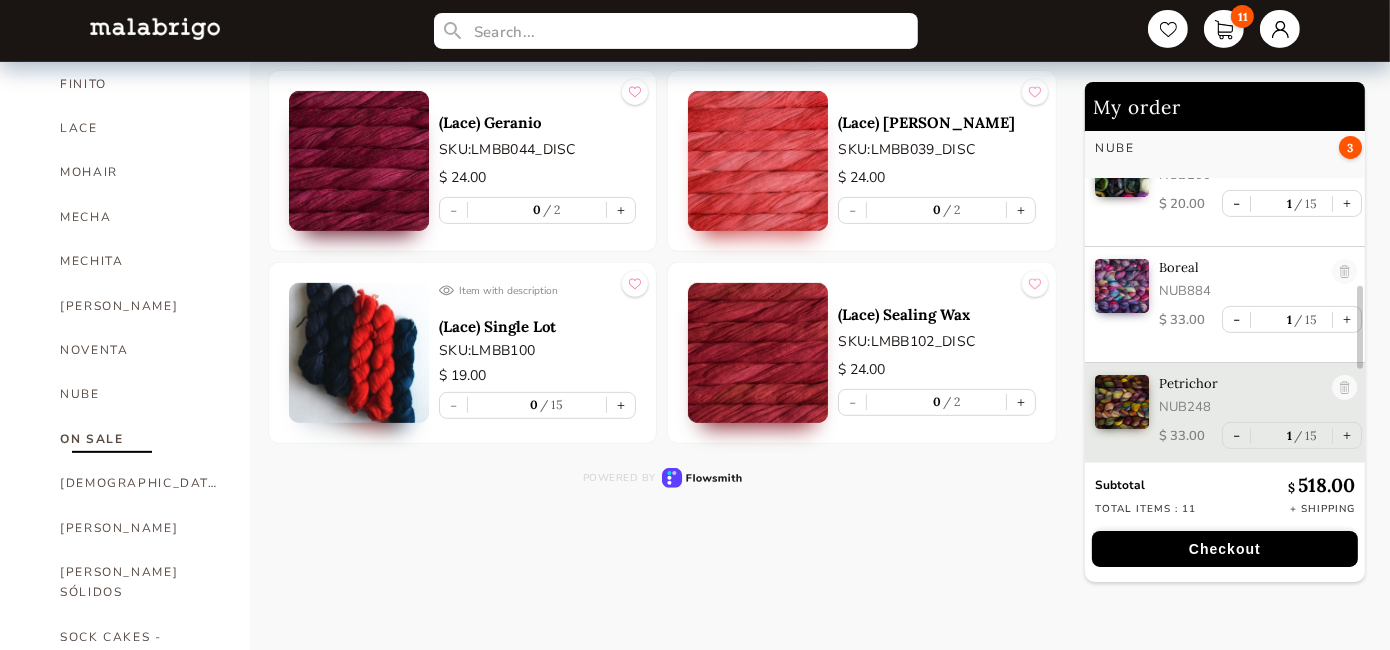 scroll, scrollTop: 823, scrollLeft: 0, axis: vertical 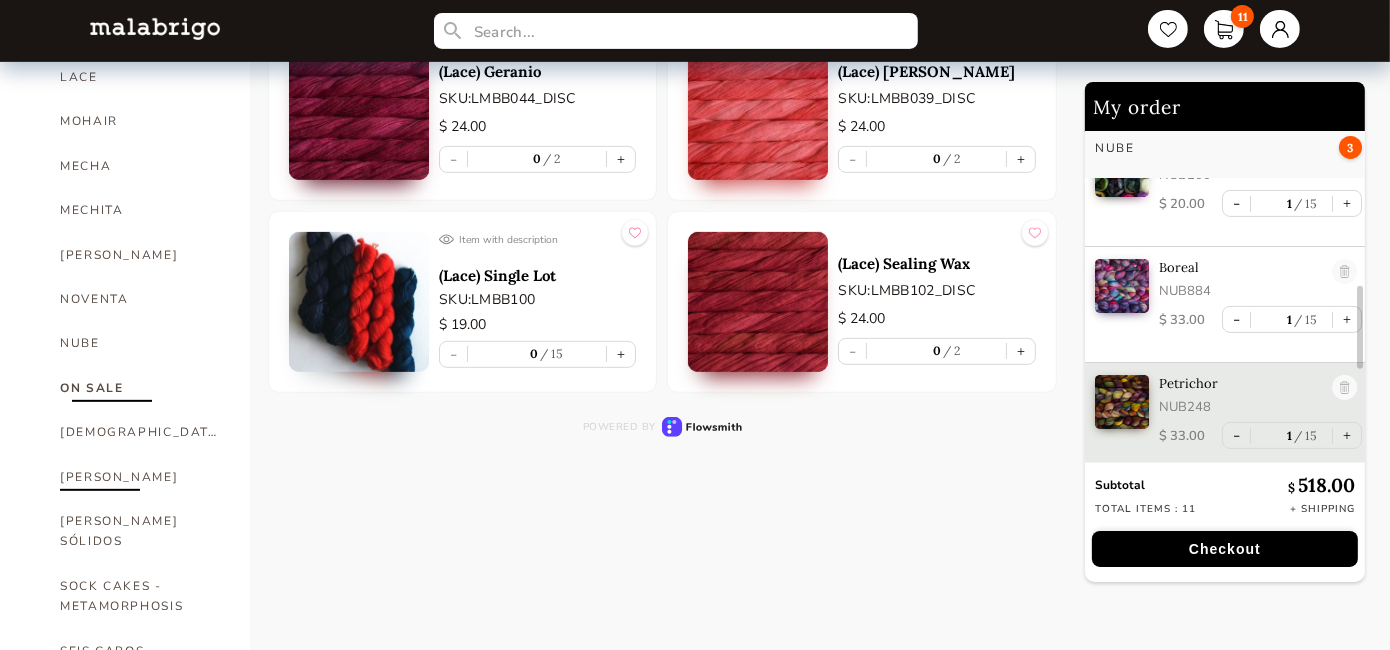 click on "[PERSON_NAME]" at bounding box center (140, 477) 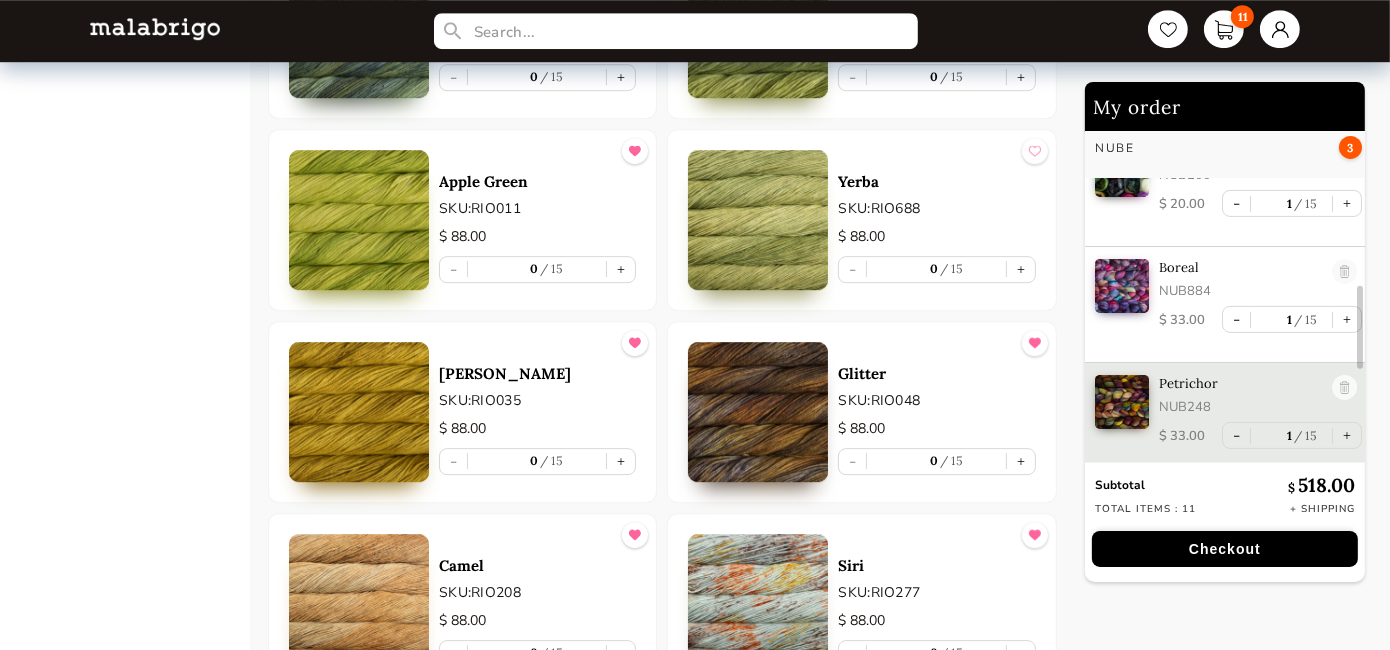 scroll, scrollTop: 6082, scrollLeft: 0, axis: vertical 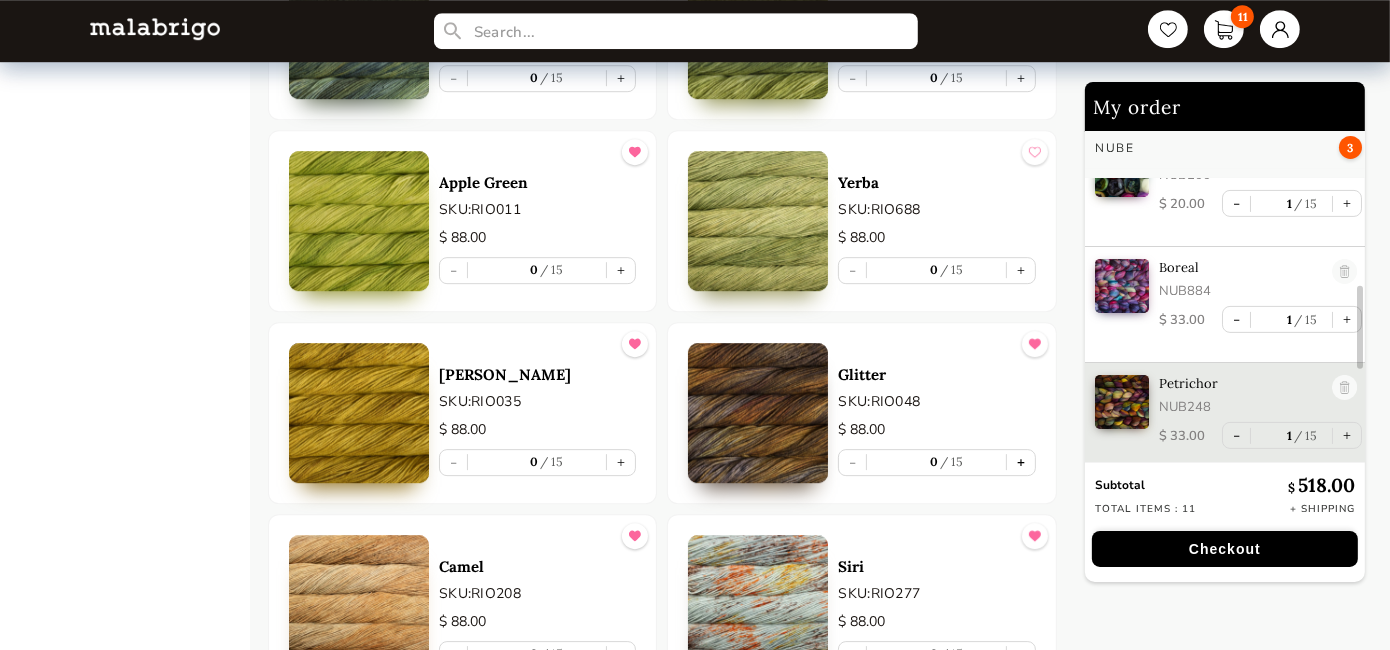 click on "+" at bounding box center (1021, 462) 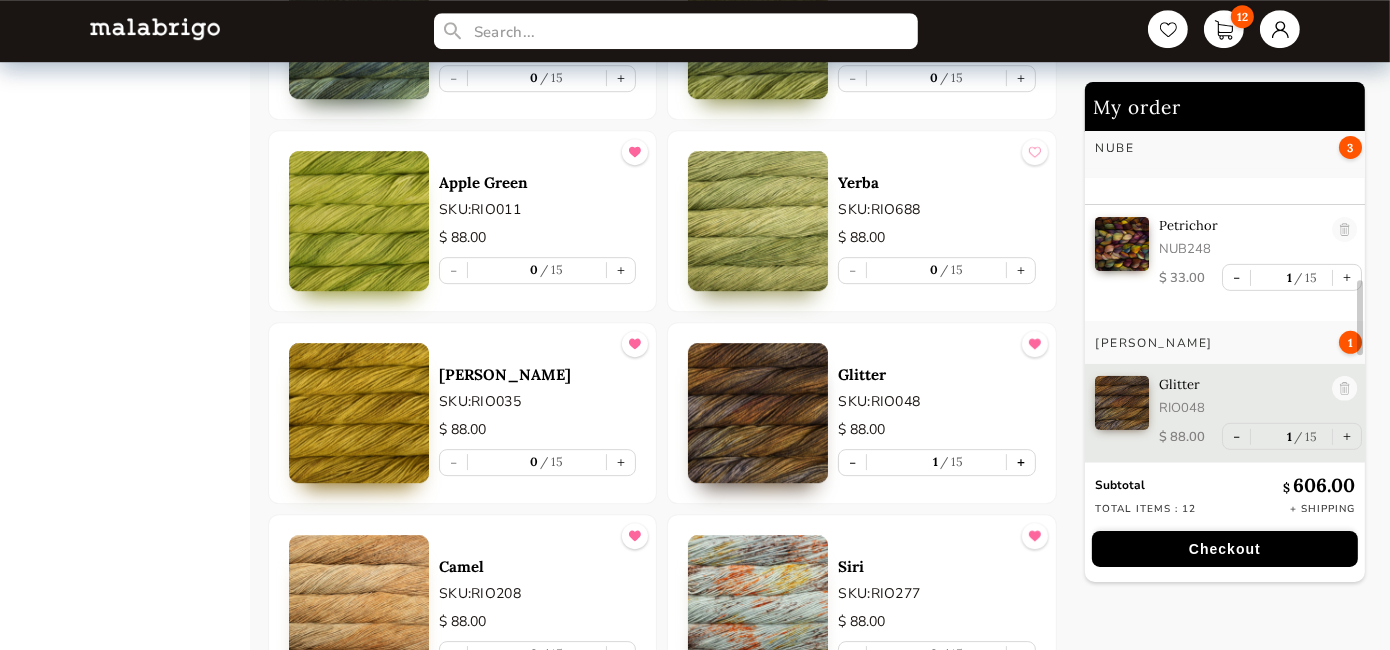 scroll, scrollTop: 799, scrollLeft: 0, axis: vertical 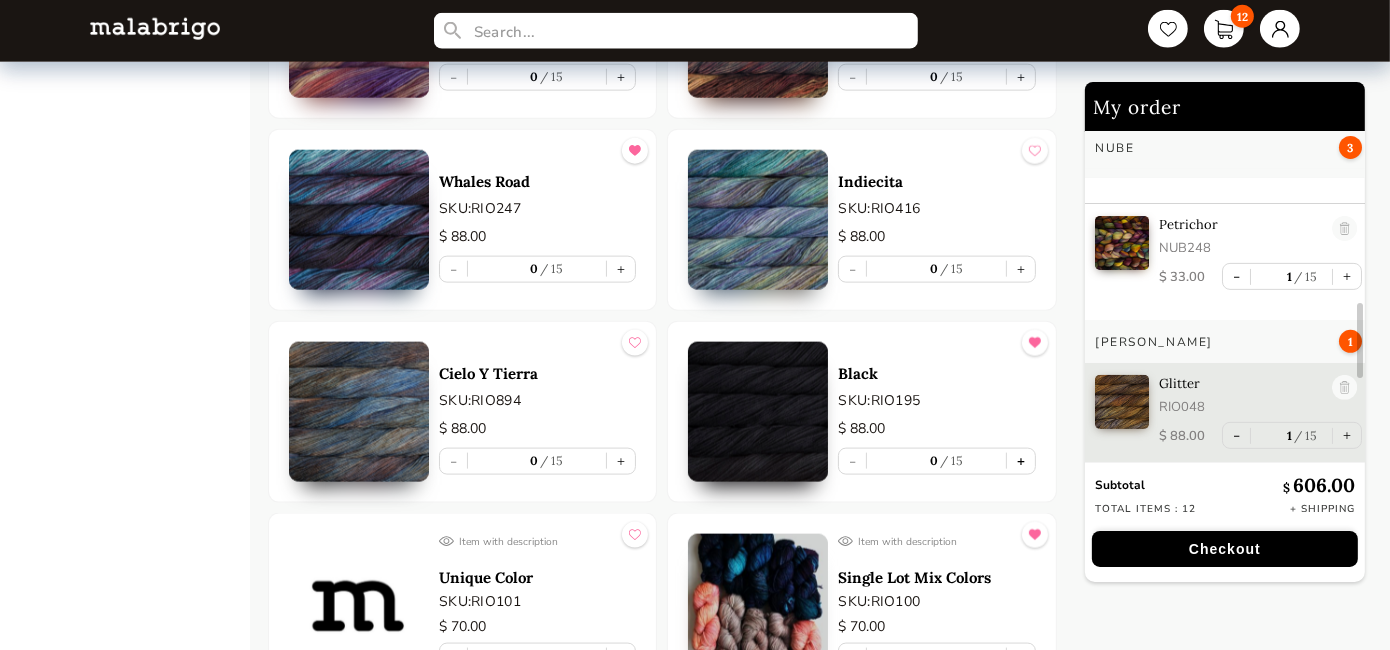 click on "+" at bounding box center (1021, 461) 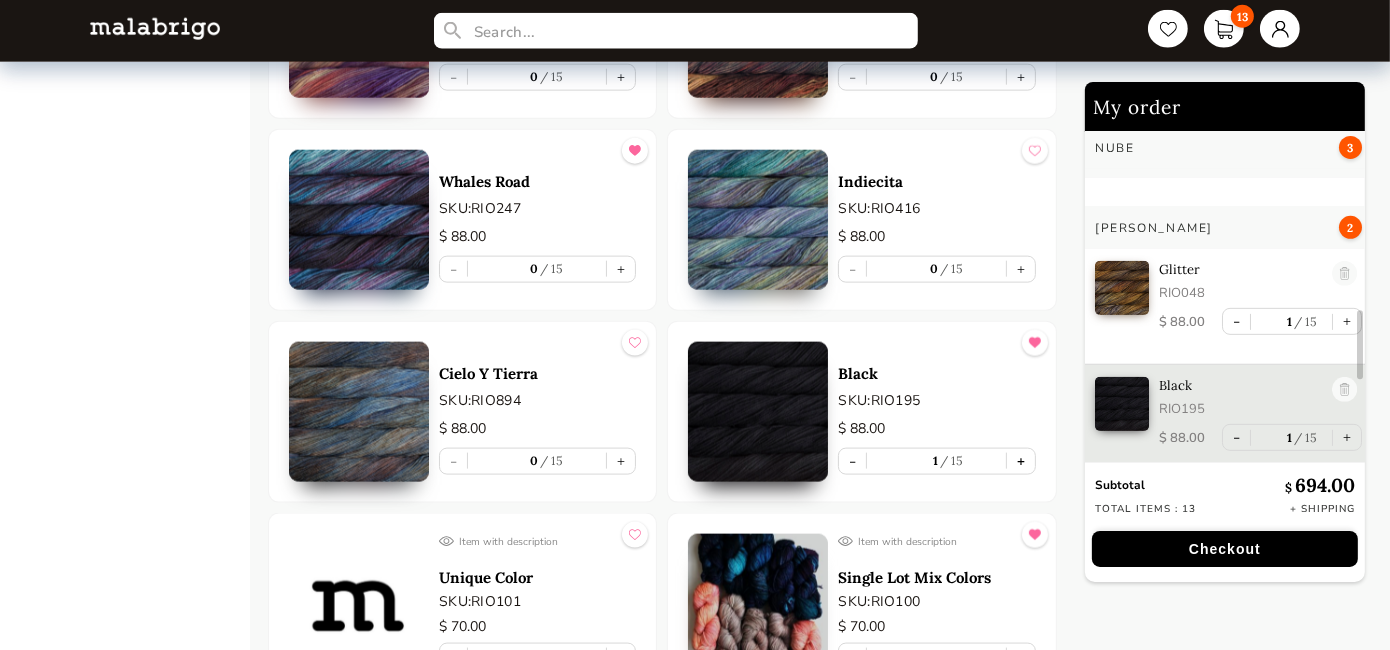 scroll, scrollTop: 914, scrollLeft: 0, axis: vertical 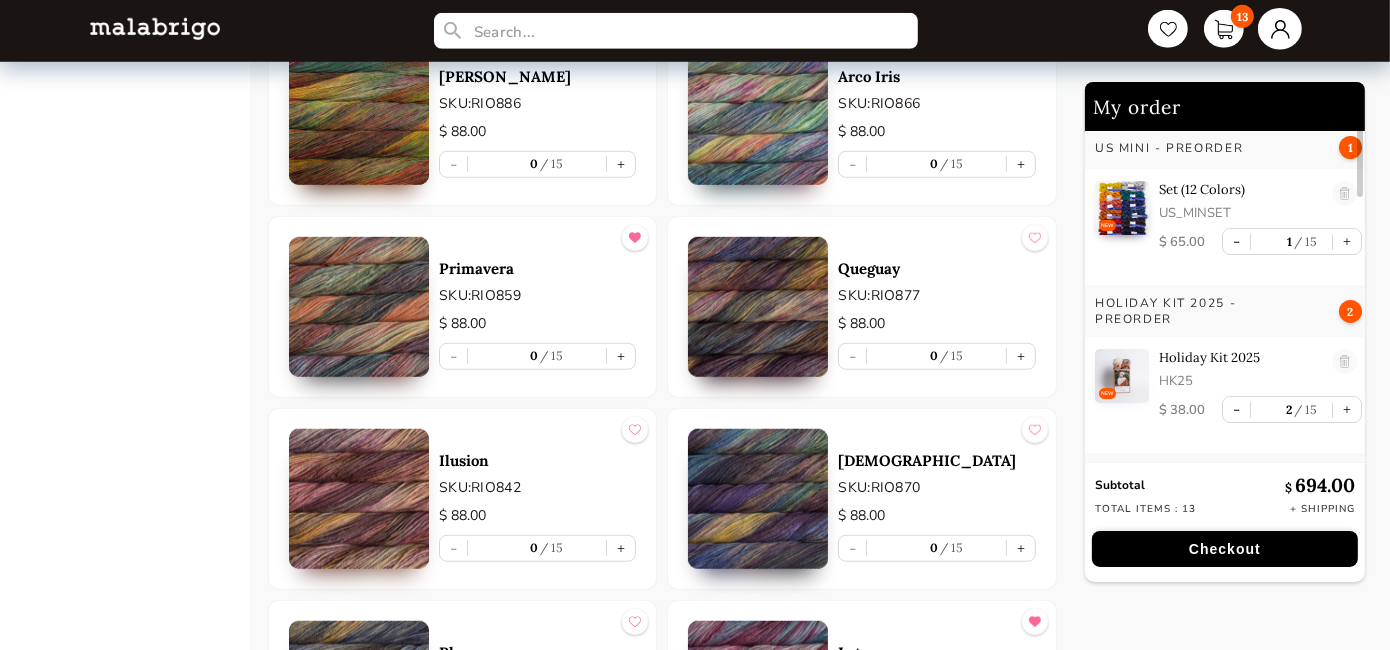 click at bounding box center (1280, 29) 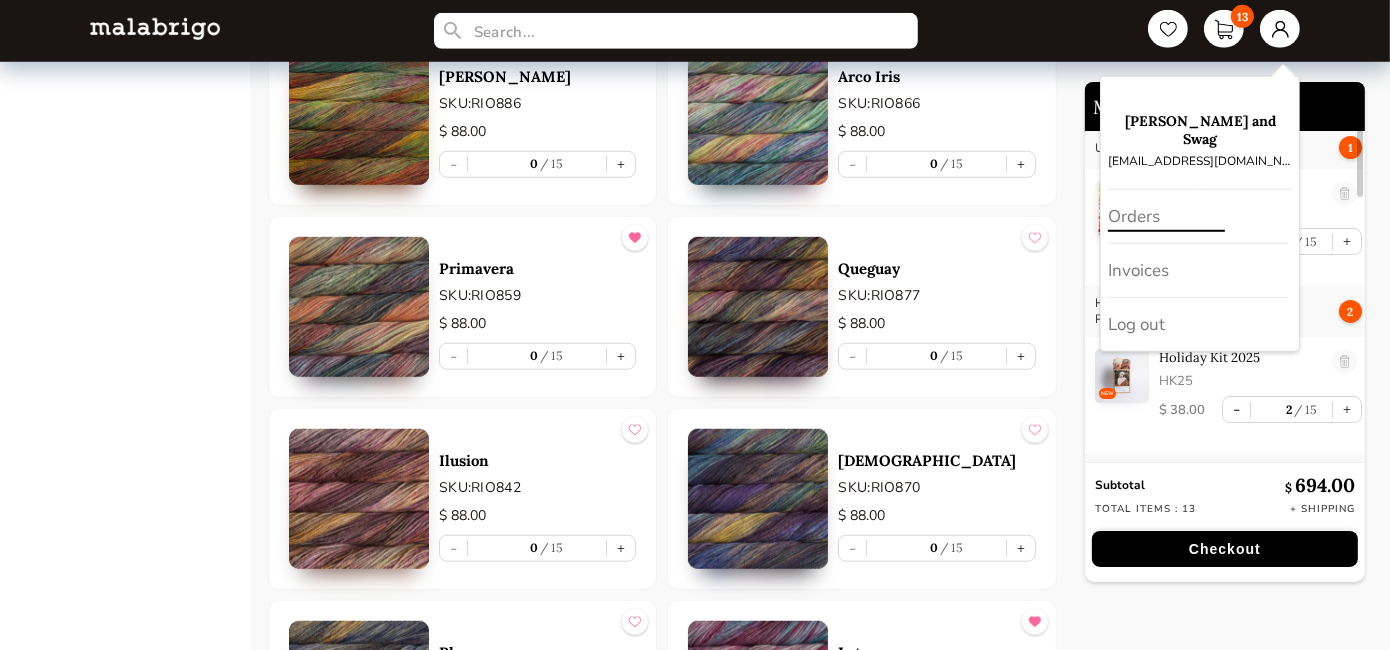 click on "Orders" at bounding box center (1198, 217) 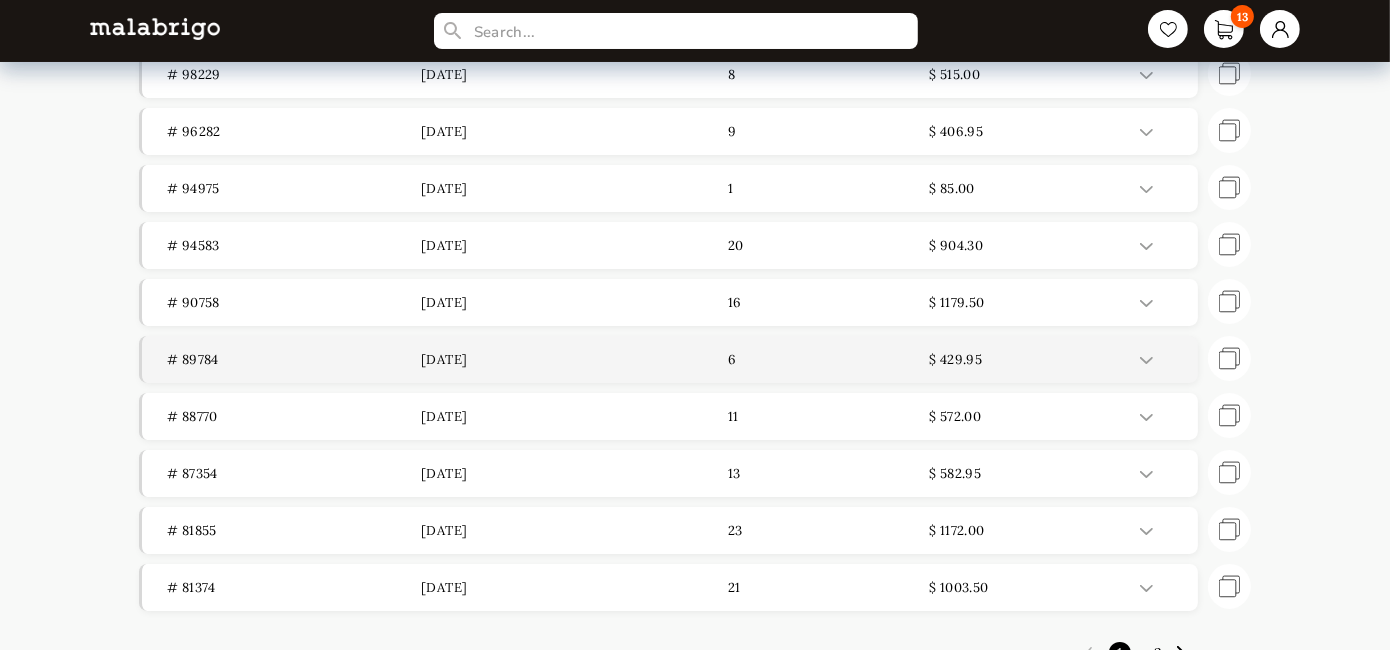 scroll, scrollTop: 0, scrollLeft: 0, axis: both 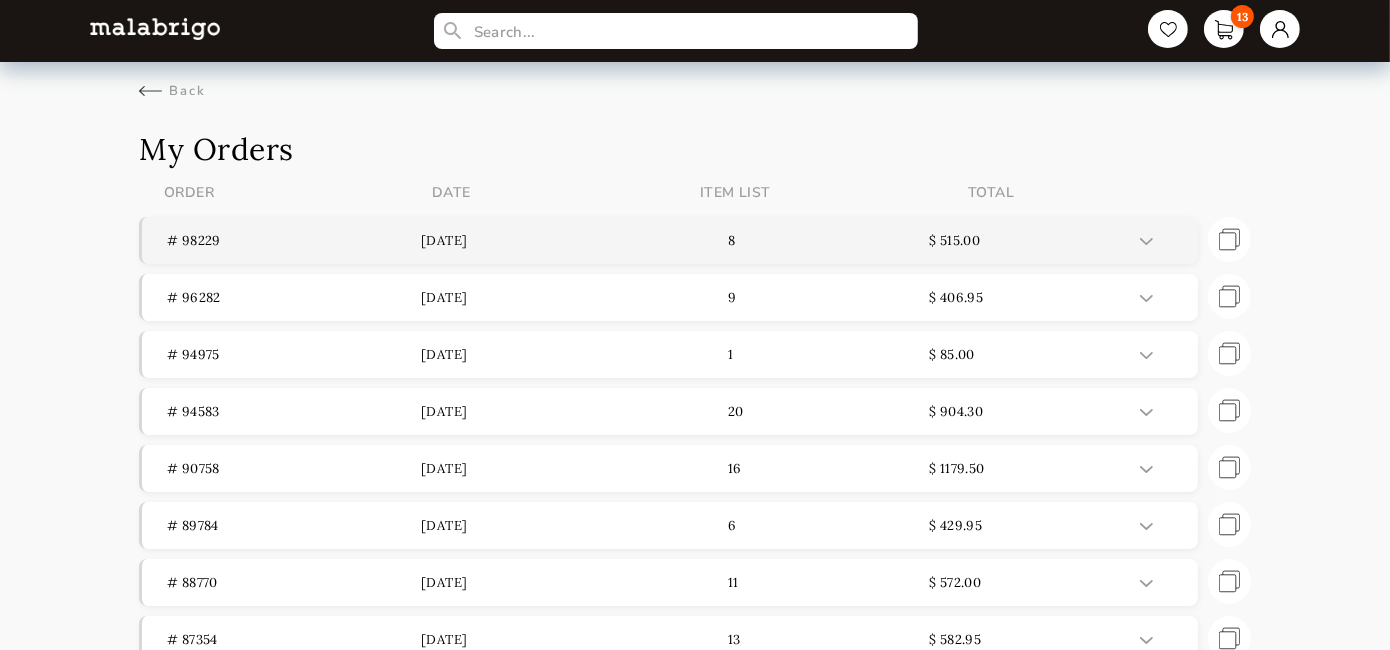 click on "$ 515.00" at bounding box center [1056, 240] 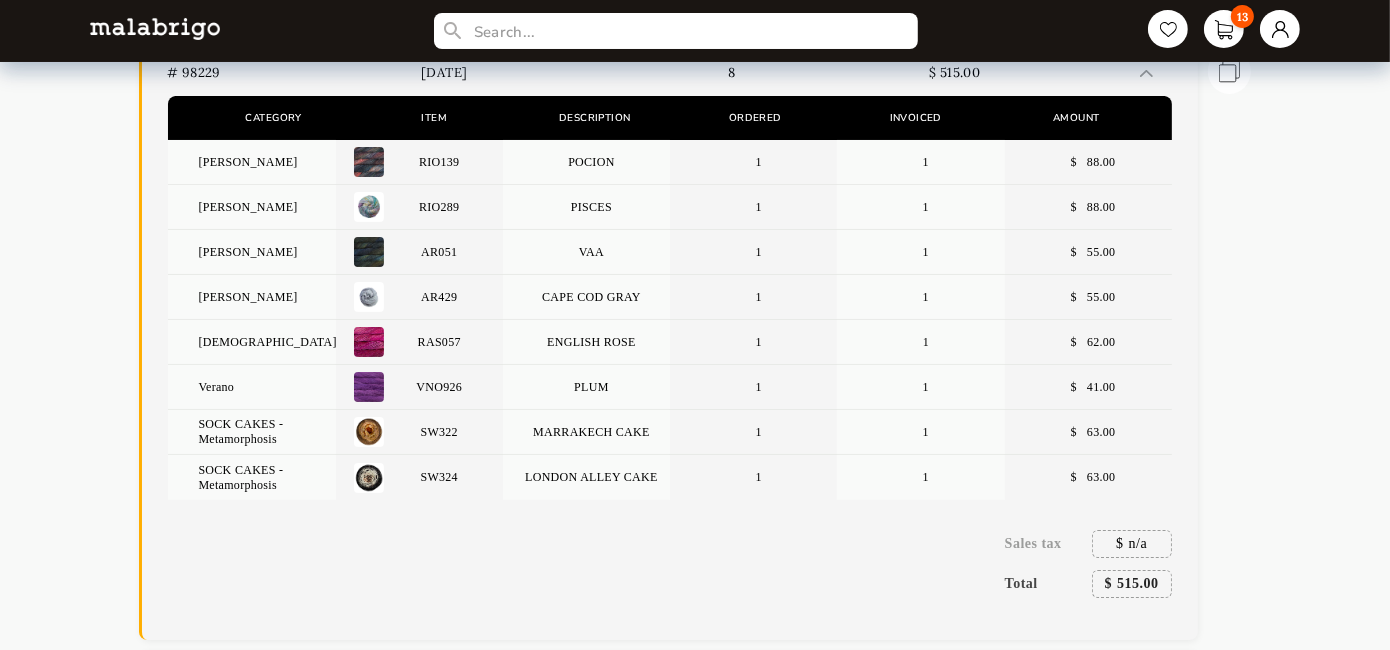 scroll, scrollTop: 170, scrollLeft: 0, axis: vertical 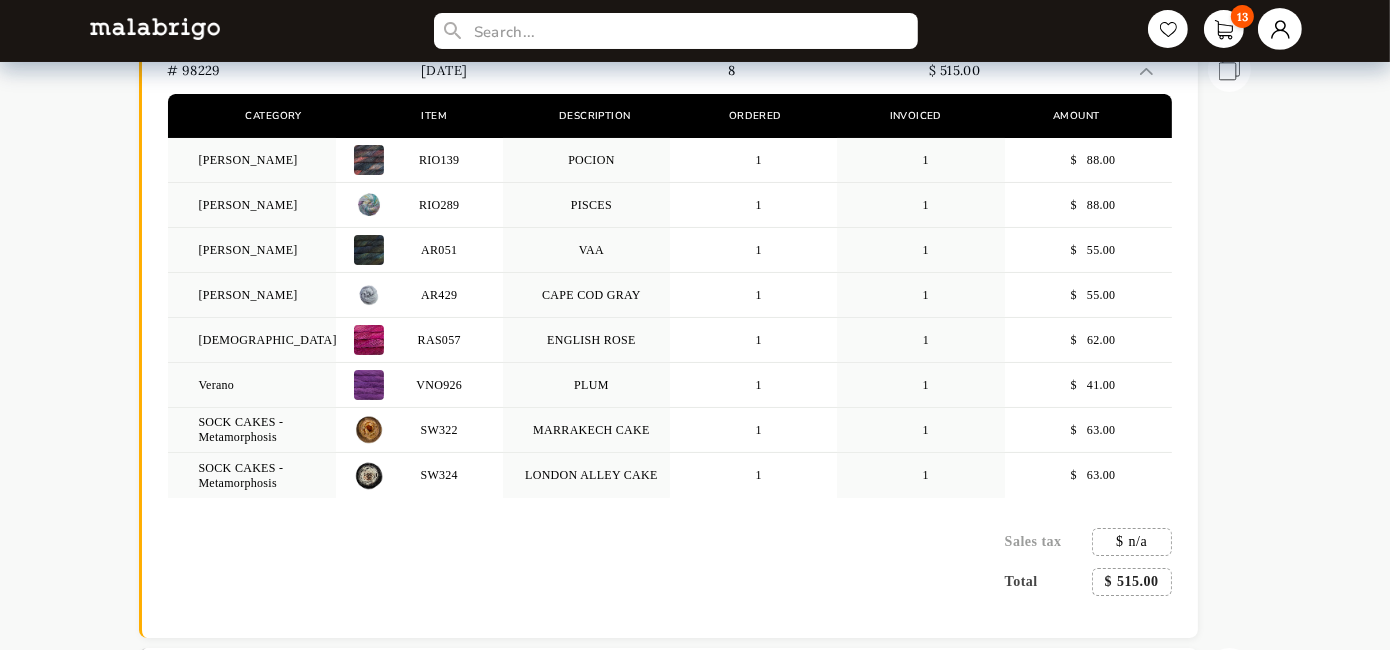 click at bounding box center [1280, 29] 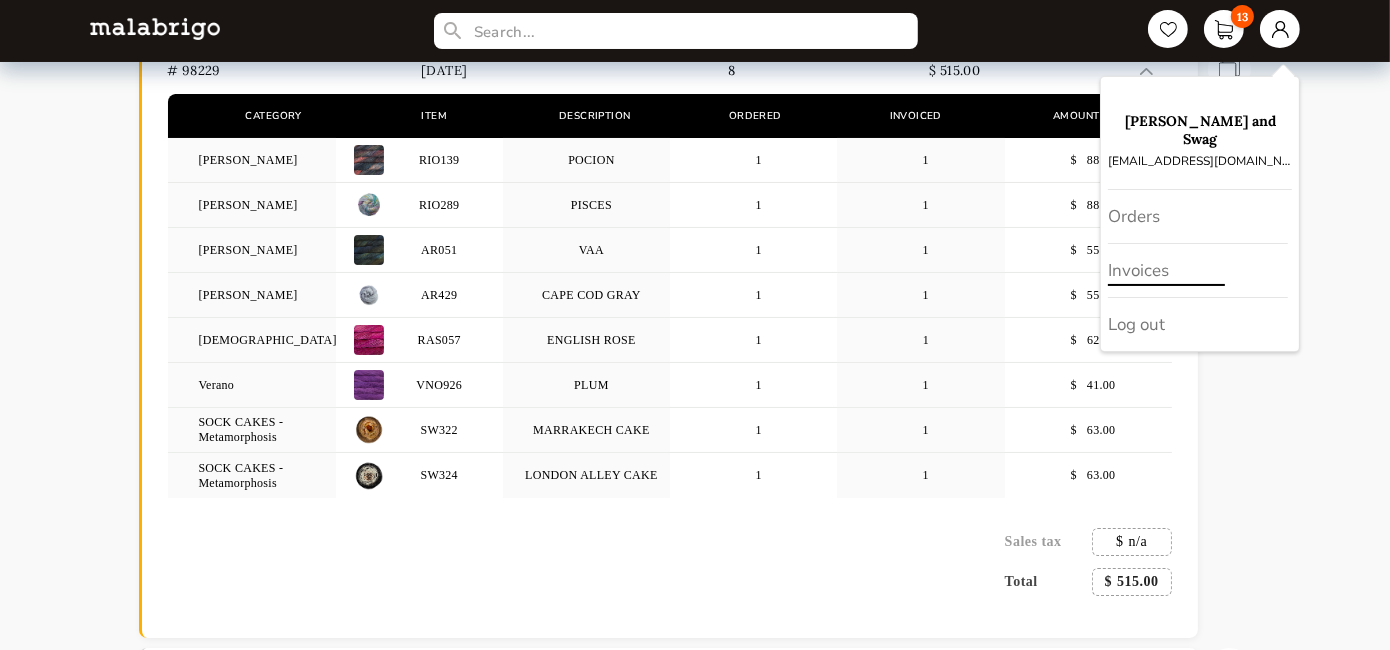 click on "Invoices" at bounding box center [1198, 271] 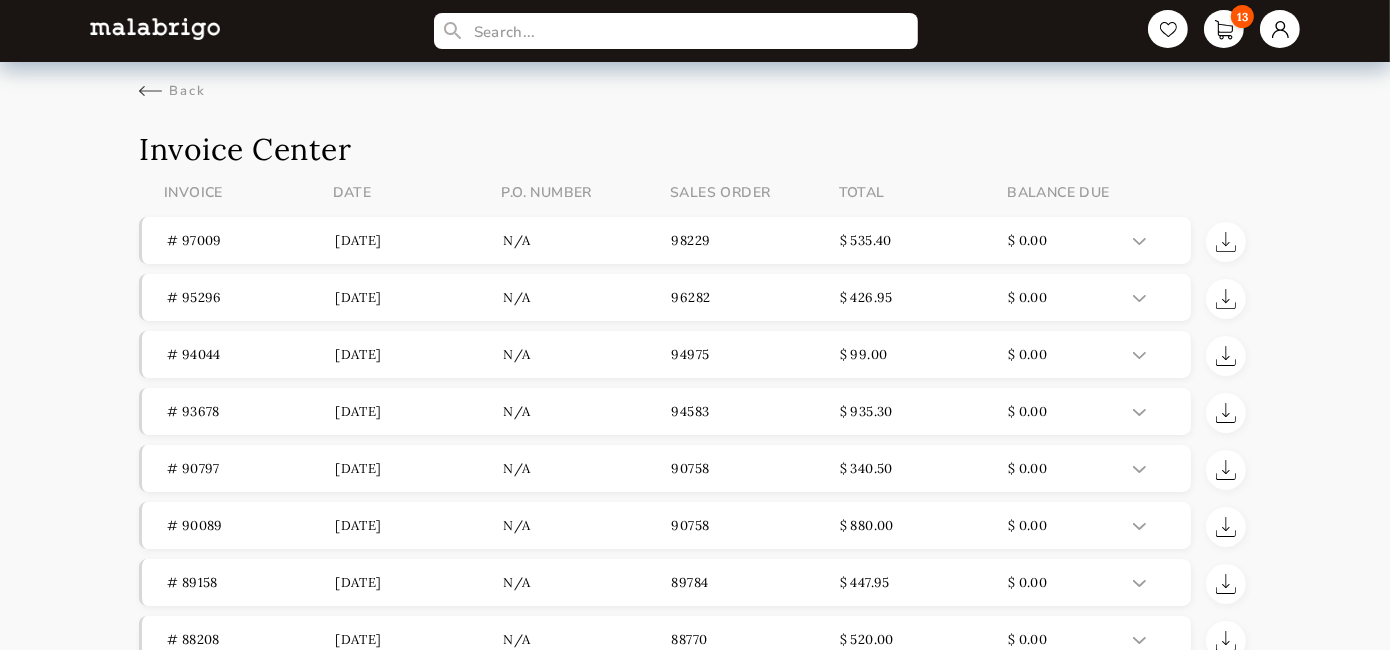 scroll, scrollTop: 0, scrollLeft: 0, axis: both 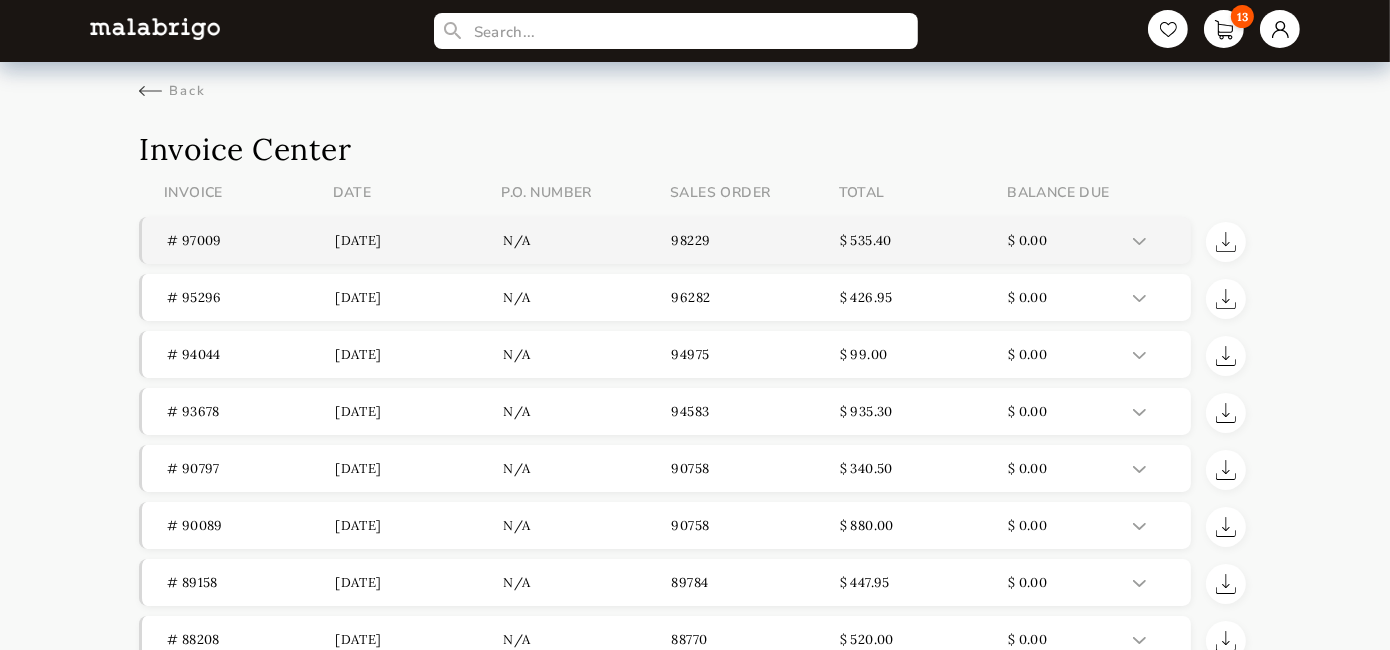 click at bounding box center [1139, 241] 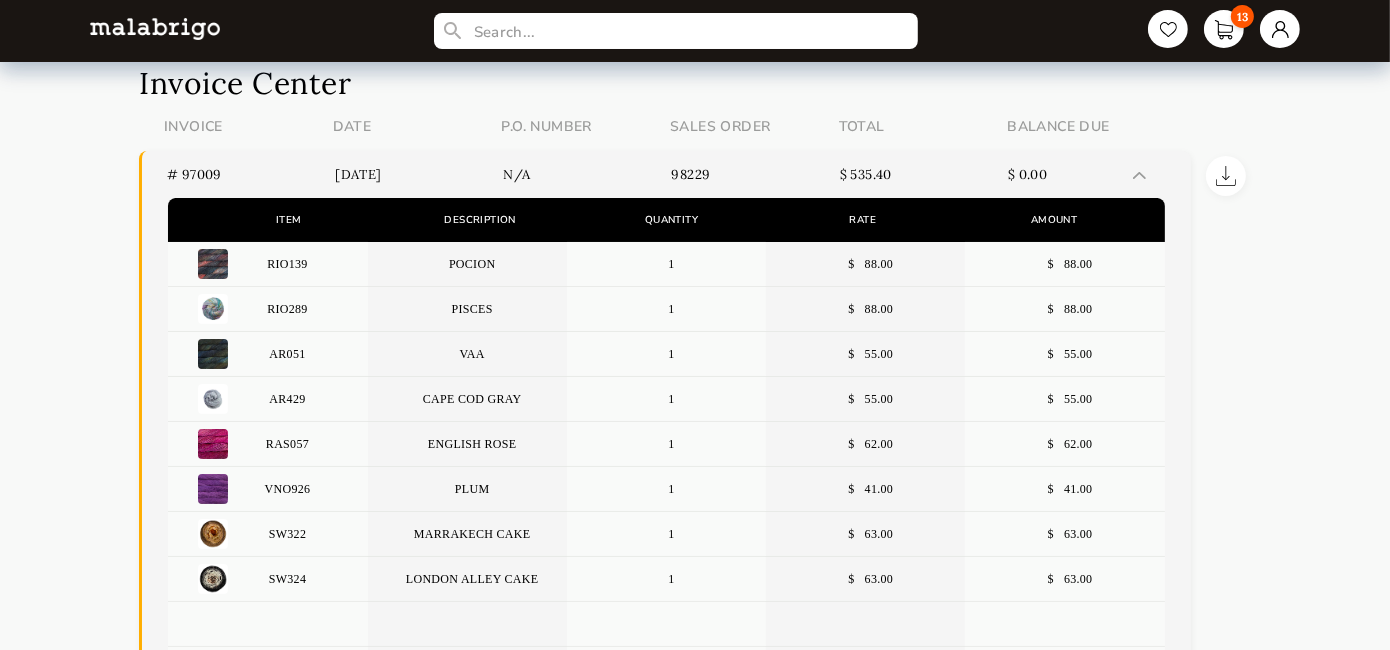 scroll, scrollTop: 67, scrollLeft: 0, axis: vertical 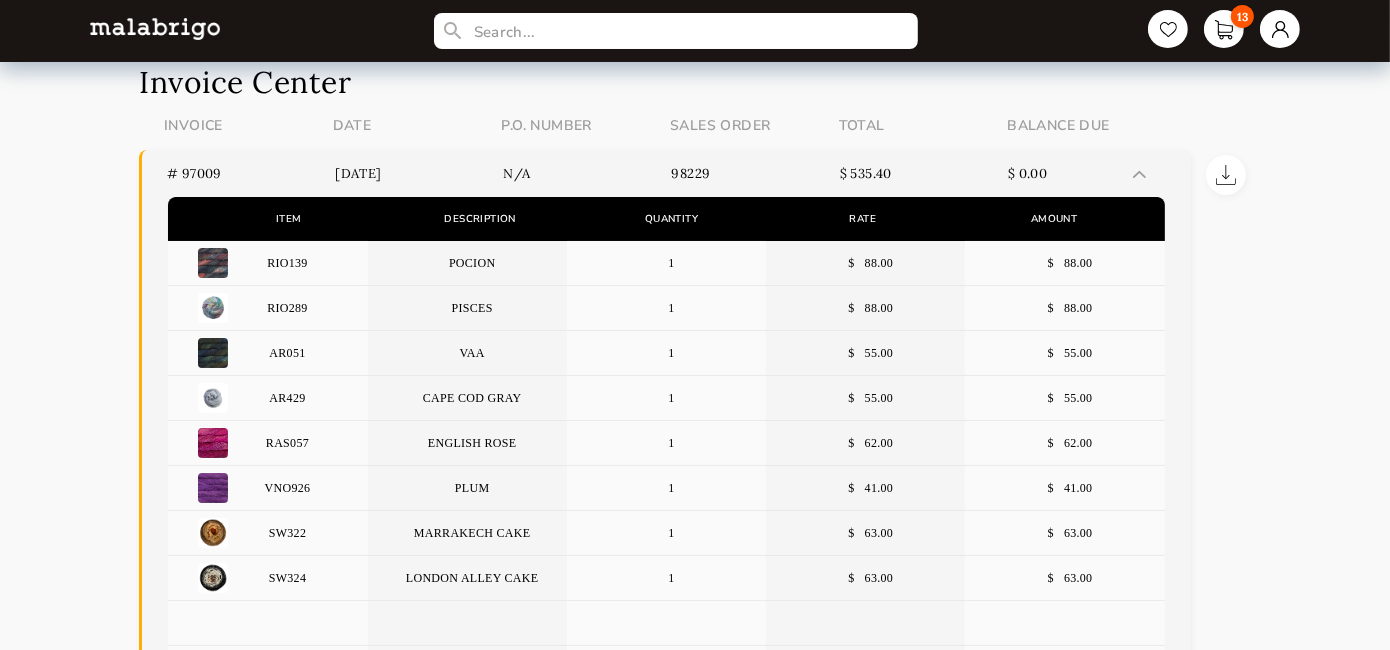 click at bounding box center (1139, 174) 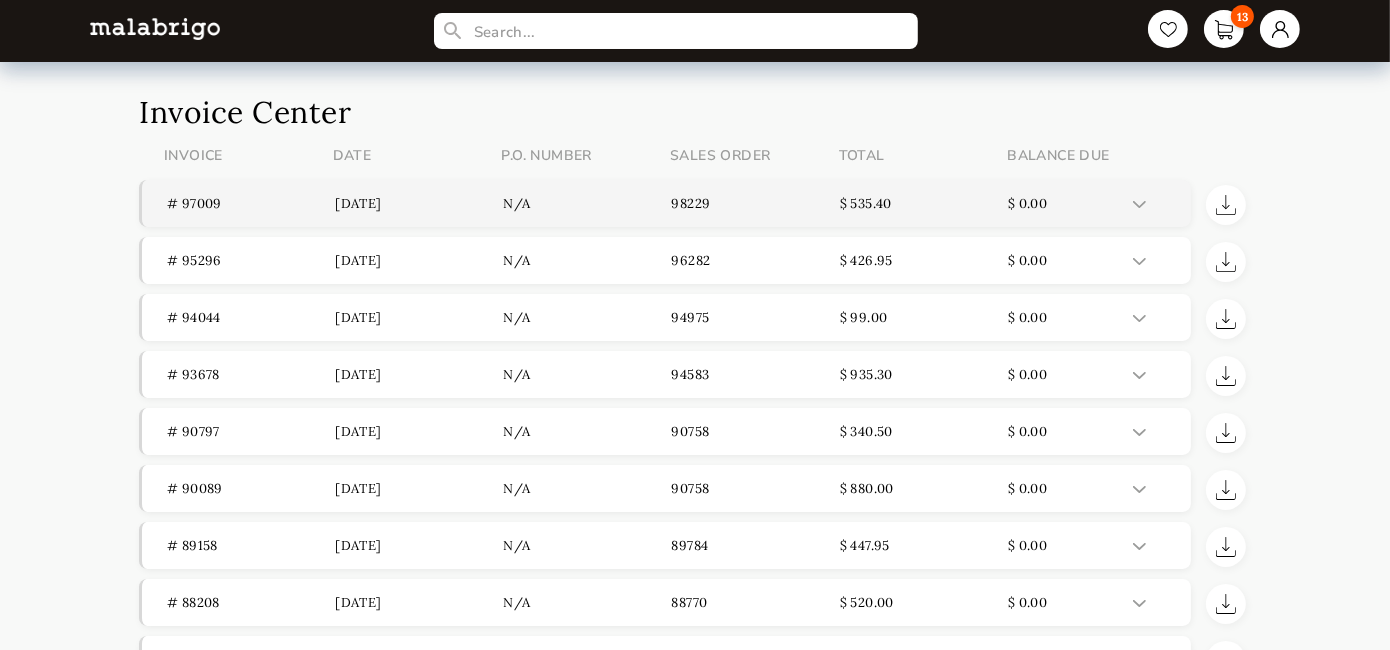 scroll, scrollTop: 38, scrollLeft: 0, axis: vertical 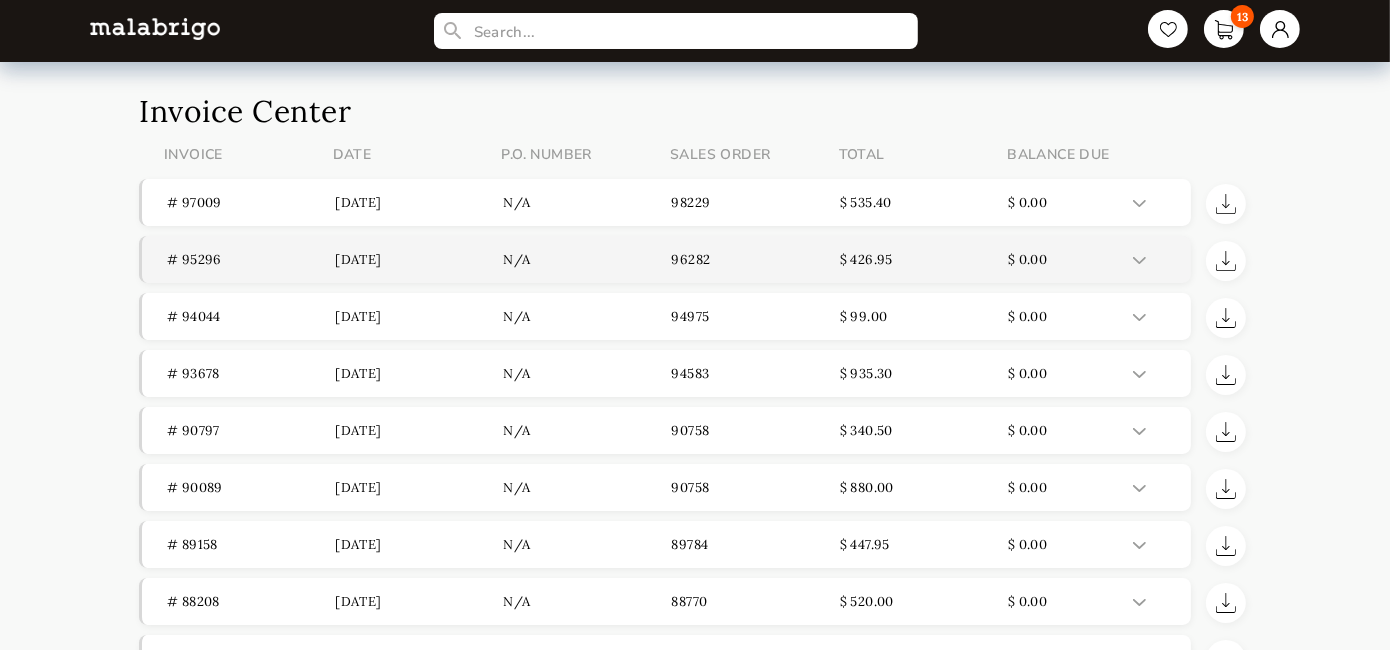 click at bounding box center [1139, 260] 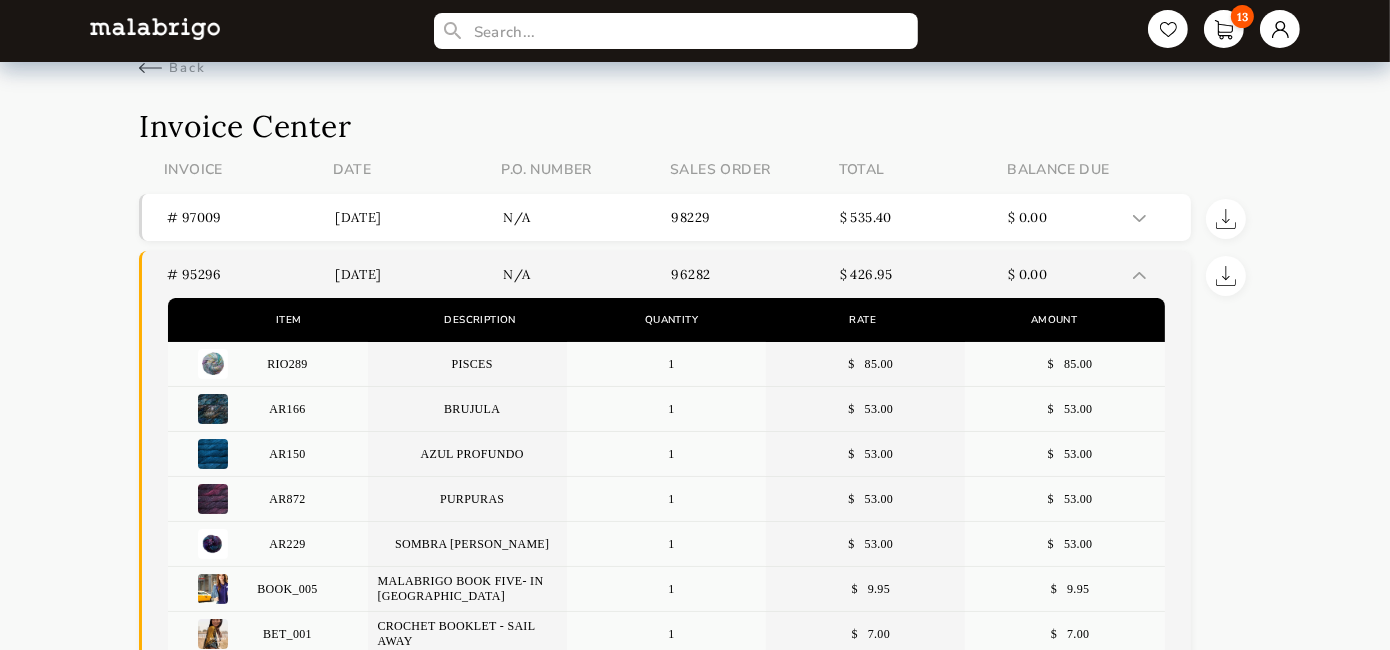 scroll, scrollTop: 23, scrollLeft: 0, axis: vertical 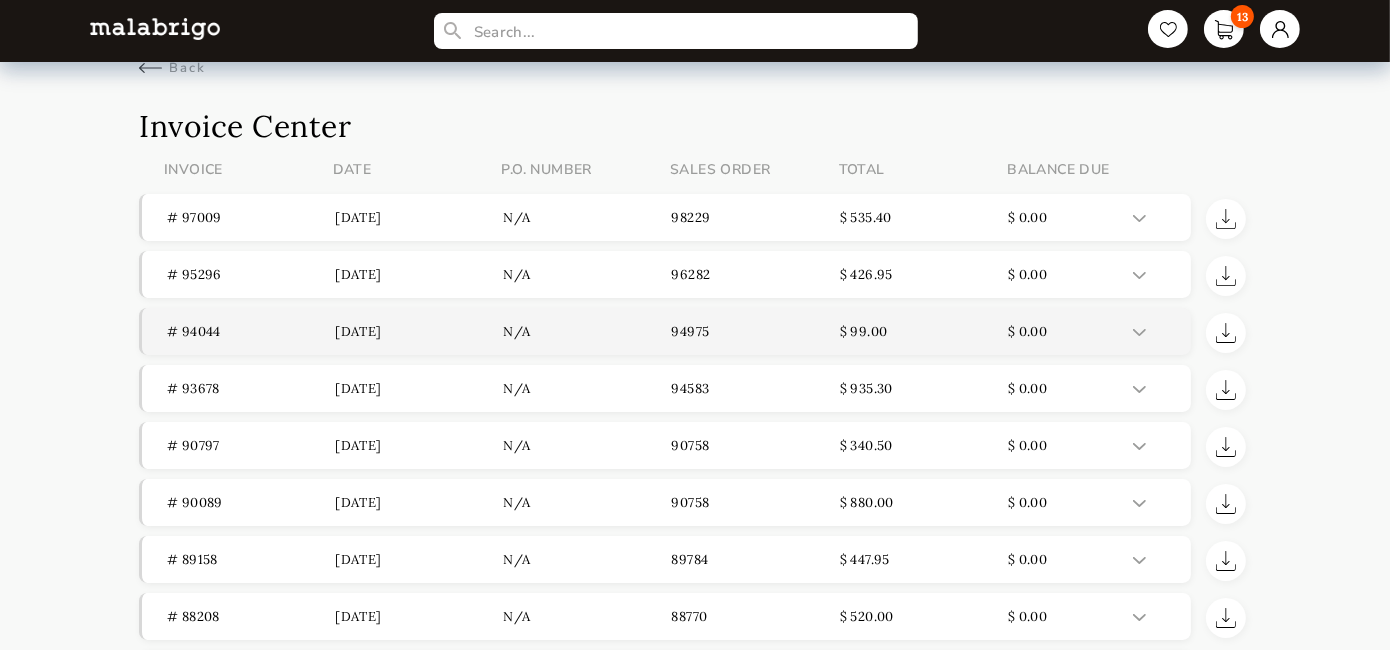 click at bounding box center (1139, 332) 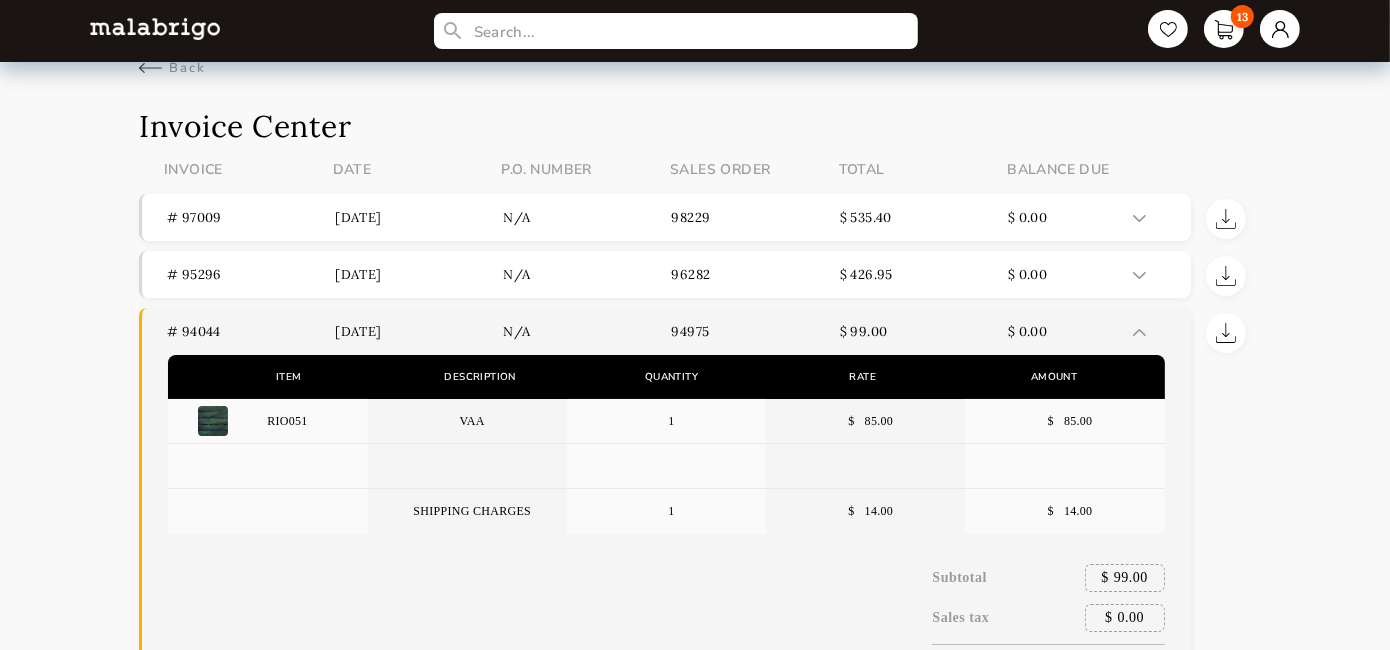 click at bounding box center [1139, 332] 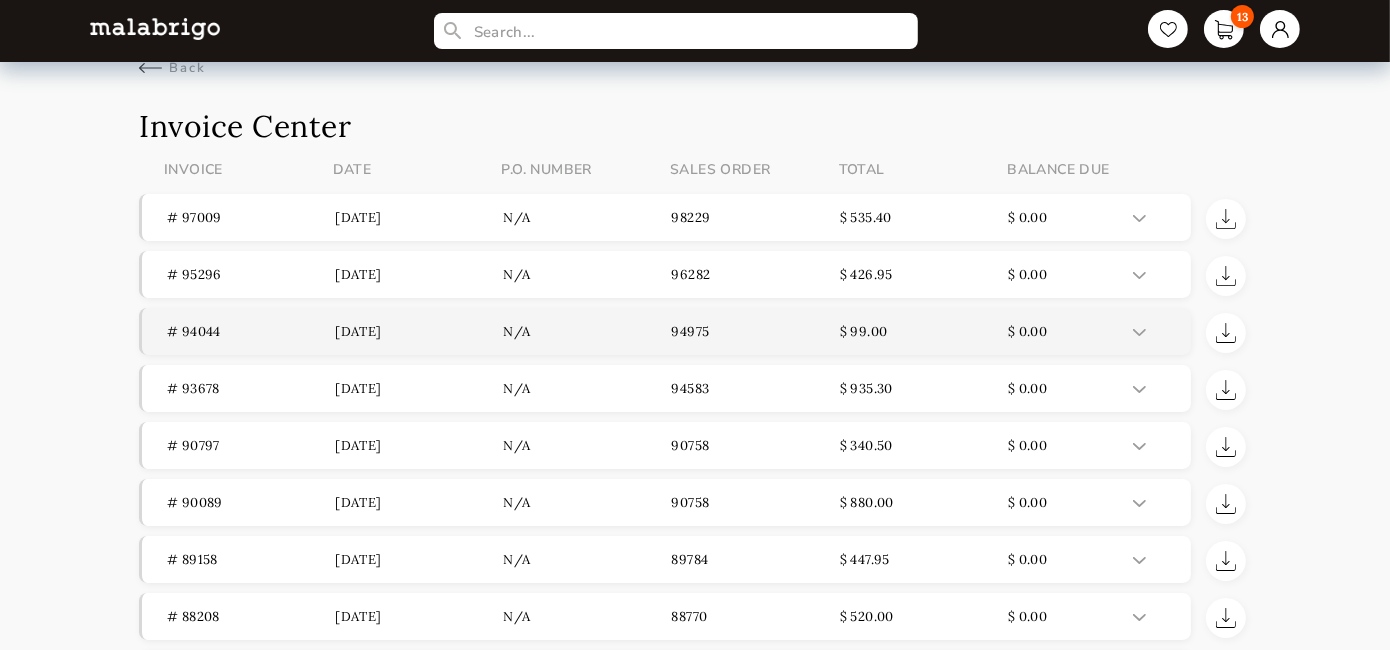 click on "# 94044 01-20-2025 n/a 94975 $   99.00 $   0.00" at bounding box center (666, 331) 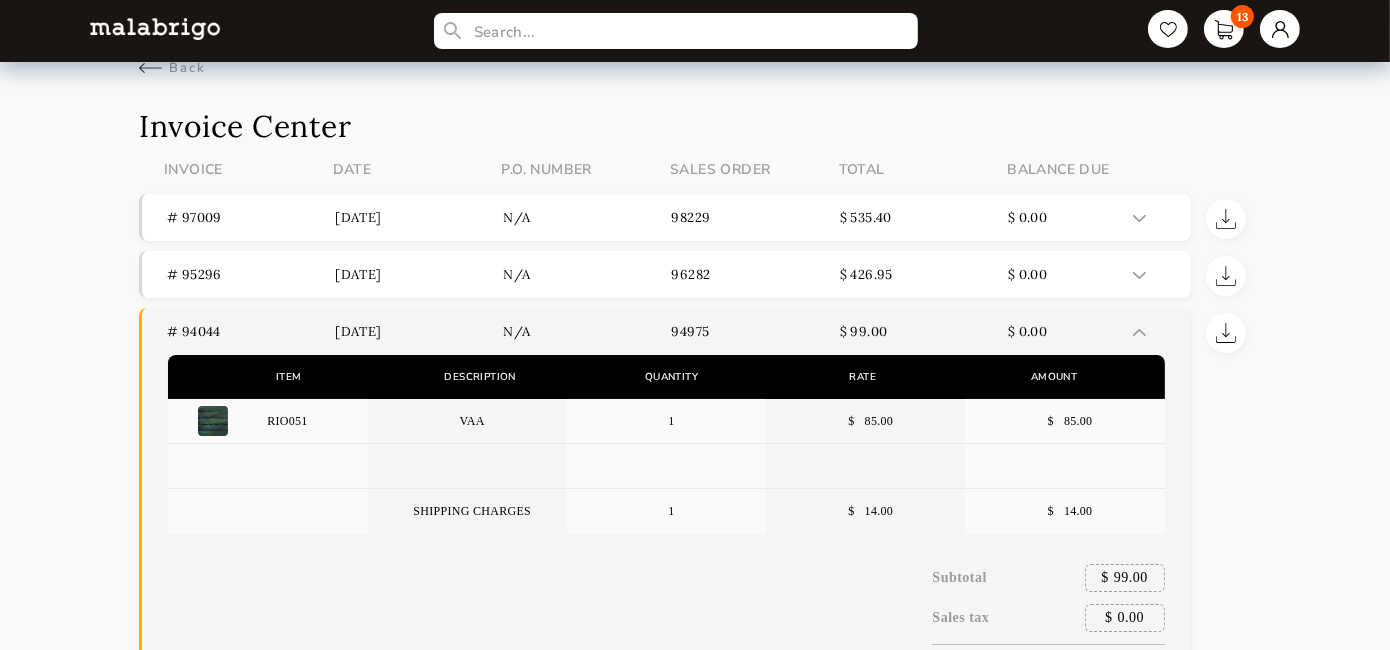 click at bounding box center [1154, 331] 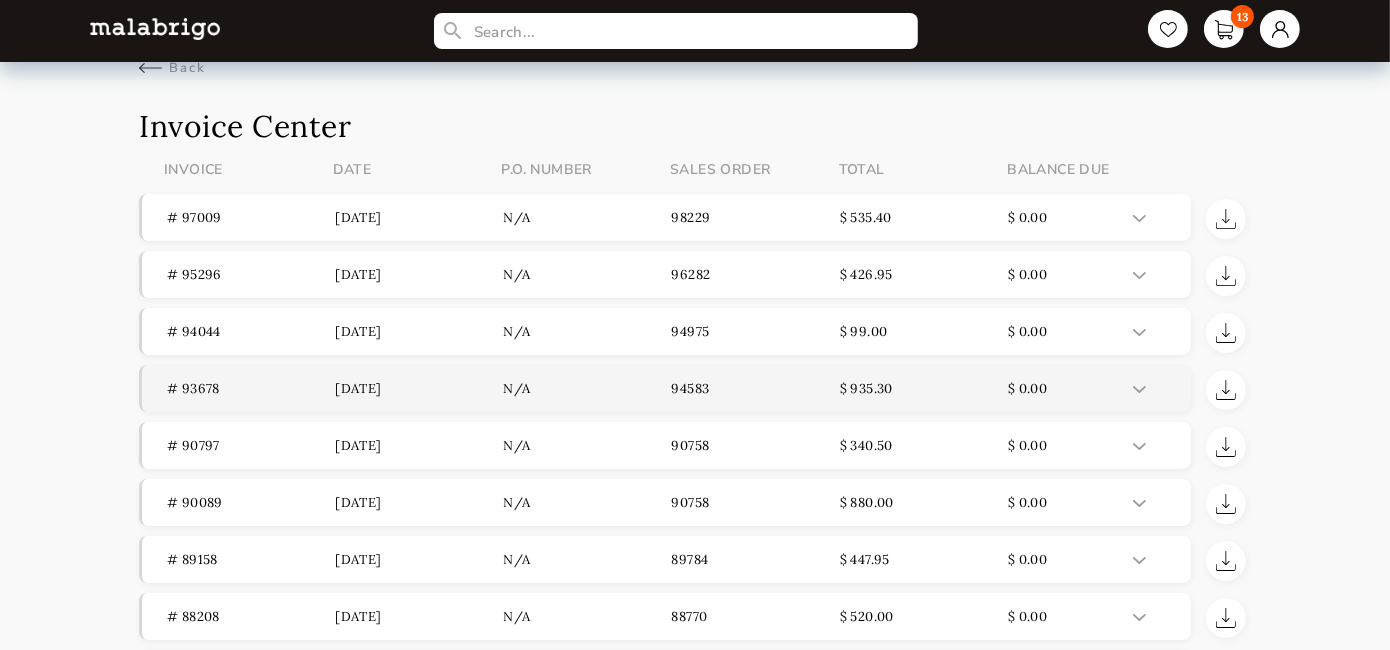 click at bounding box center (1139, 389) 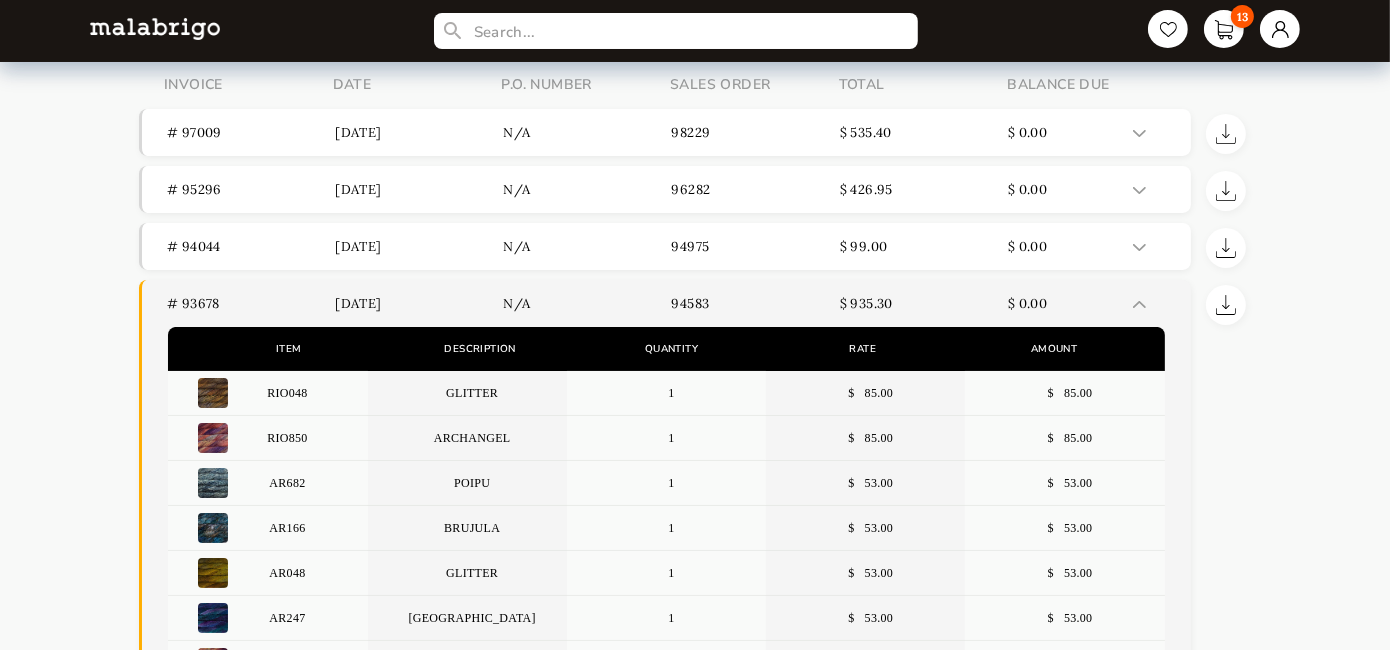 scroll, scrollTop: 0, scrollLeft: 0, axis: both 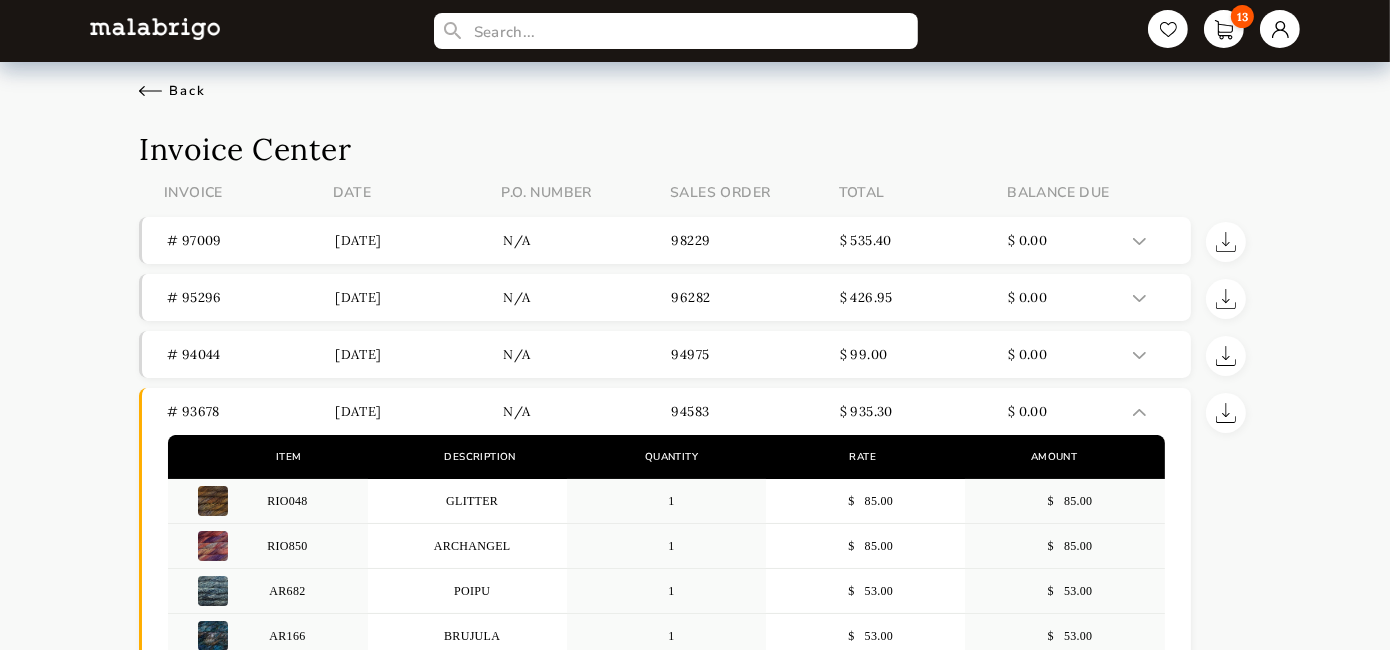 click on "Back" at bounding box center (172, 91) 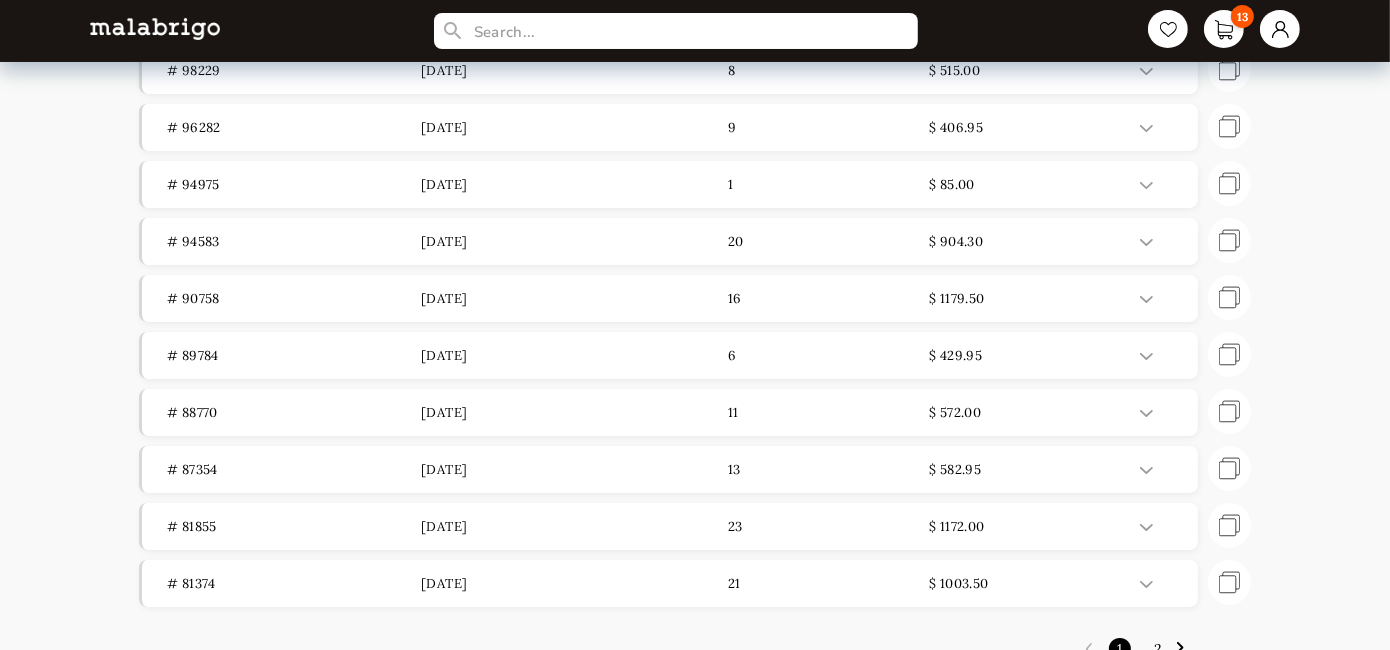 scroll, scrollTop: 0, scrollLeft: 0, axis: both 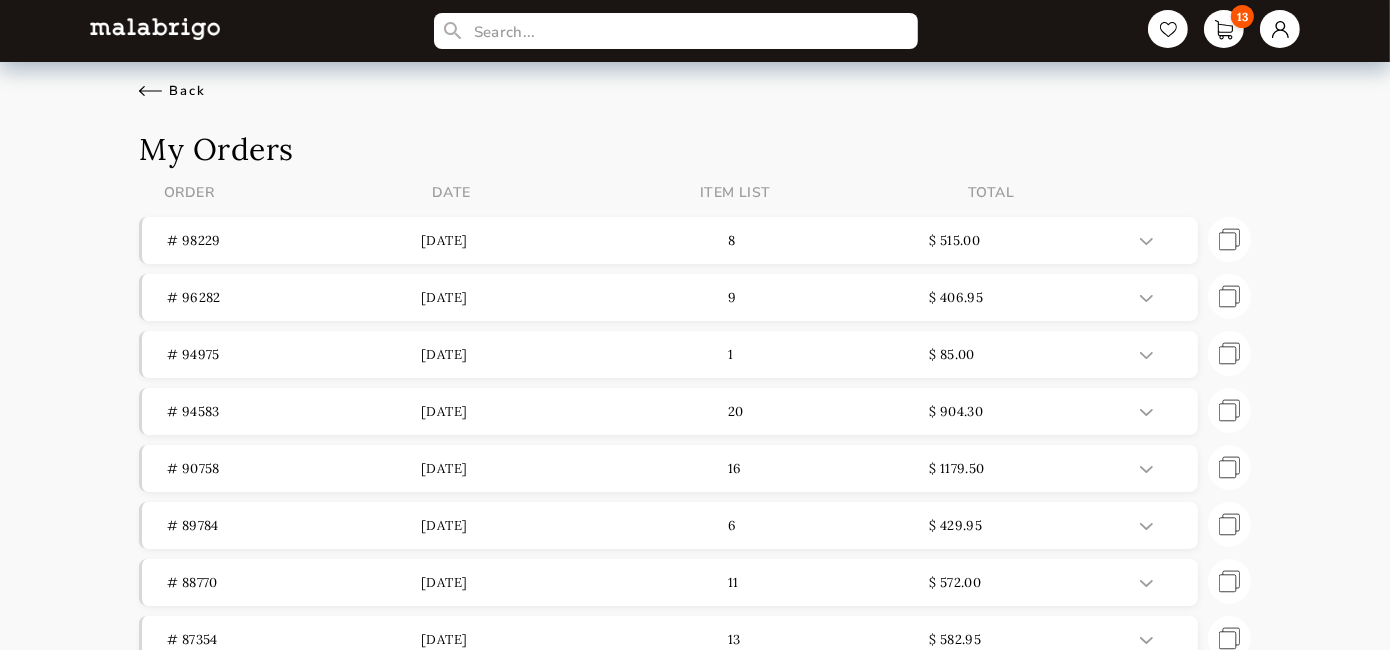 click on "Back" at bounding box center (172, 91) 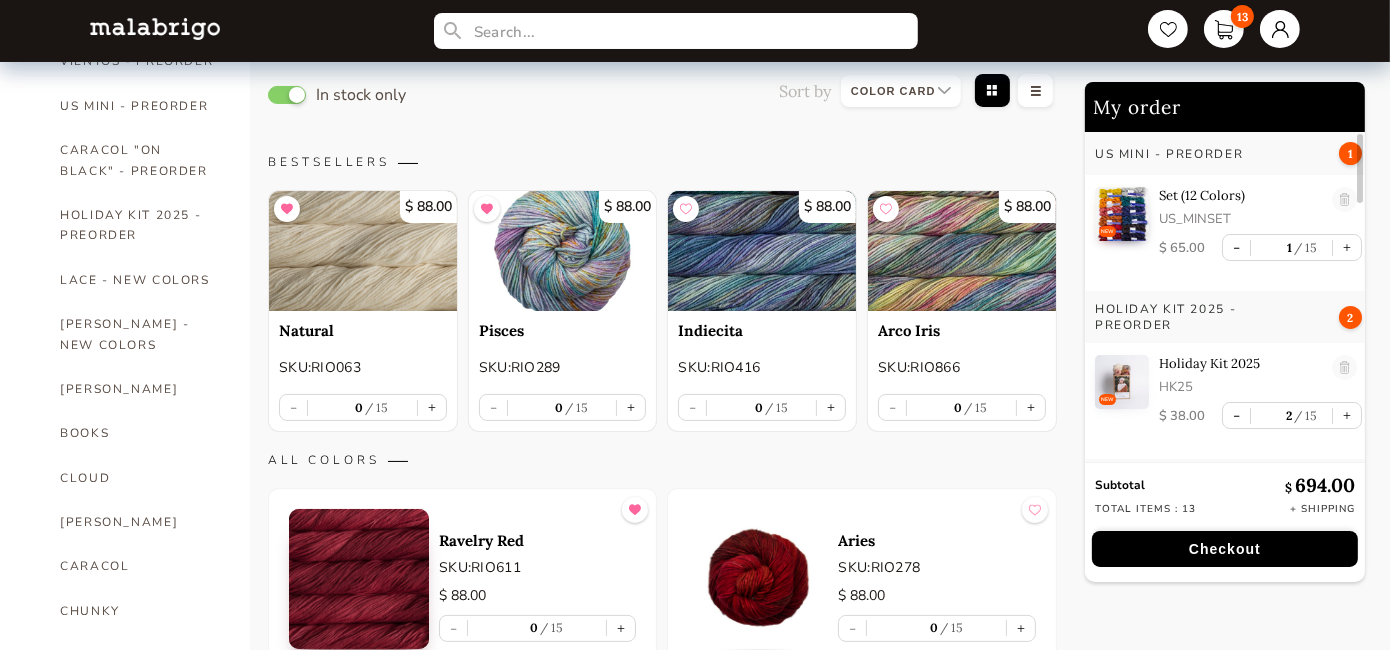 scroll, scrollTop: 158, scrollLeft: 0, axis: vertical 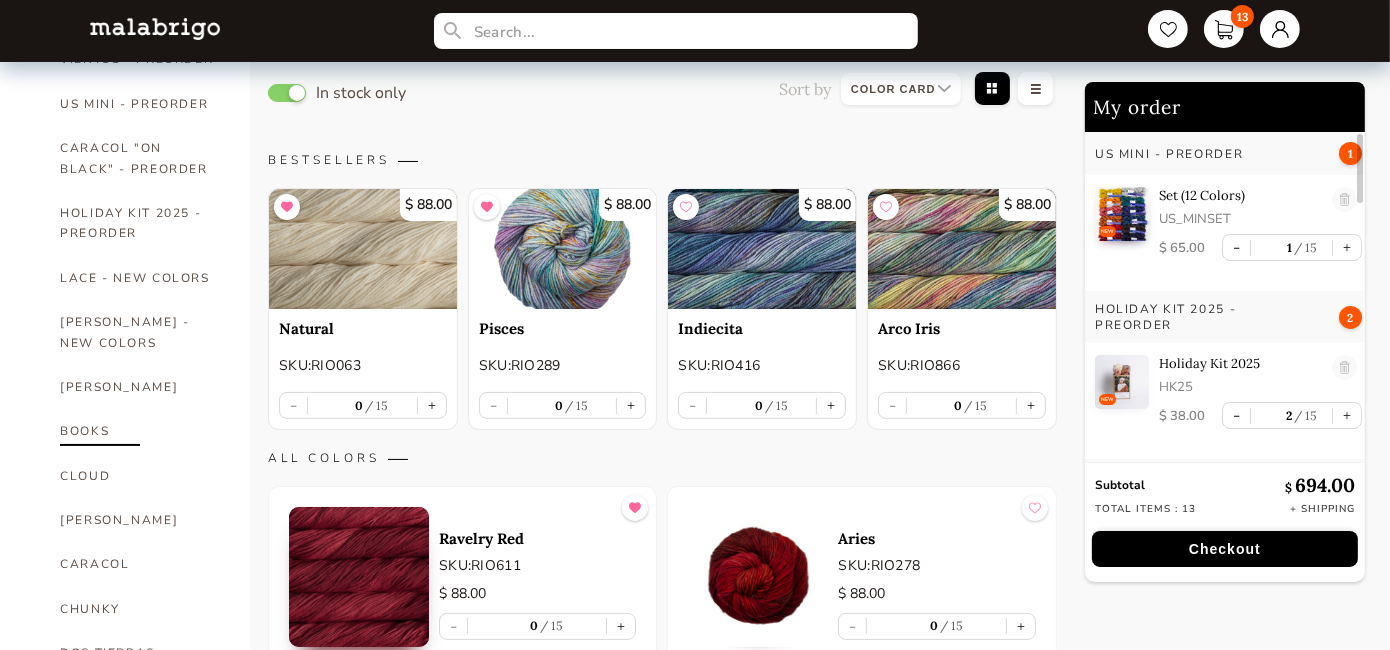 click on "BOOKS" at bounding box center [140, 431] 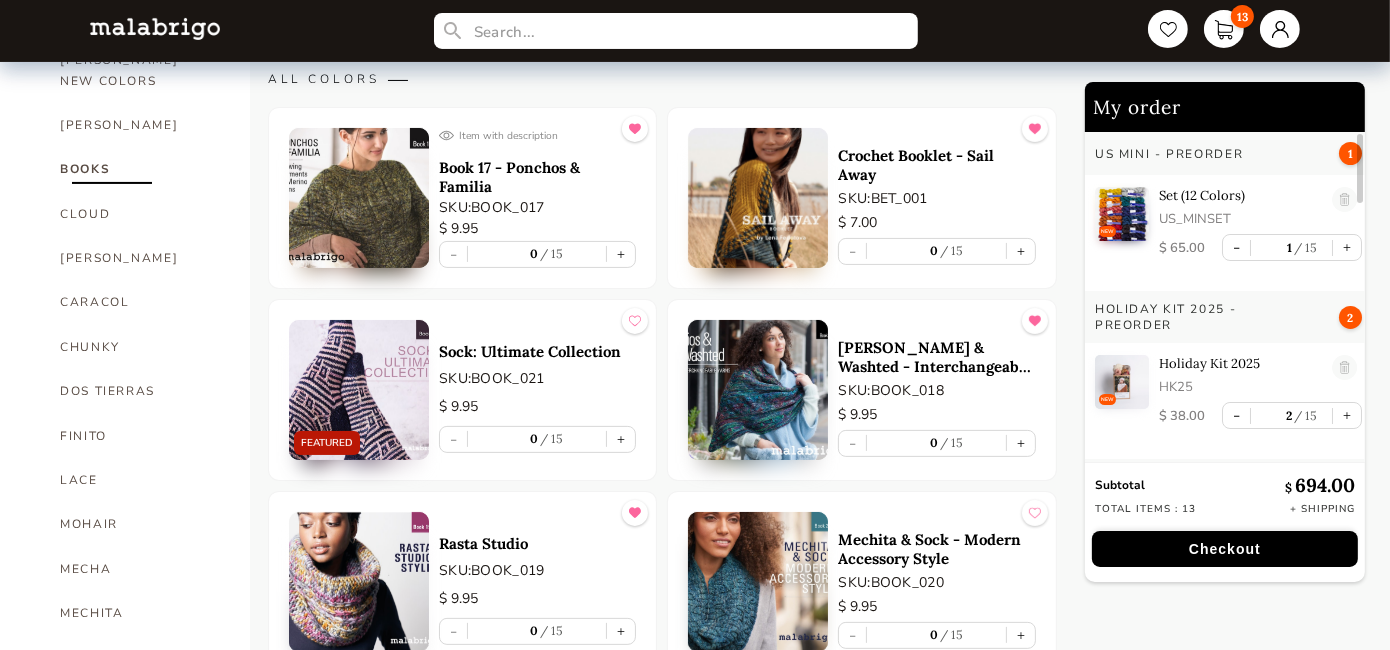 scroll, scrollTop: 422, scrollLeft: 0, axis: vertical 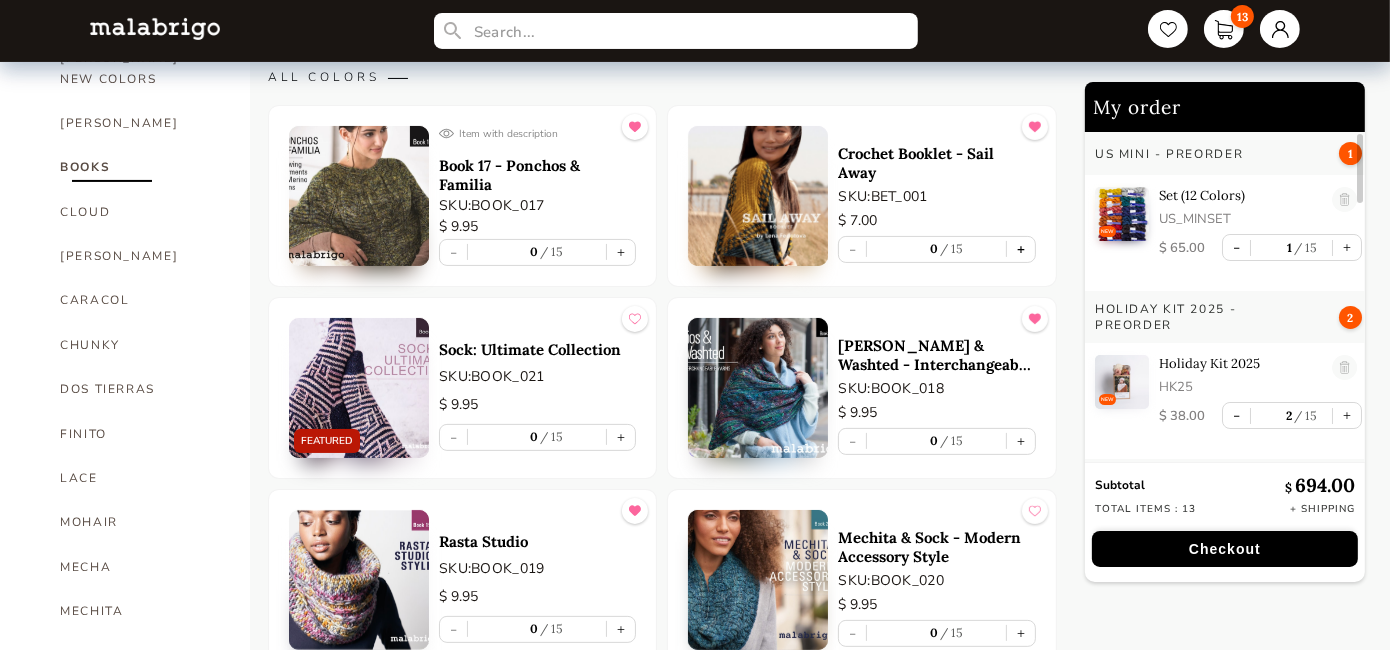 click on "+" at bounding box center (1021, 249) 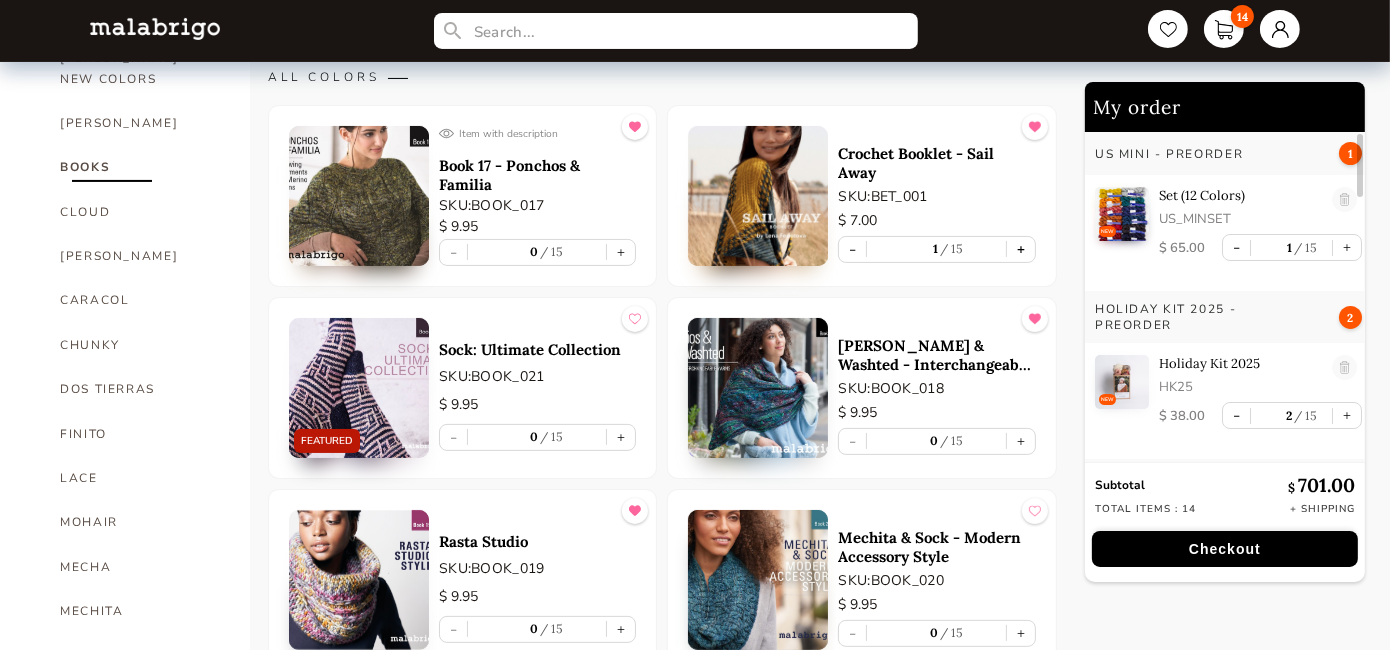 scroll, scrollTop: 267, scrollLeft: 0, axis: vertical 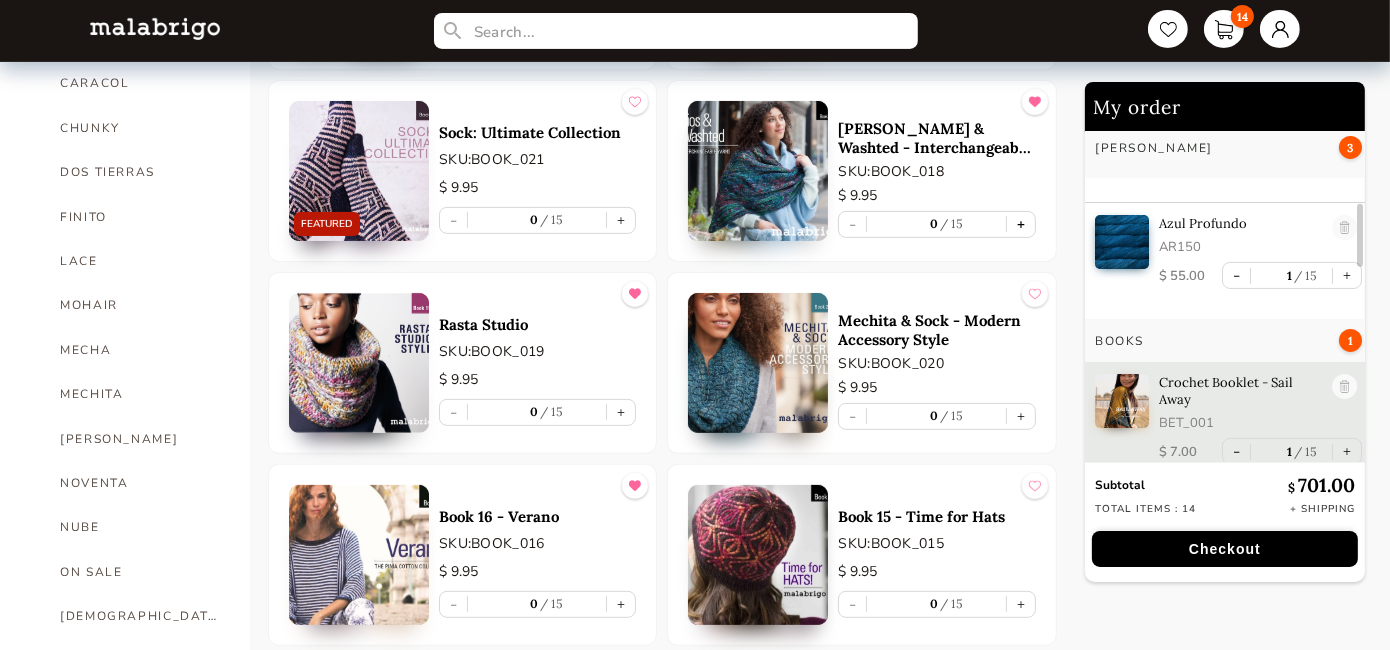 click on "+" at bounding box center (1021, 224) 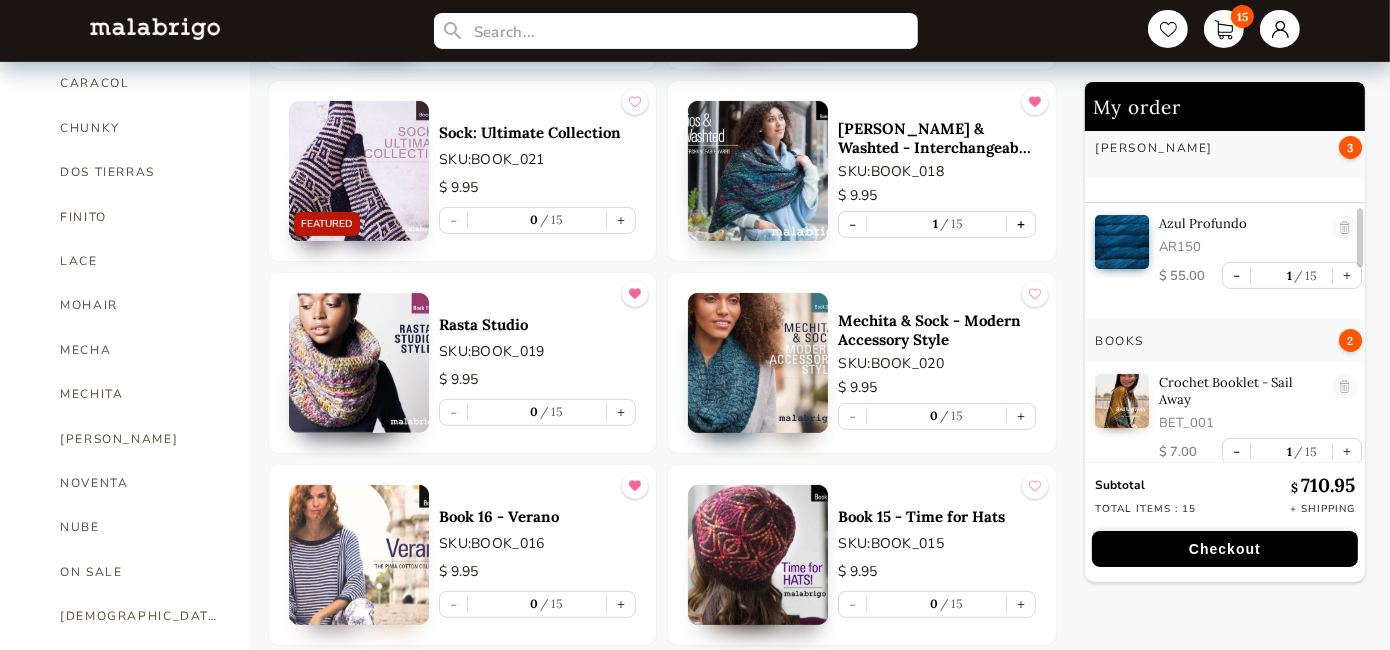 scroll, scrollTop: 525, scrollLeft: 0, axis: vertical 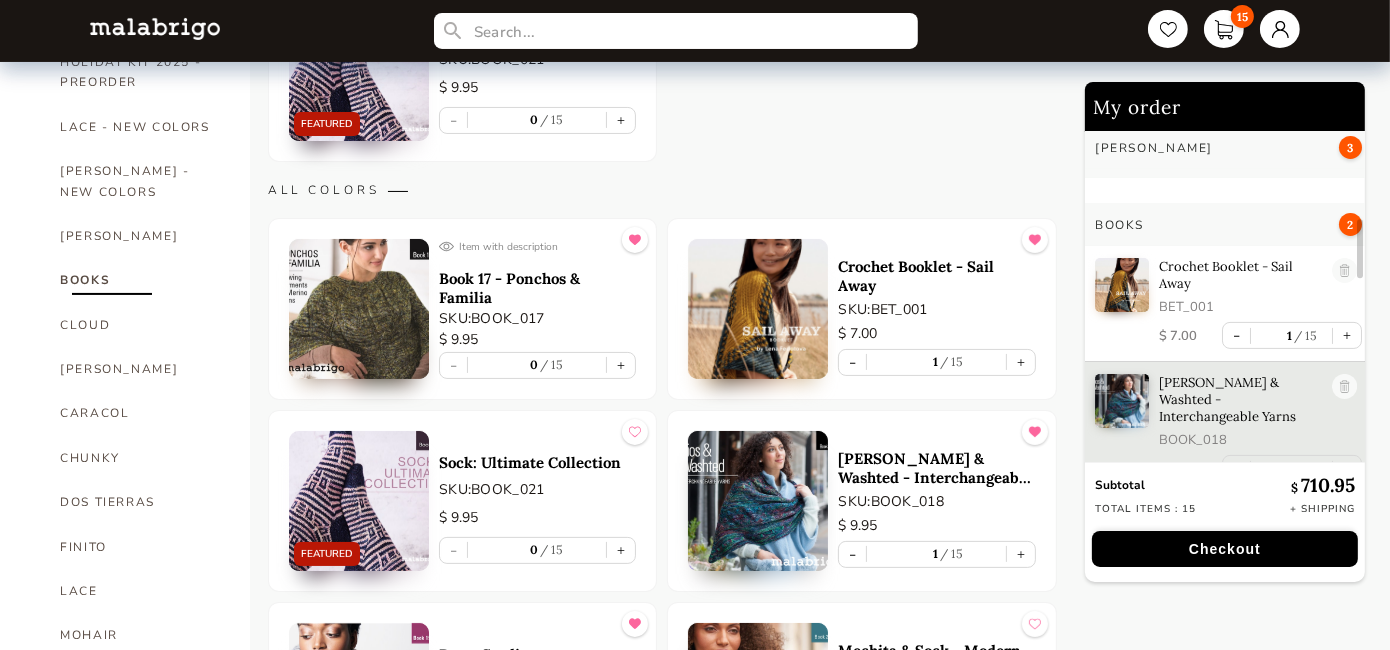click on "Crochet Booklet - Sail Away" at bounding box center [936, 276] 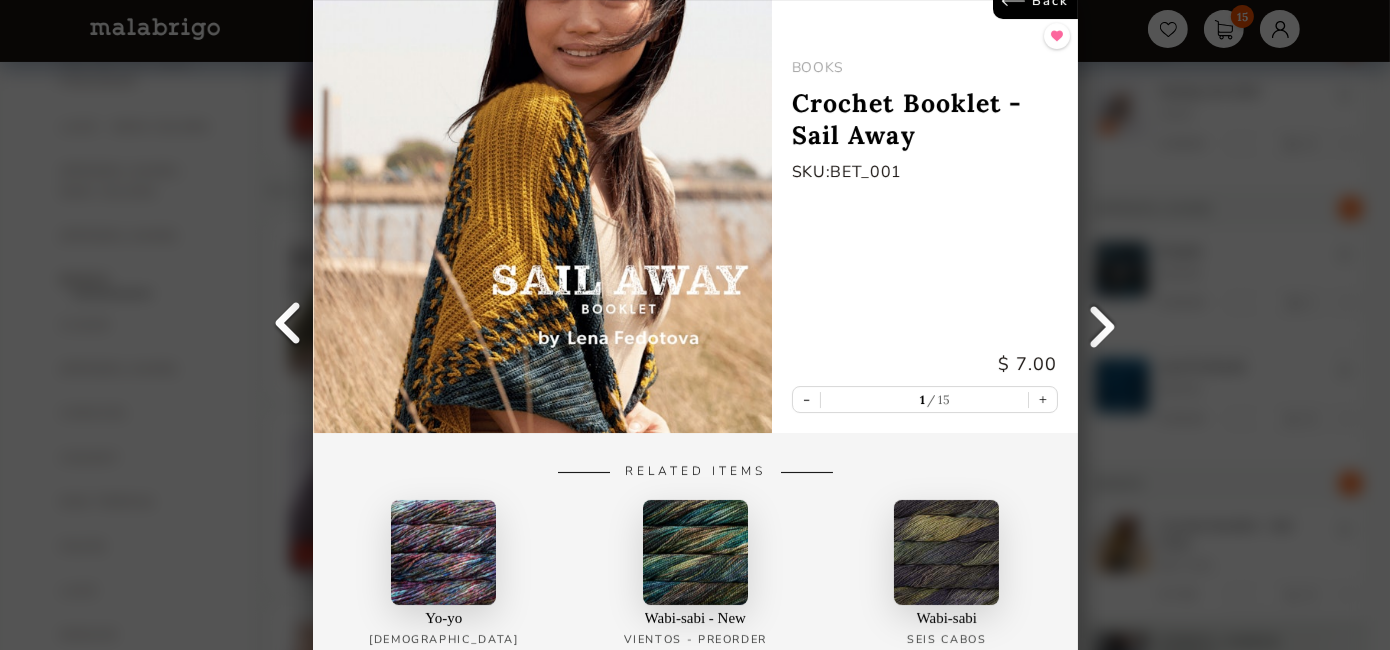 scroll, scrollTop: 0, scrollLeft: 0, axis: both 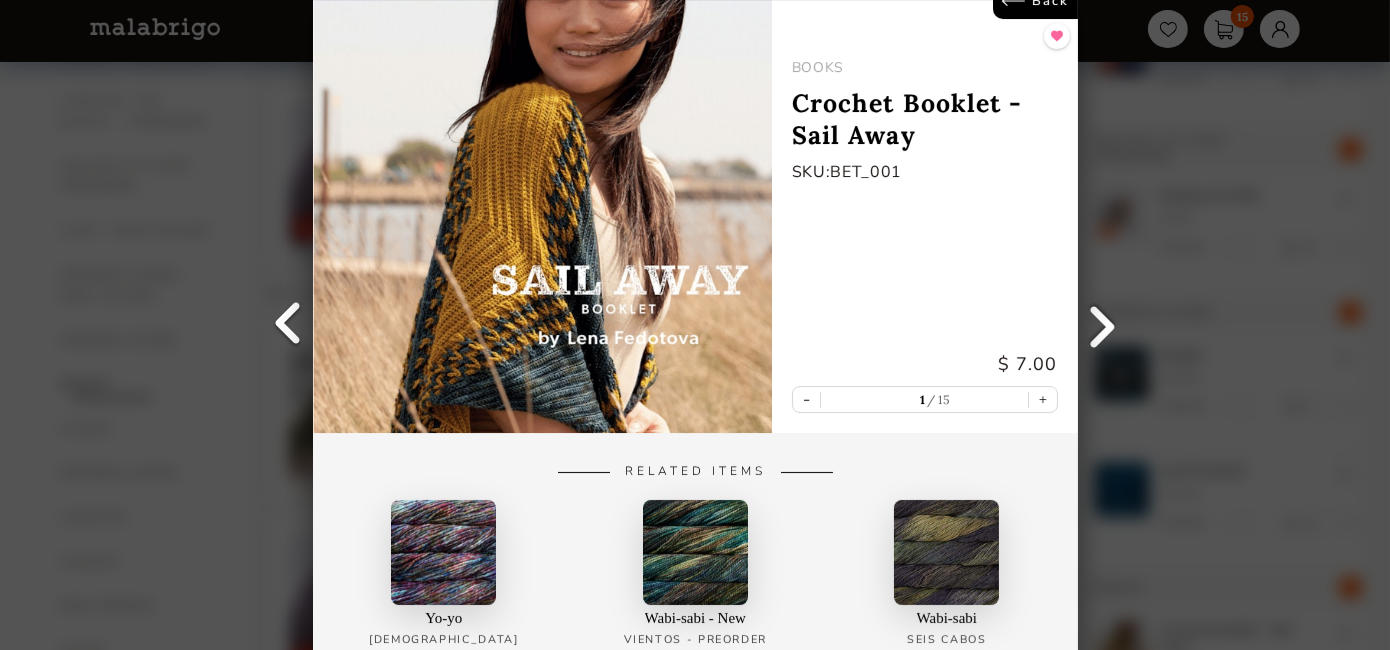 click on "Back" at bounding box center (1034, 1) 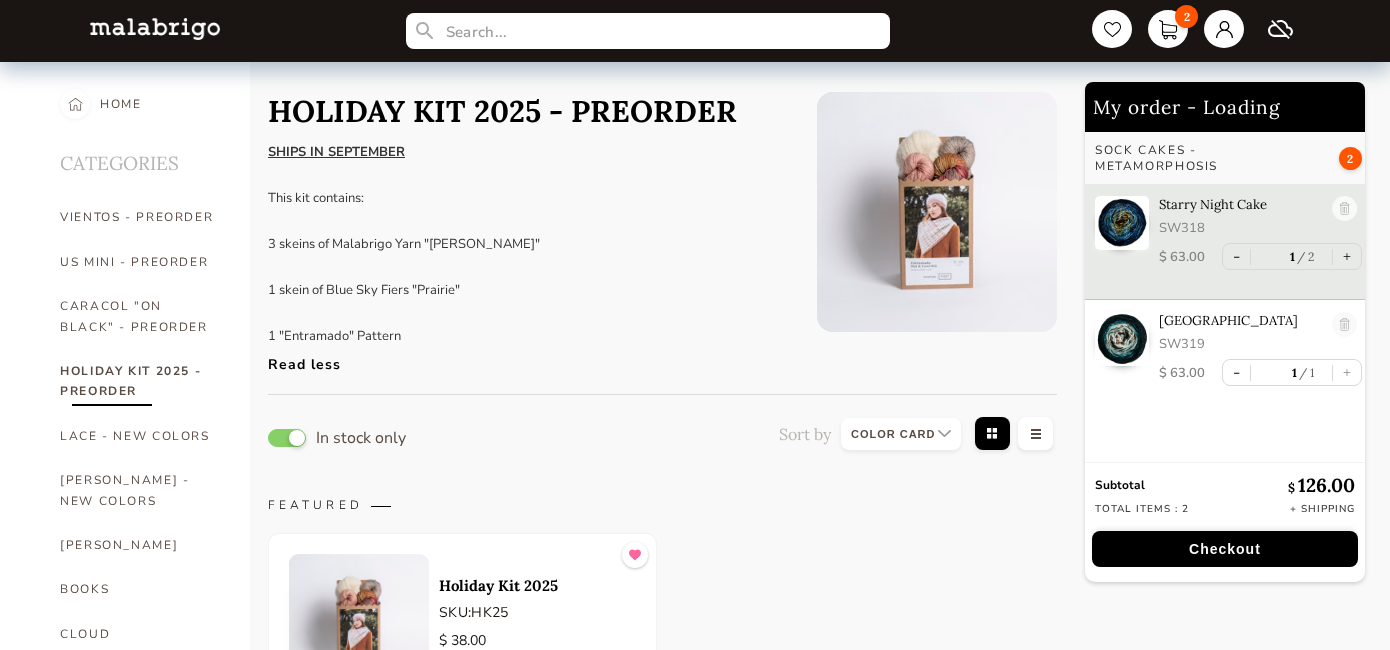 select on "INDEX" 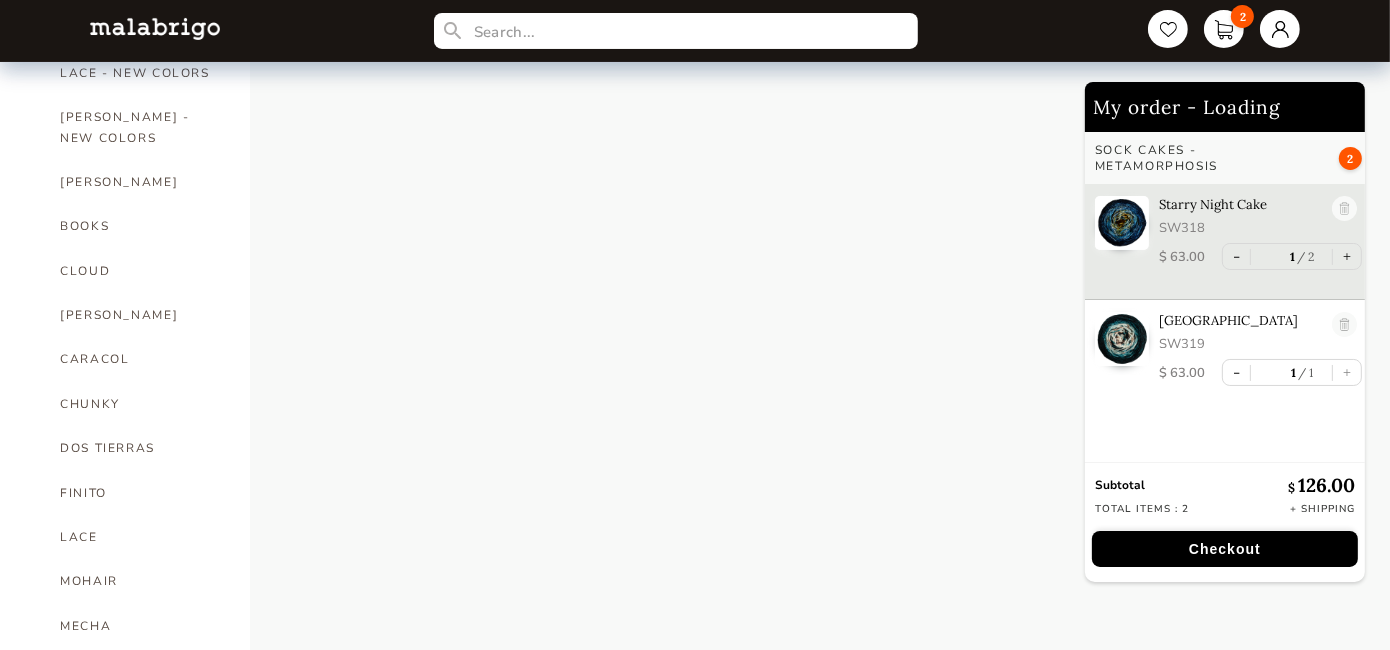 scroll, scrollTop: 0, scrollLeft: 0, axis: both 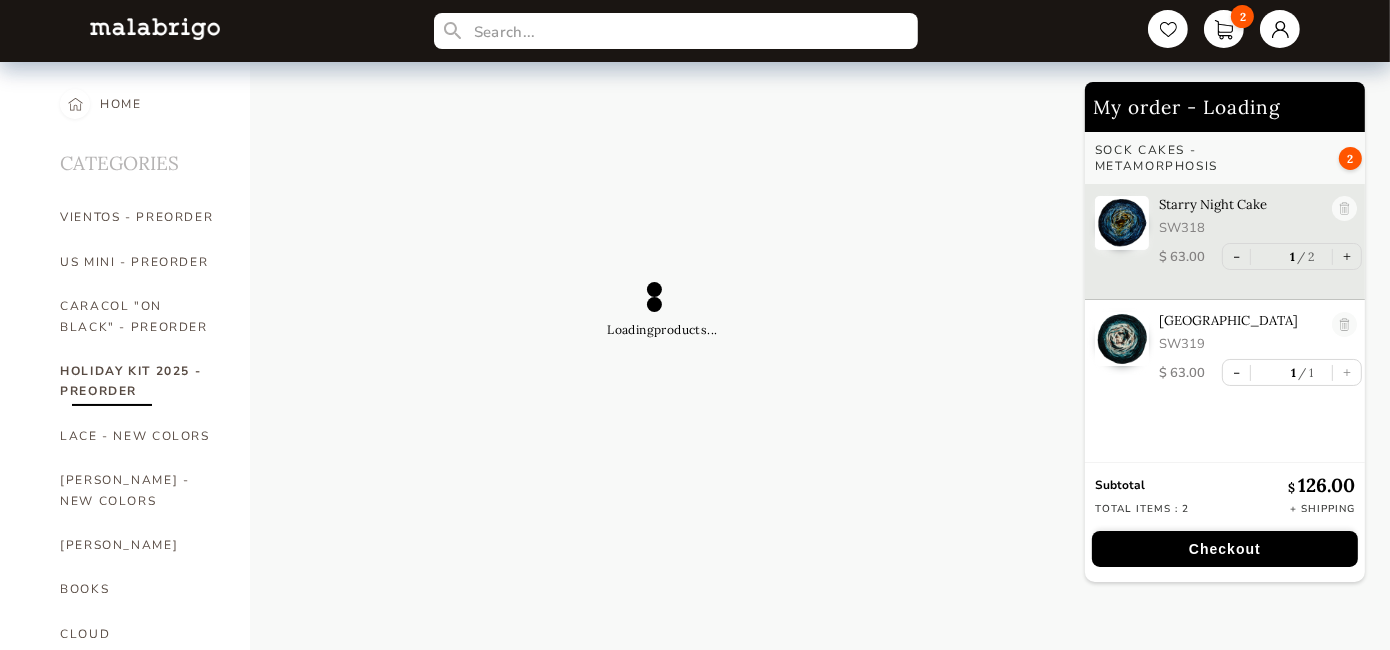 select on "INDEX" 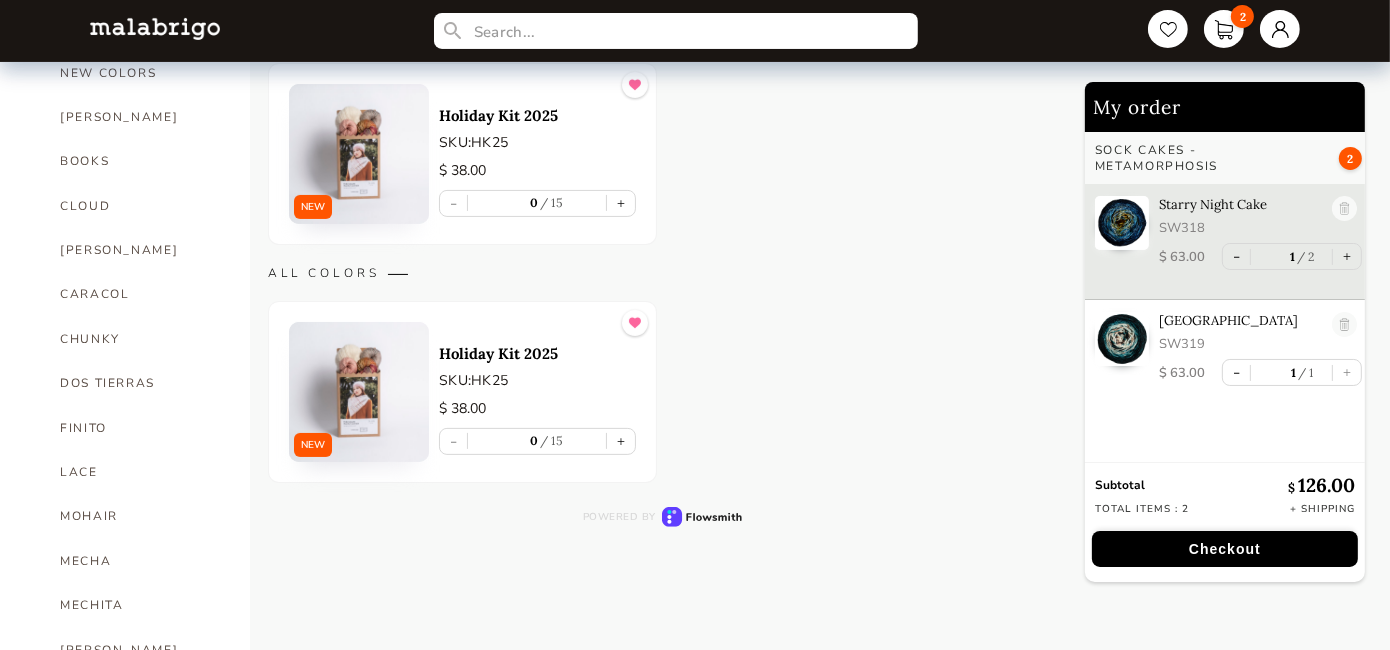 scroll, scrollTop: 426, scrollLeft: 0, axis: vertical 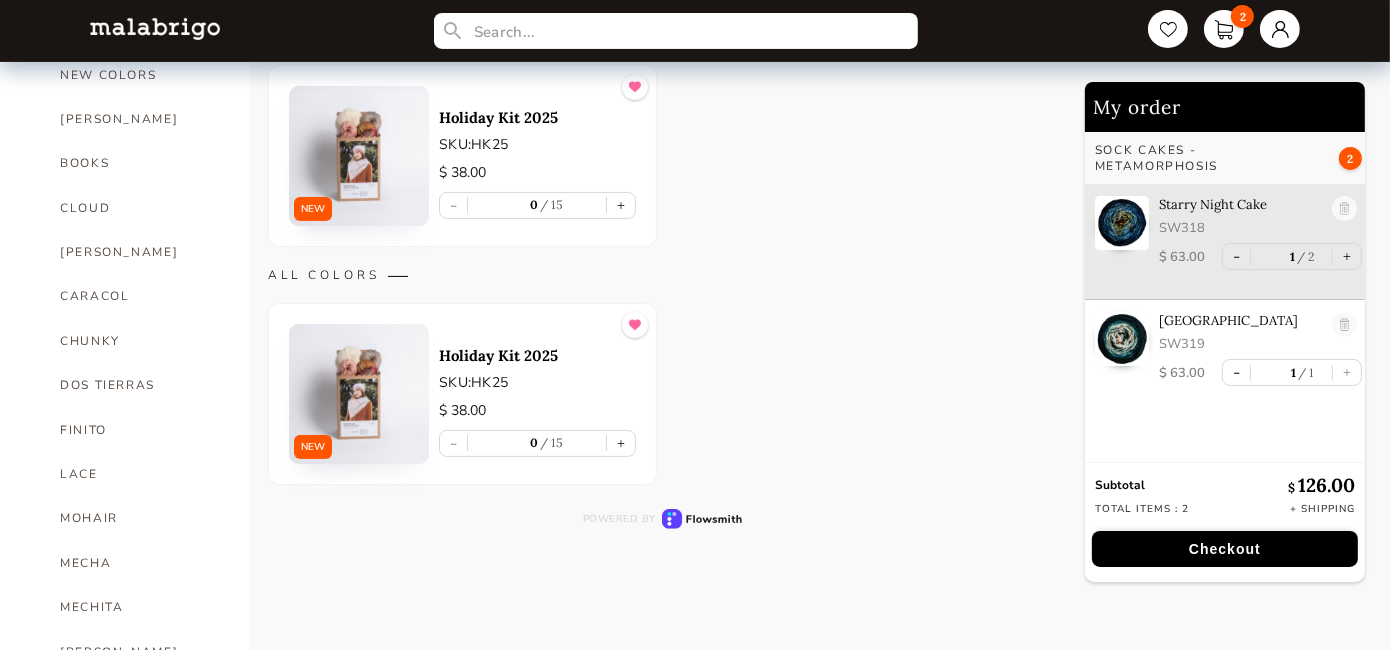 click at bounding box center (359, 156) 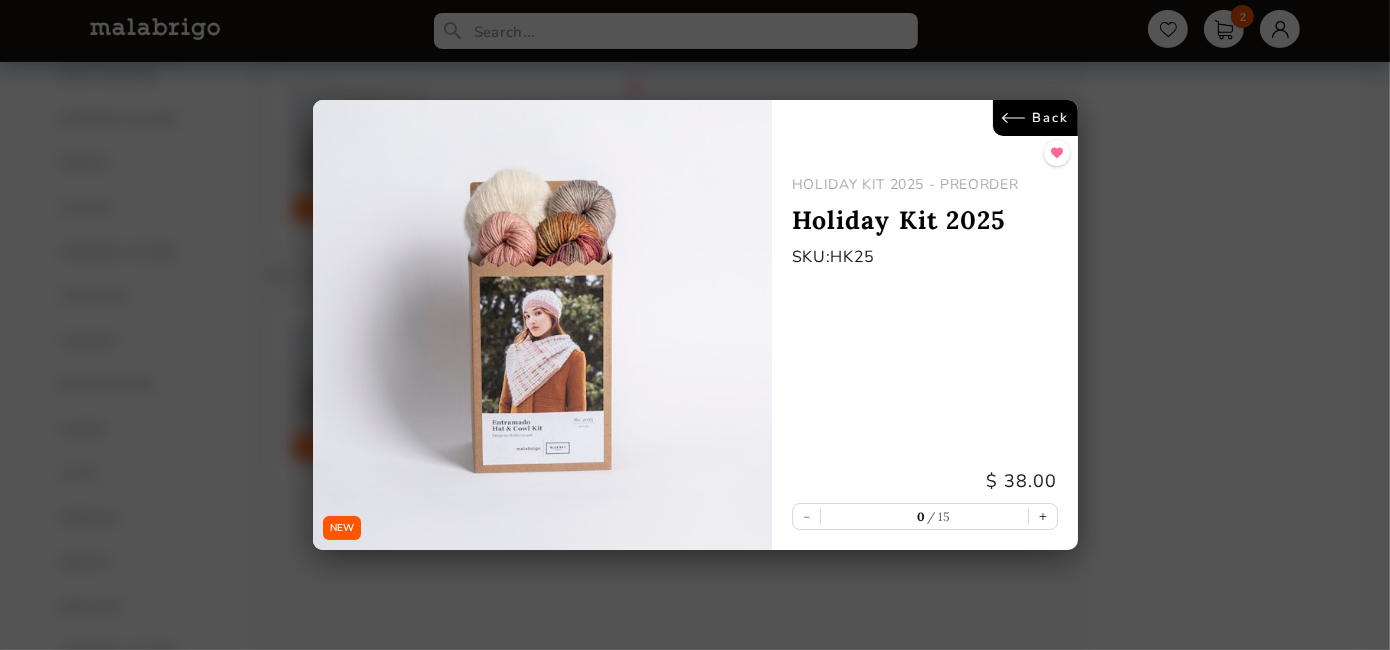 click at bounding box center (542, 325) 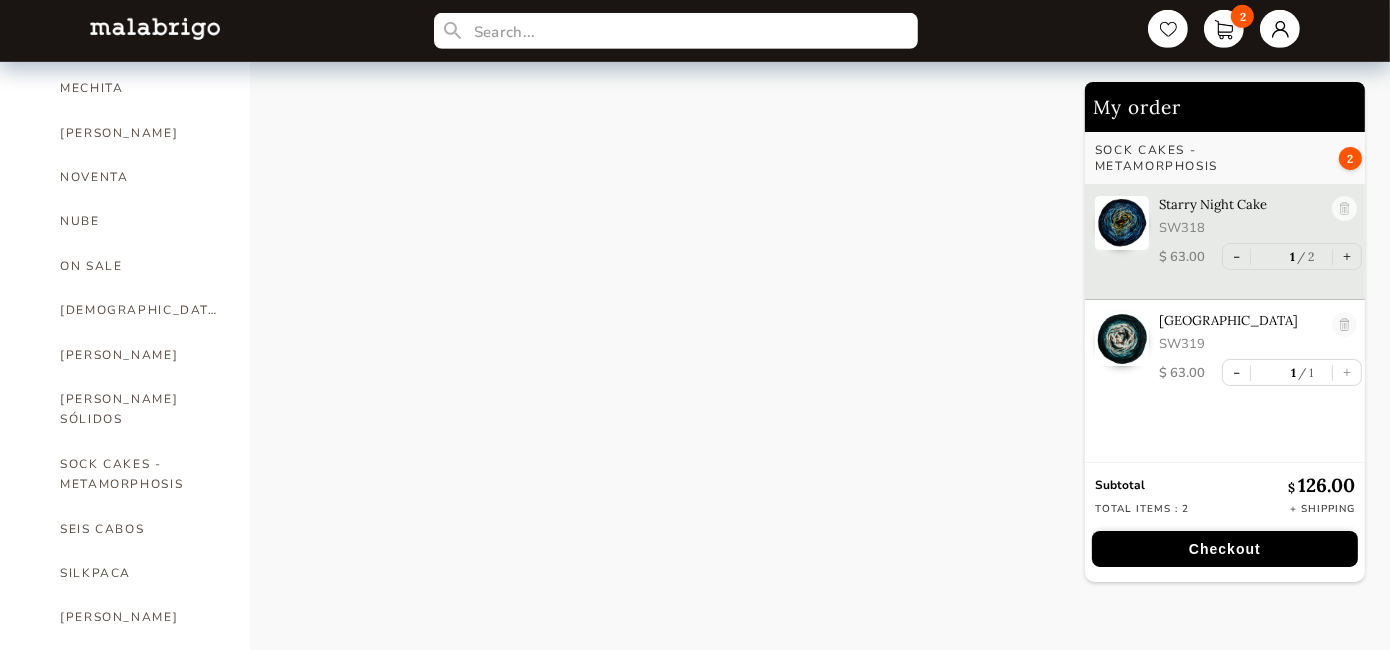 scroll, scrollTop: 943, scrollLeft: 0, axis: vertical 